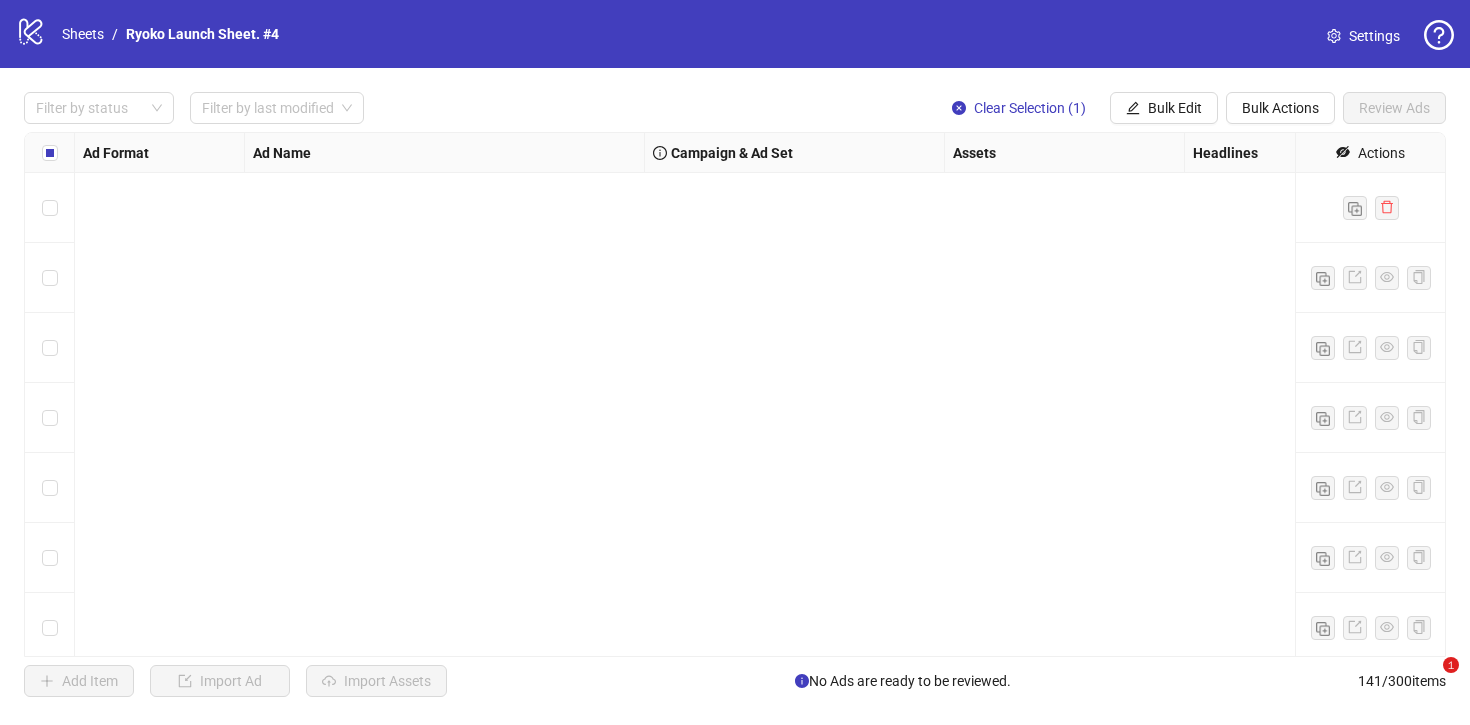 scroll, scrollTop: 0, scrollLeft: 0, axis: both 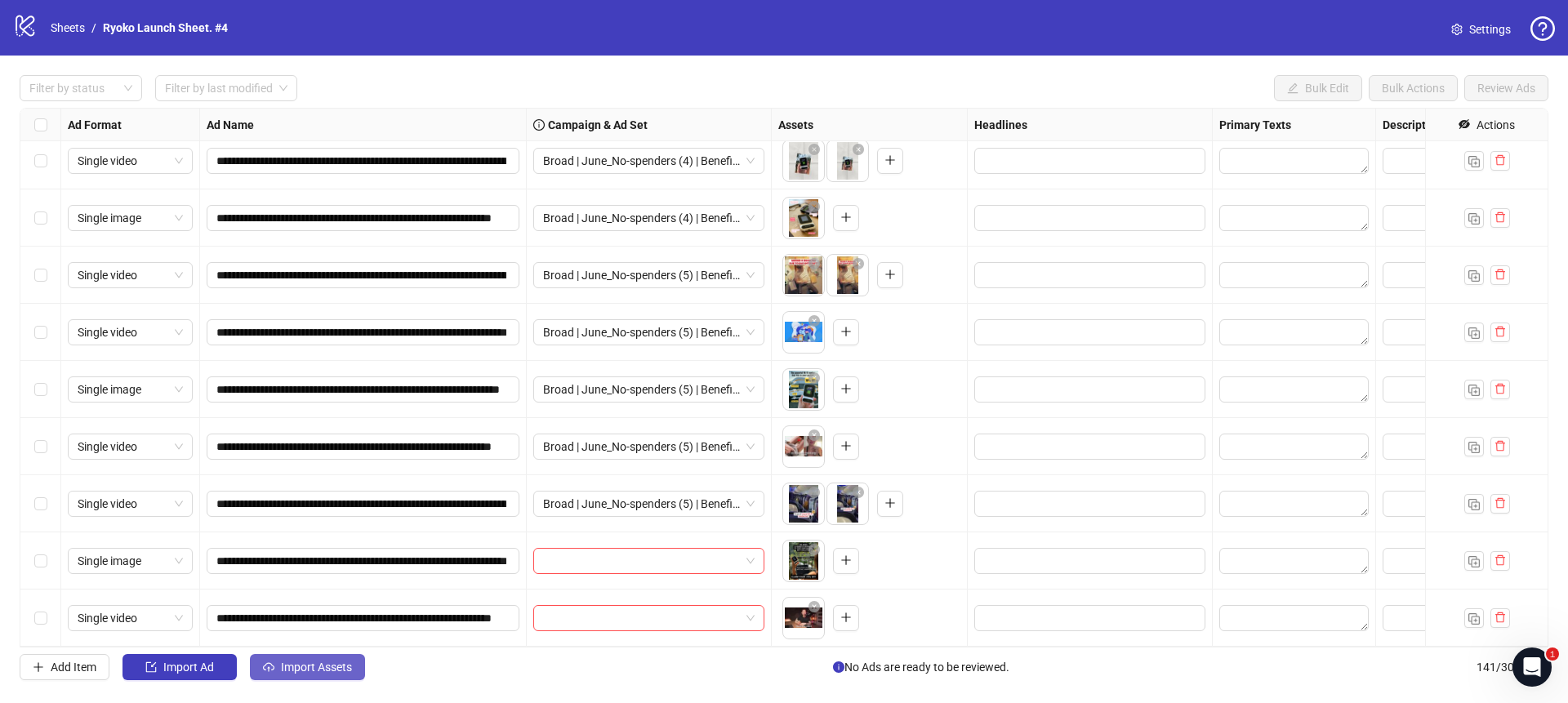 click on "Import Assets" at bounding box center [316, 667] 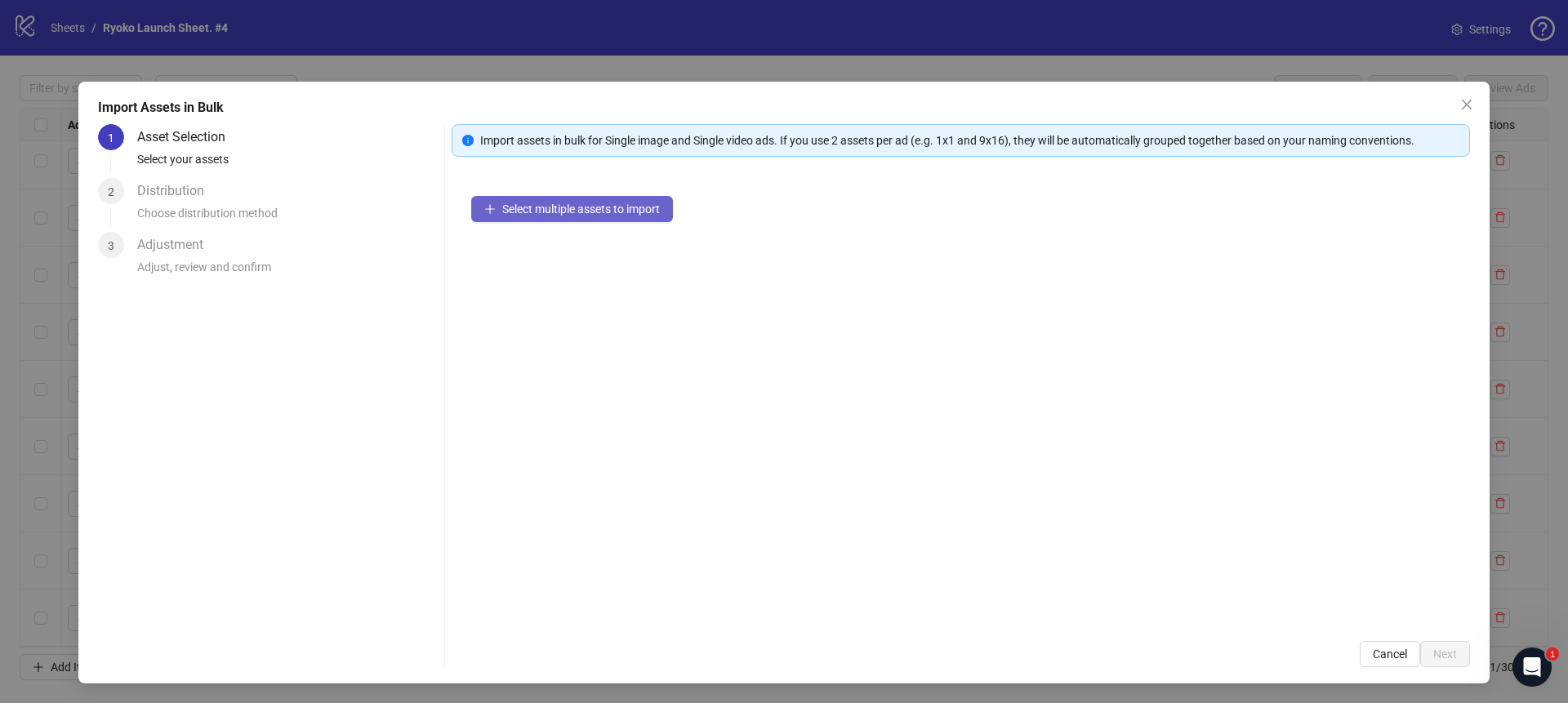 click on "Select multiple assets to import" at bounding box center [581, 209] 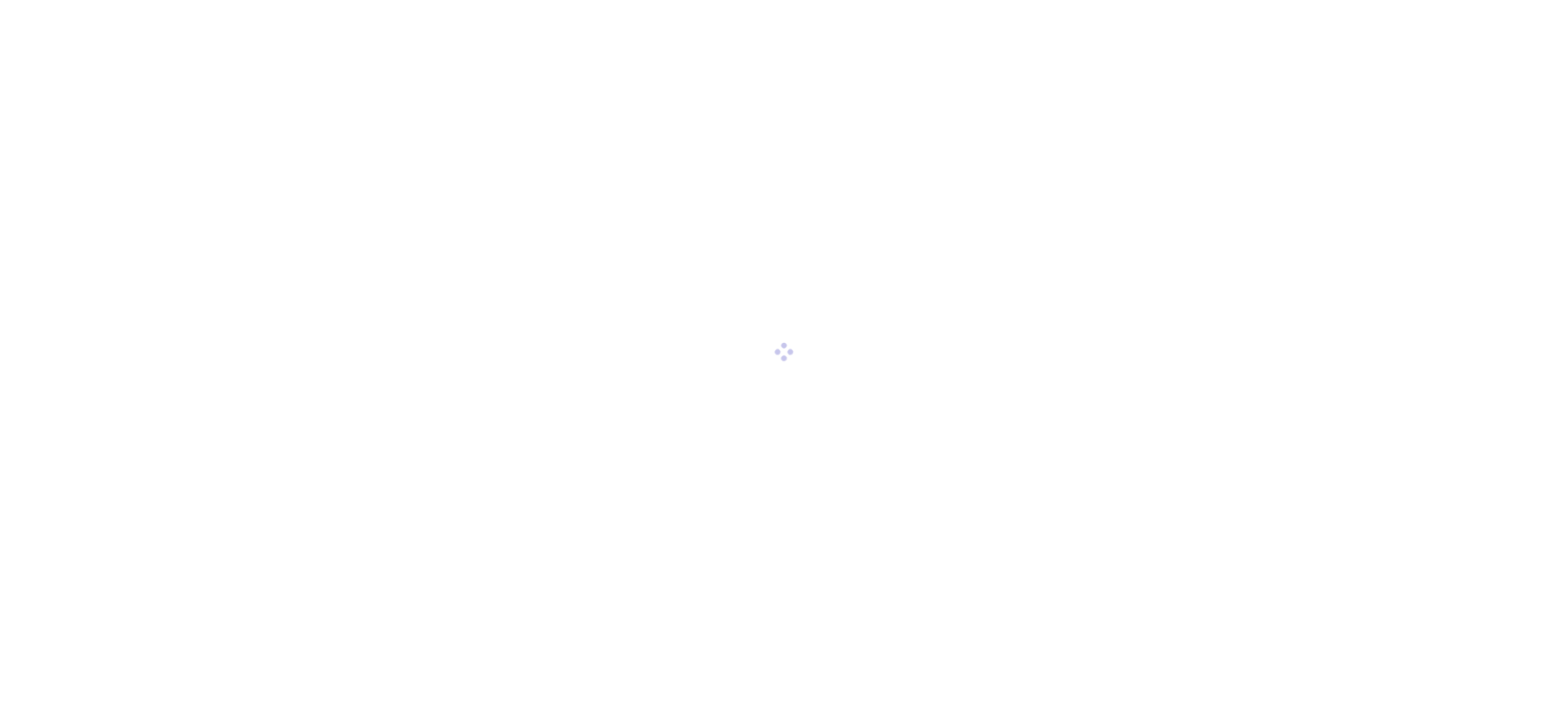 scroll, scrollTop: 0, scrollLeft: 0, axis: both 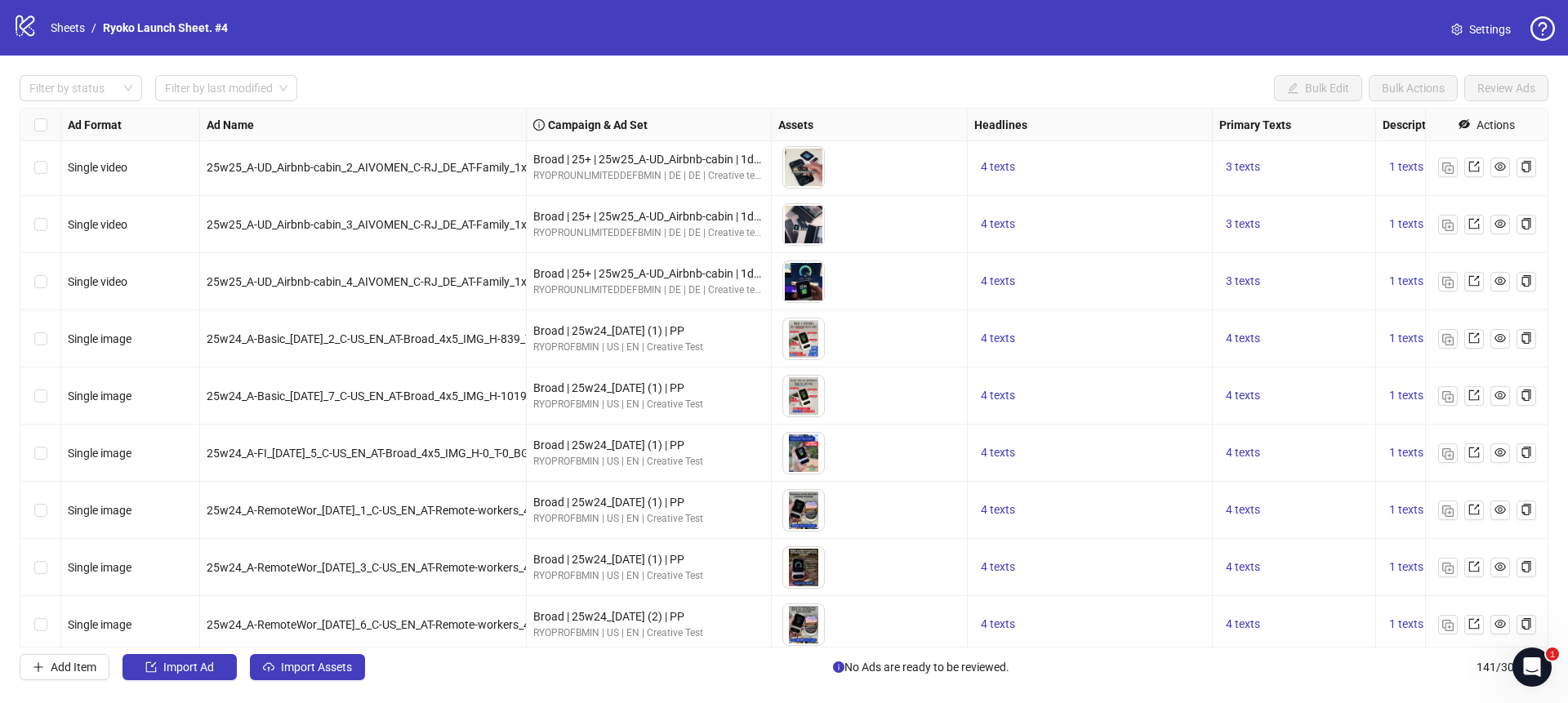 drag, startPoint x: 967, startPoint y: 201, endPoint x: 982, endPoint y: 1399, distance: 1198.094 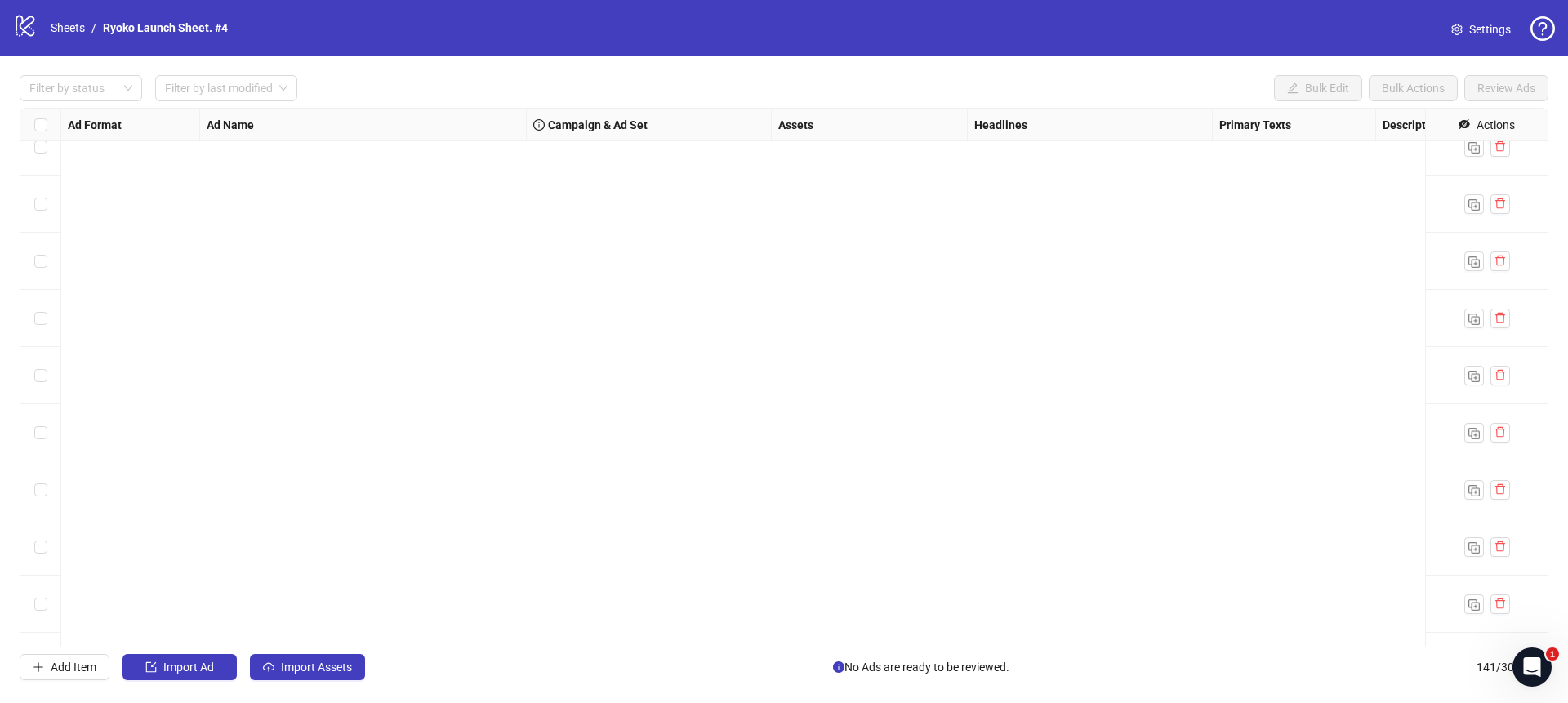 scroll, scrollTop: 7553, scrollLeft: 0, axis: vertical 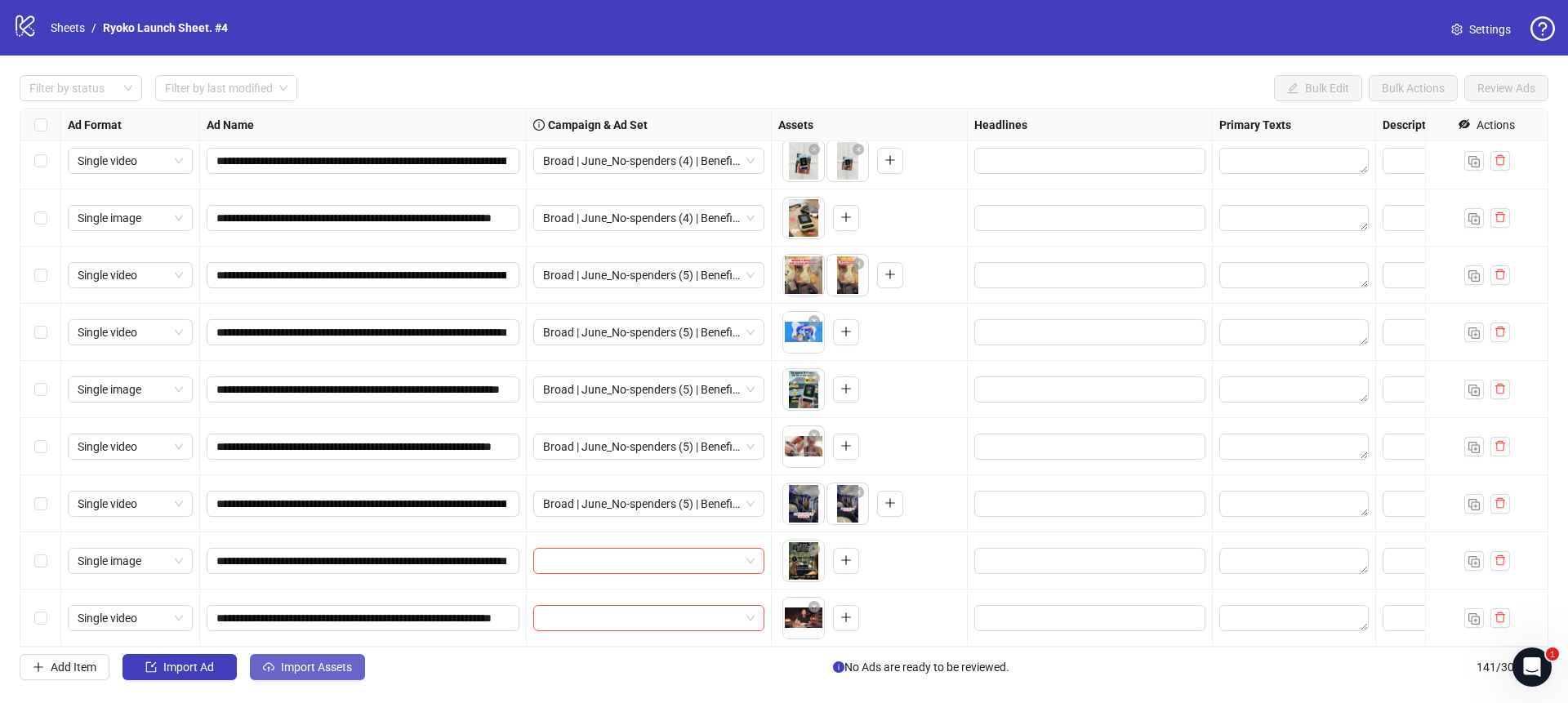 click on "Import Assets" at bounding box center (307, 667) 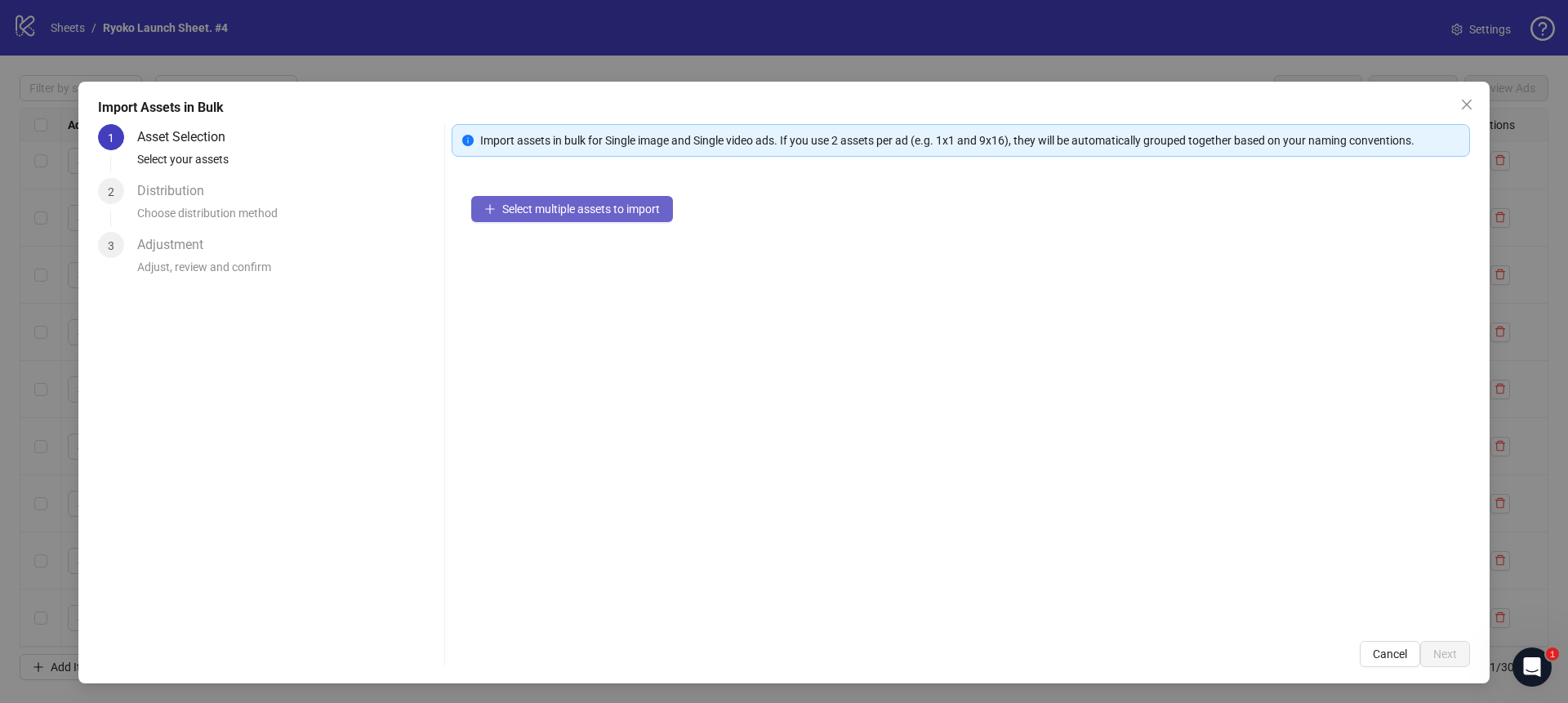 click on "Select multiple assets to import" at bounding box center (572, 209) 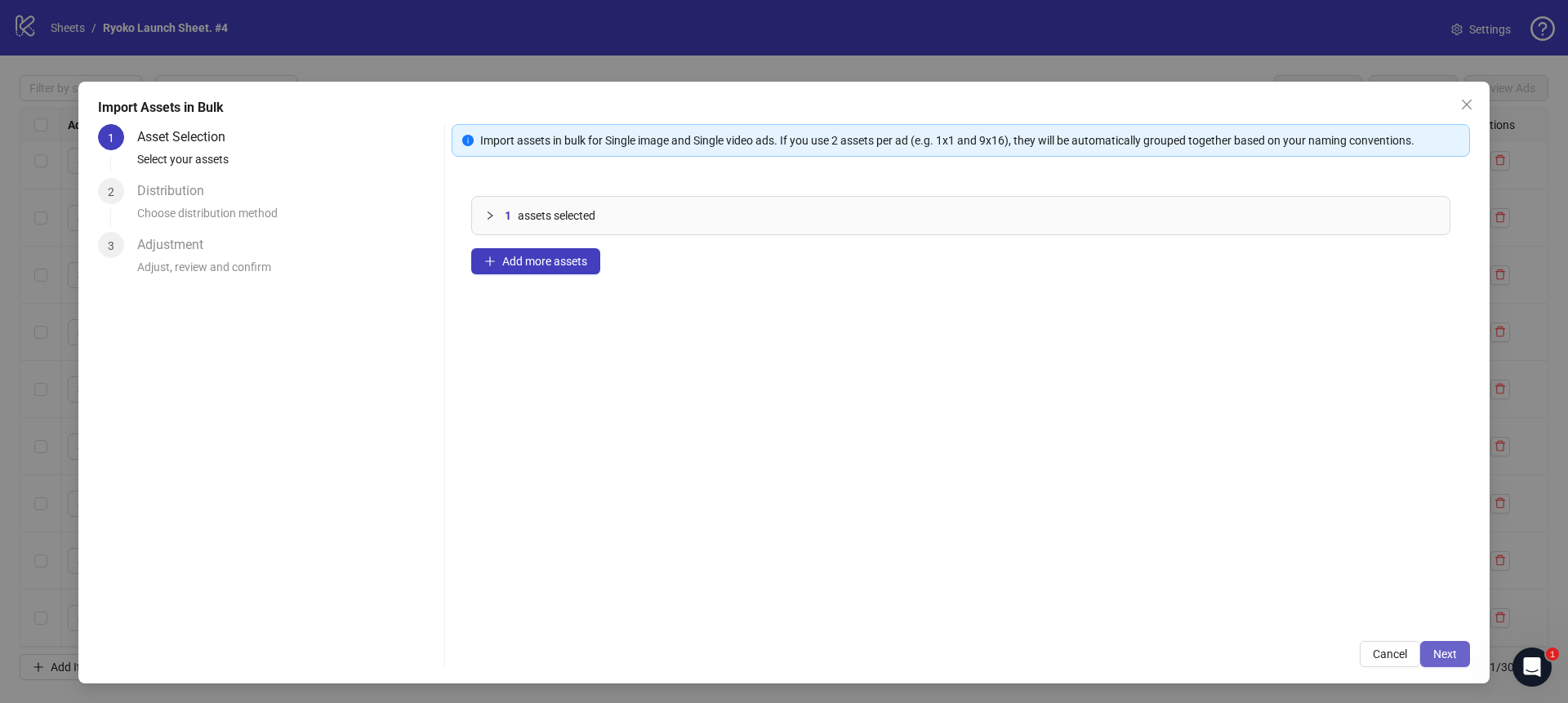 click on "Next" at bounding box center (1445, 654) 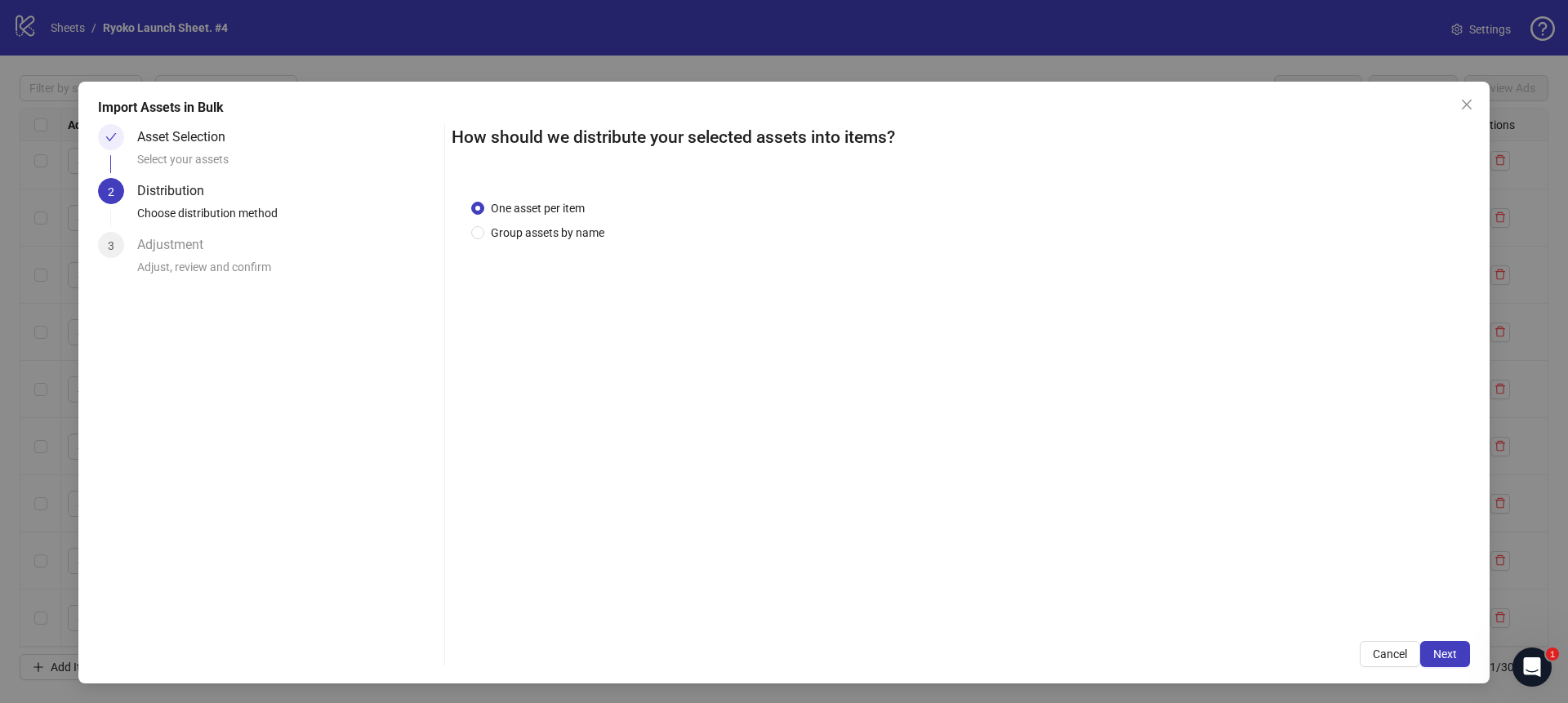 click on "Next" at bounding box center [1445, 654] 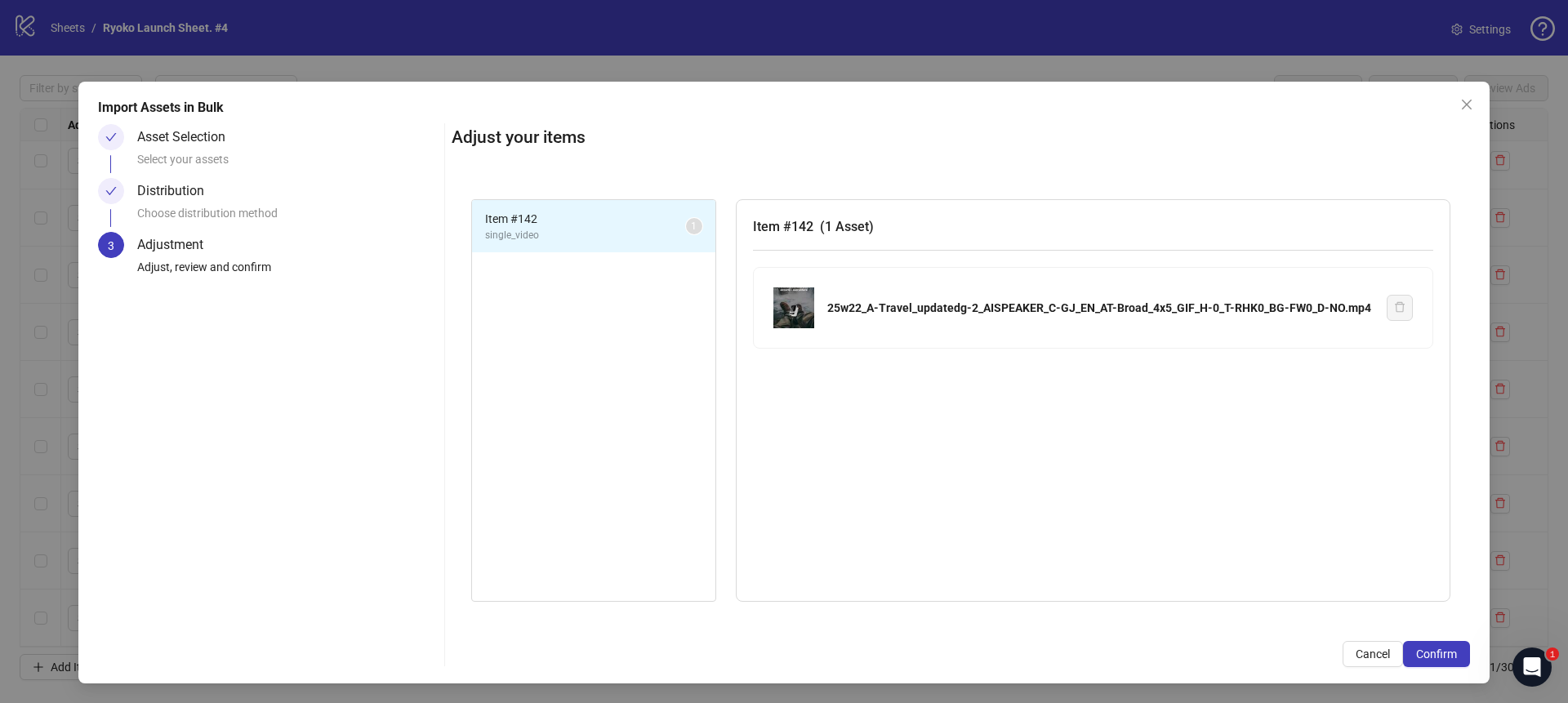 click on "Confirm" at bounding box center (1437, 654) 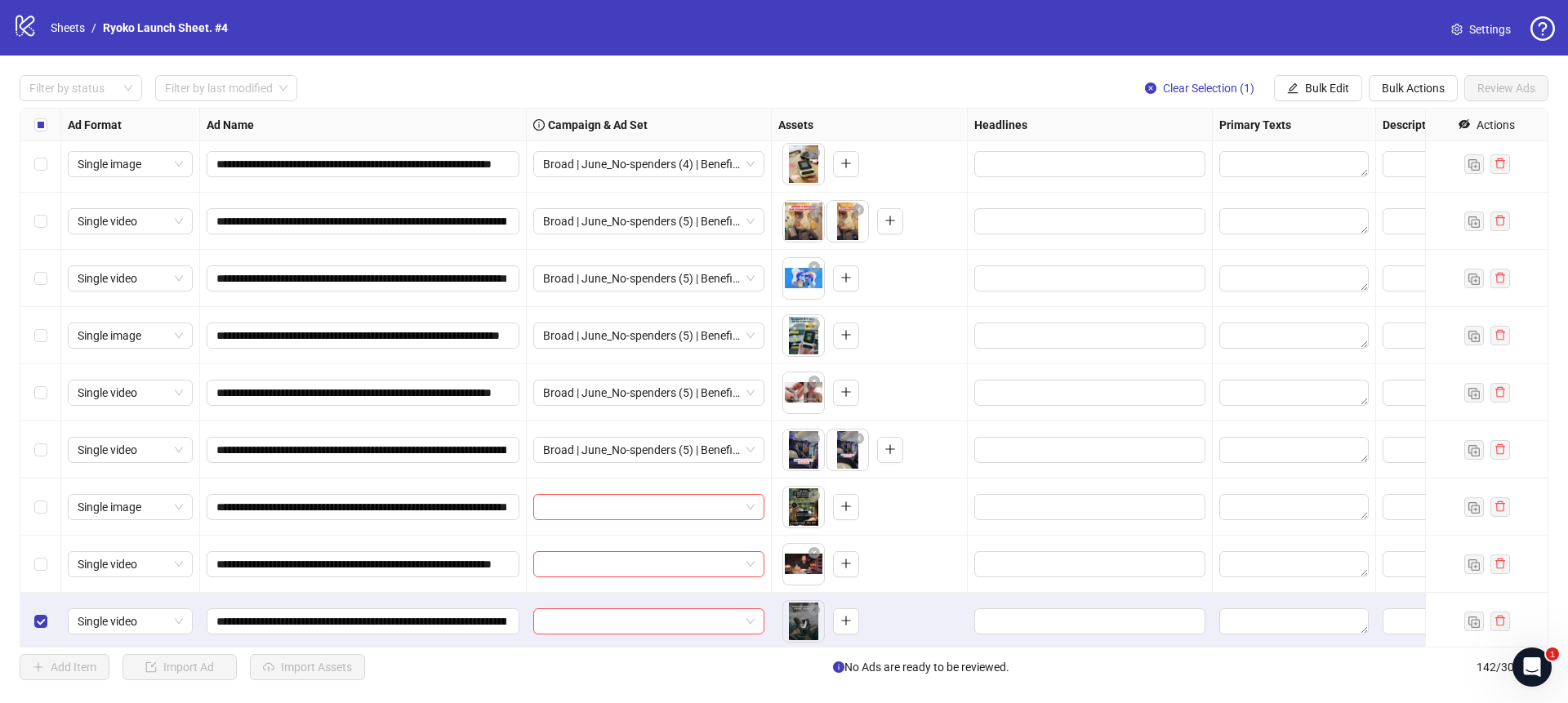 scroll, scrollTop: 7611, scrollLeft: 0, axis: vertical 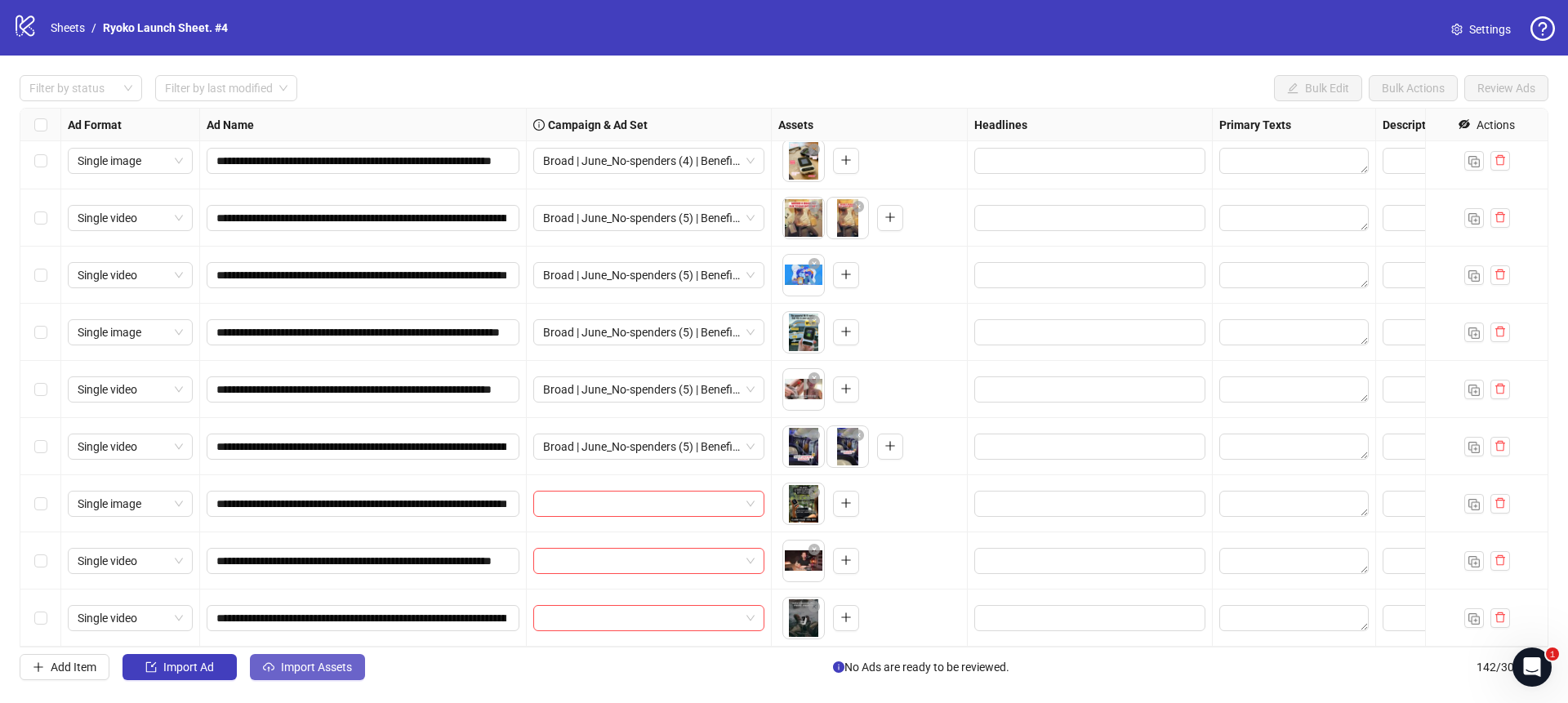 click on "Import Assets" at bounding box center (316, 667) 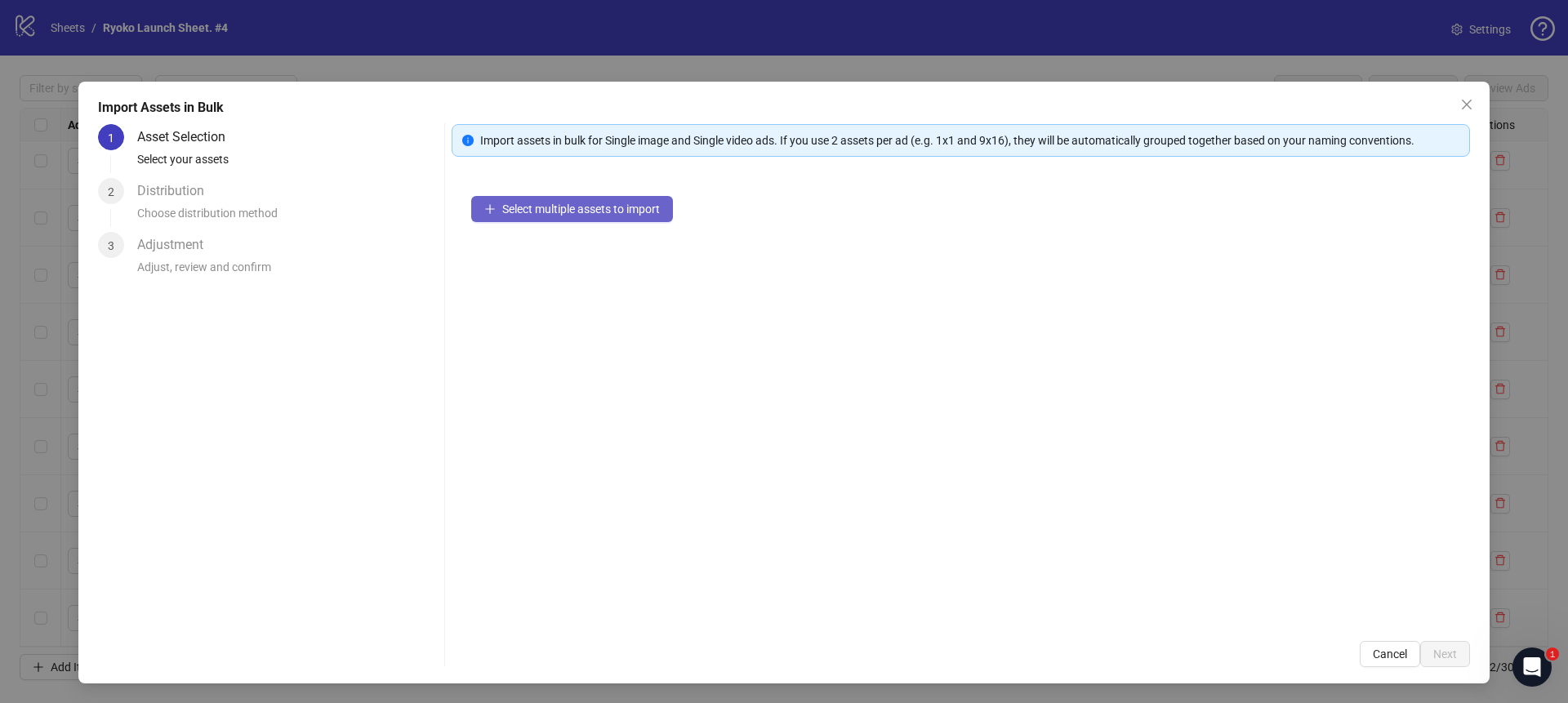 click on "Select multiple assets to import" at bounding box center (572, 209) 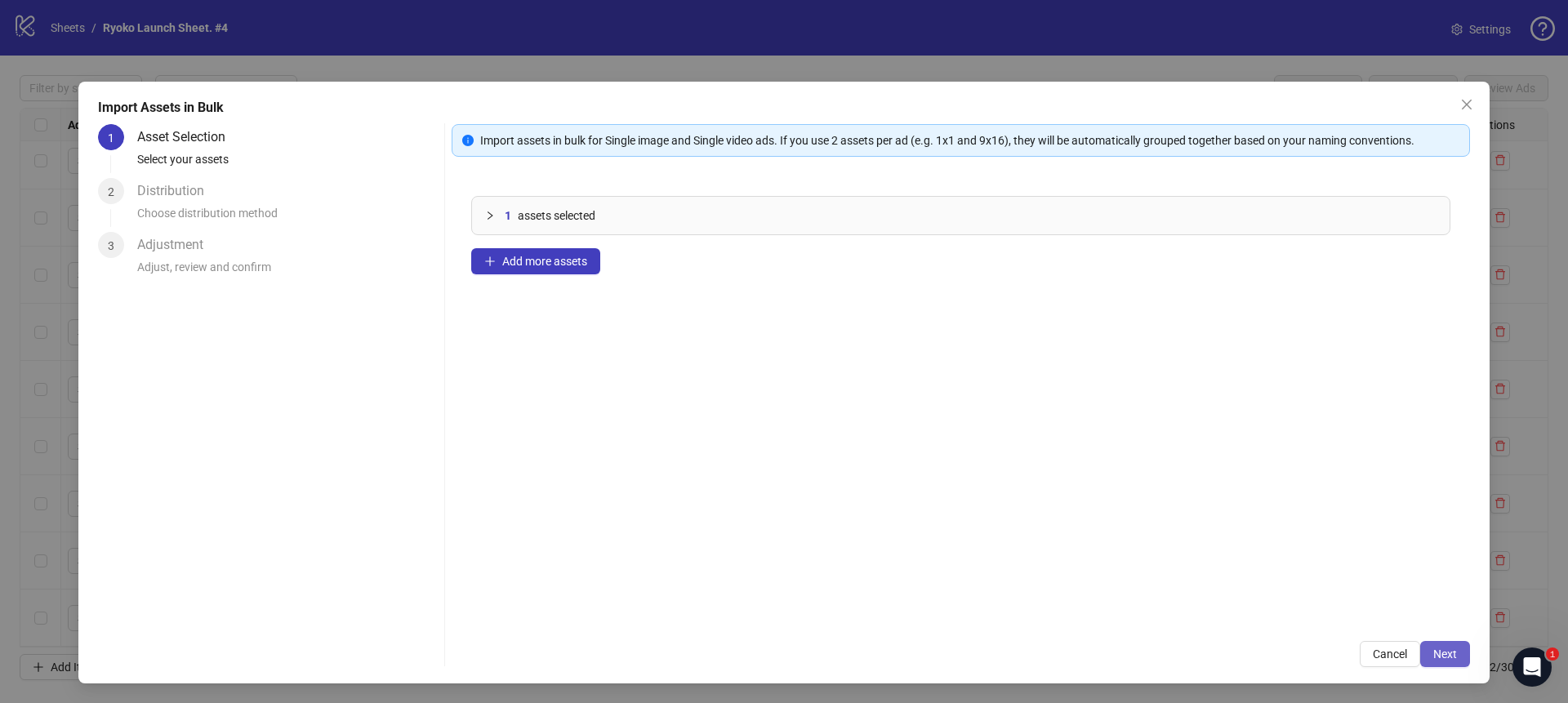 click on "Next" at bounding box center [1445, 654] 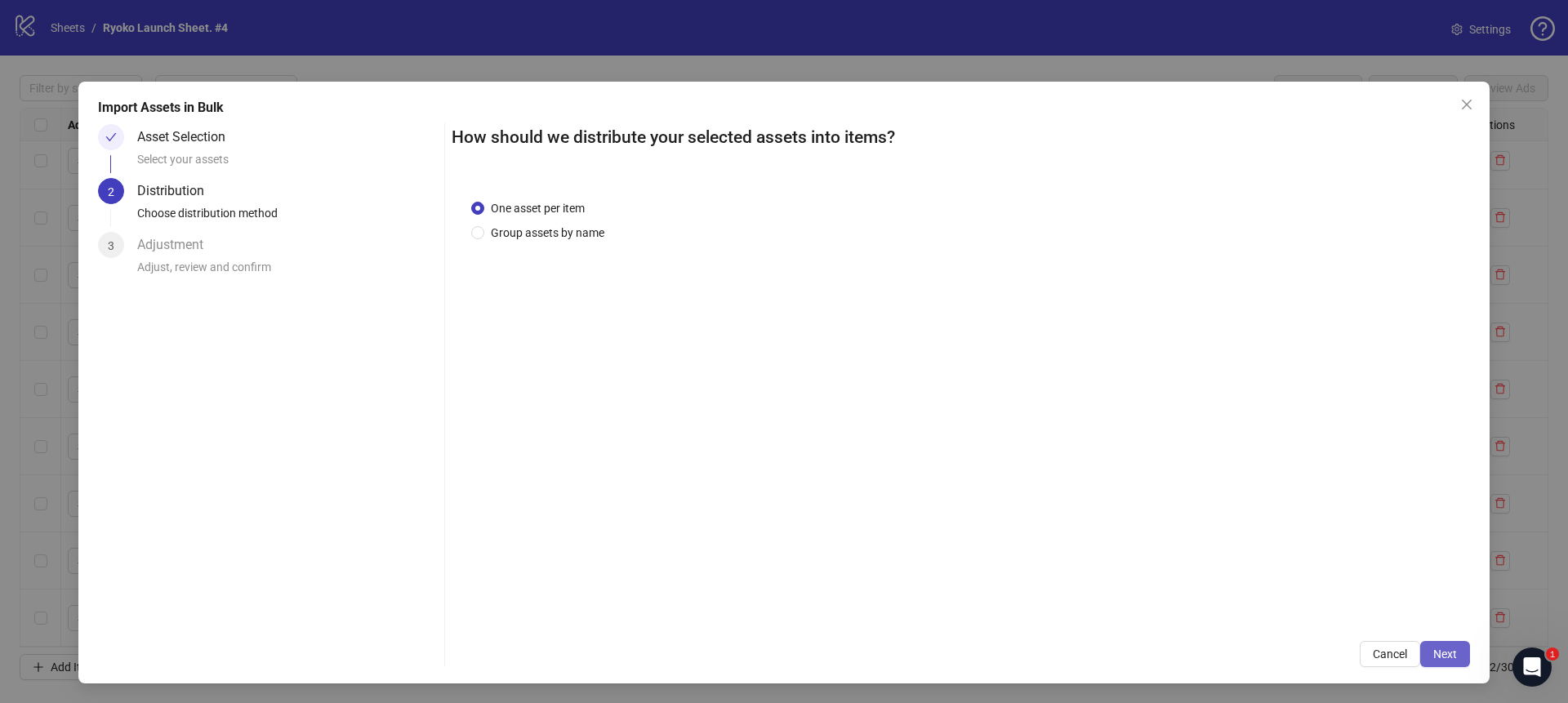 click on "Next" at bounding box center [1445, 654] 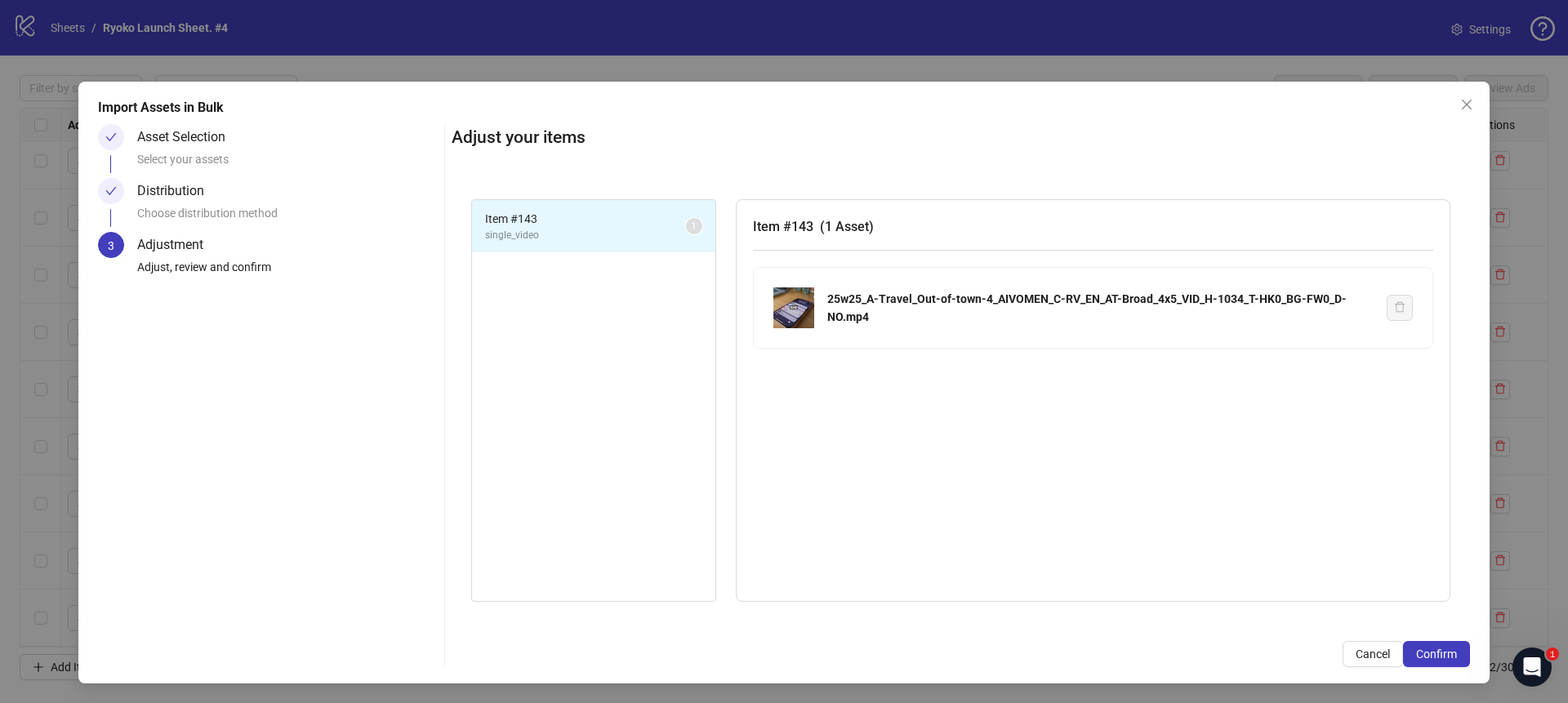 click on "Confirm" at bounding box center (1437, 654) 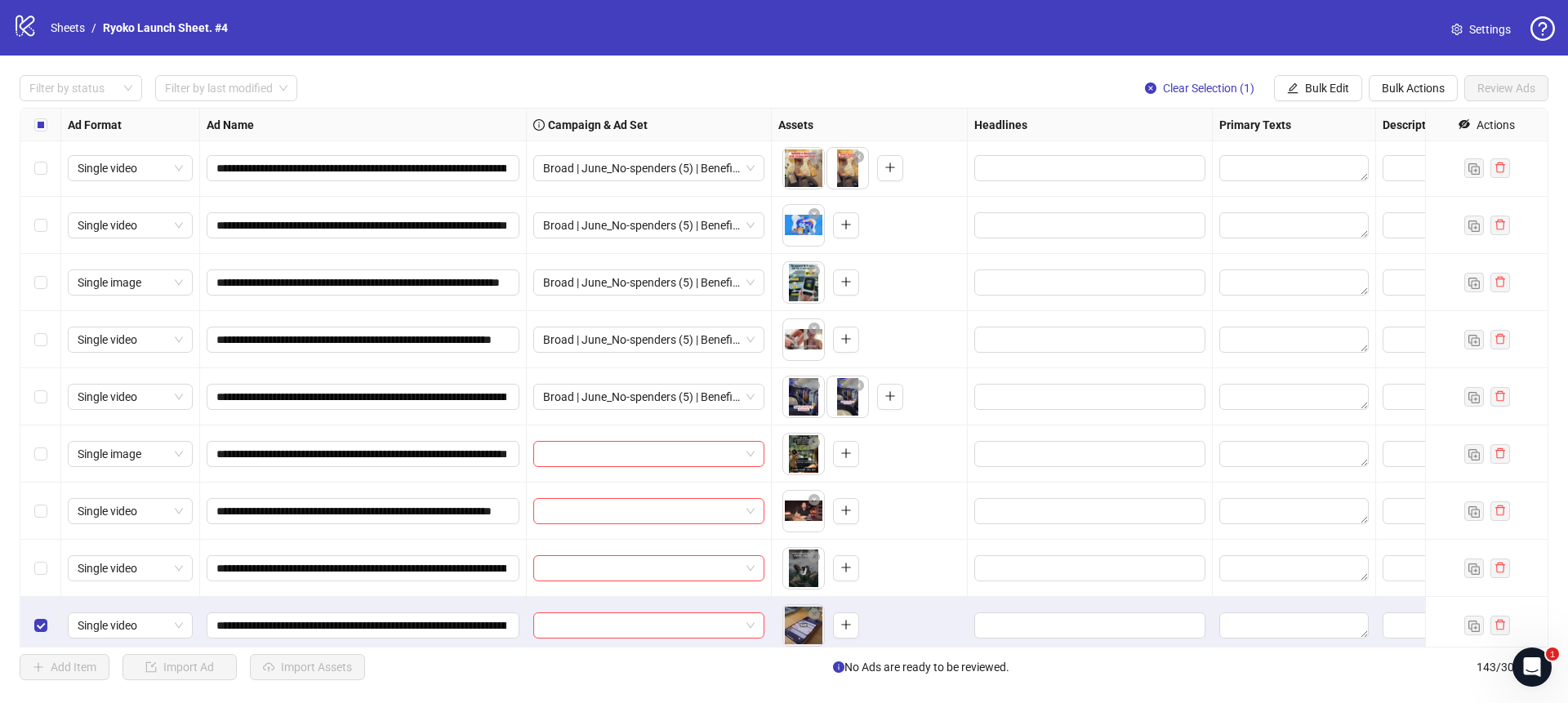 scroll, scrollTop: 7668, scrollLeft: 0, axis: vertical 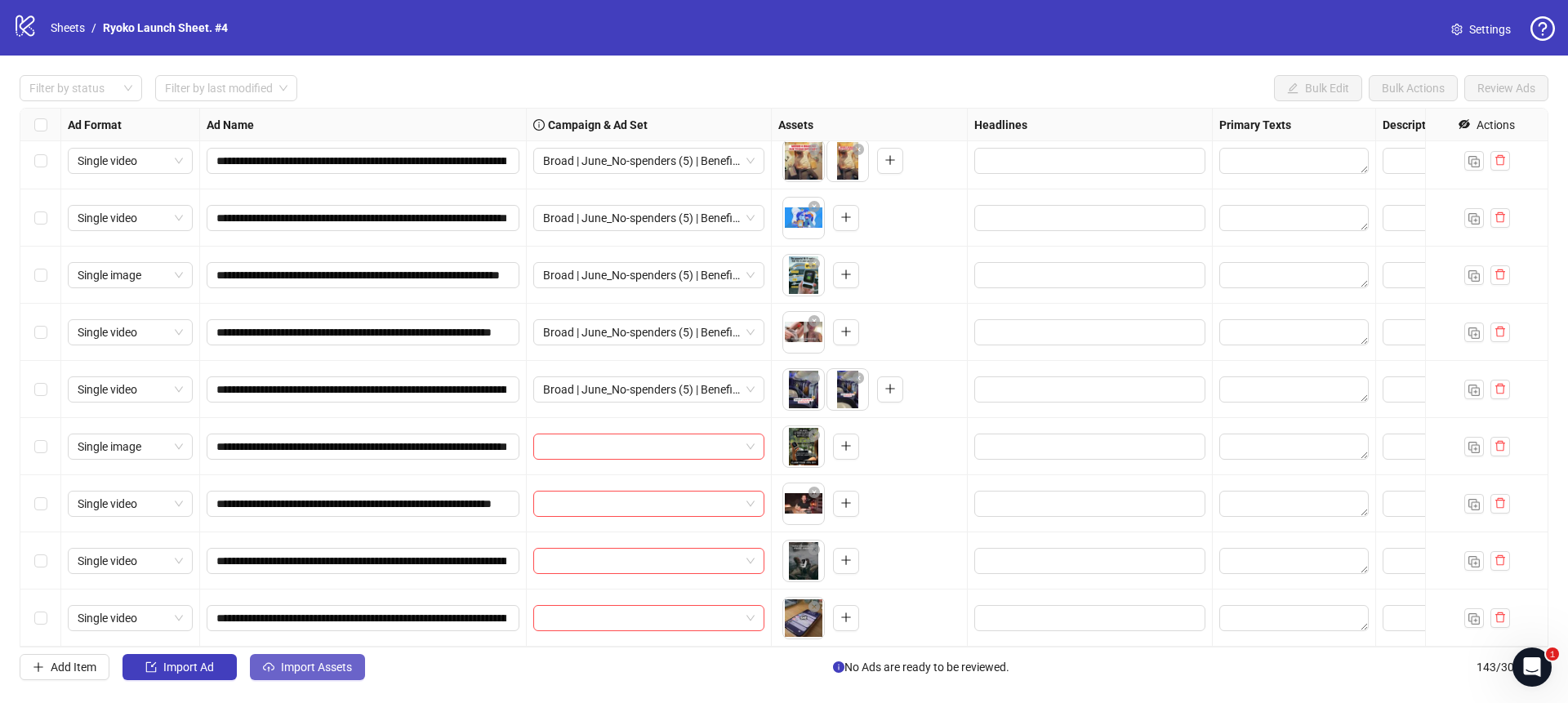 click on "Import Assets" at bounding box center [307, 667] 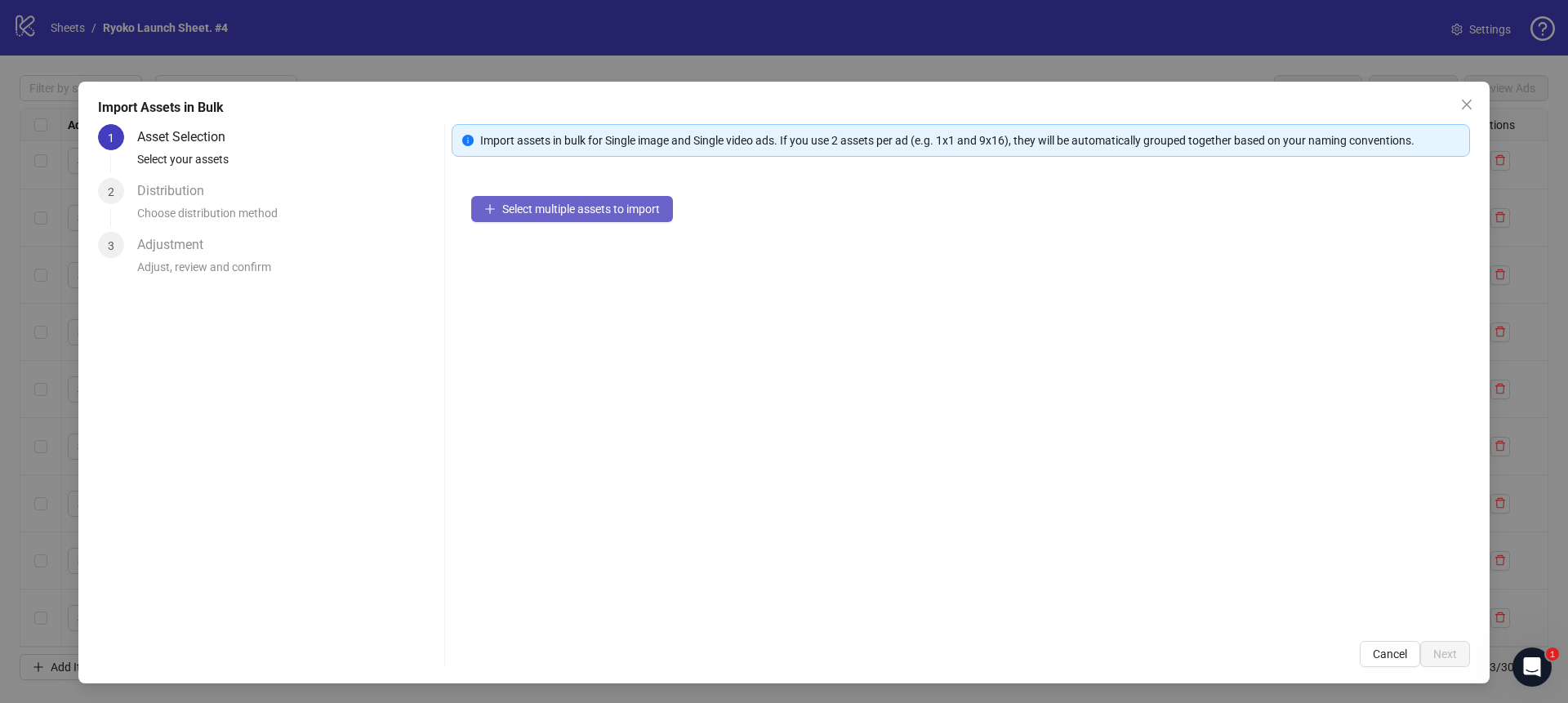 click on "Select multiple assets to import" at bounding box center [581, 209] 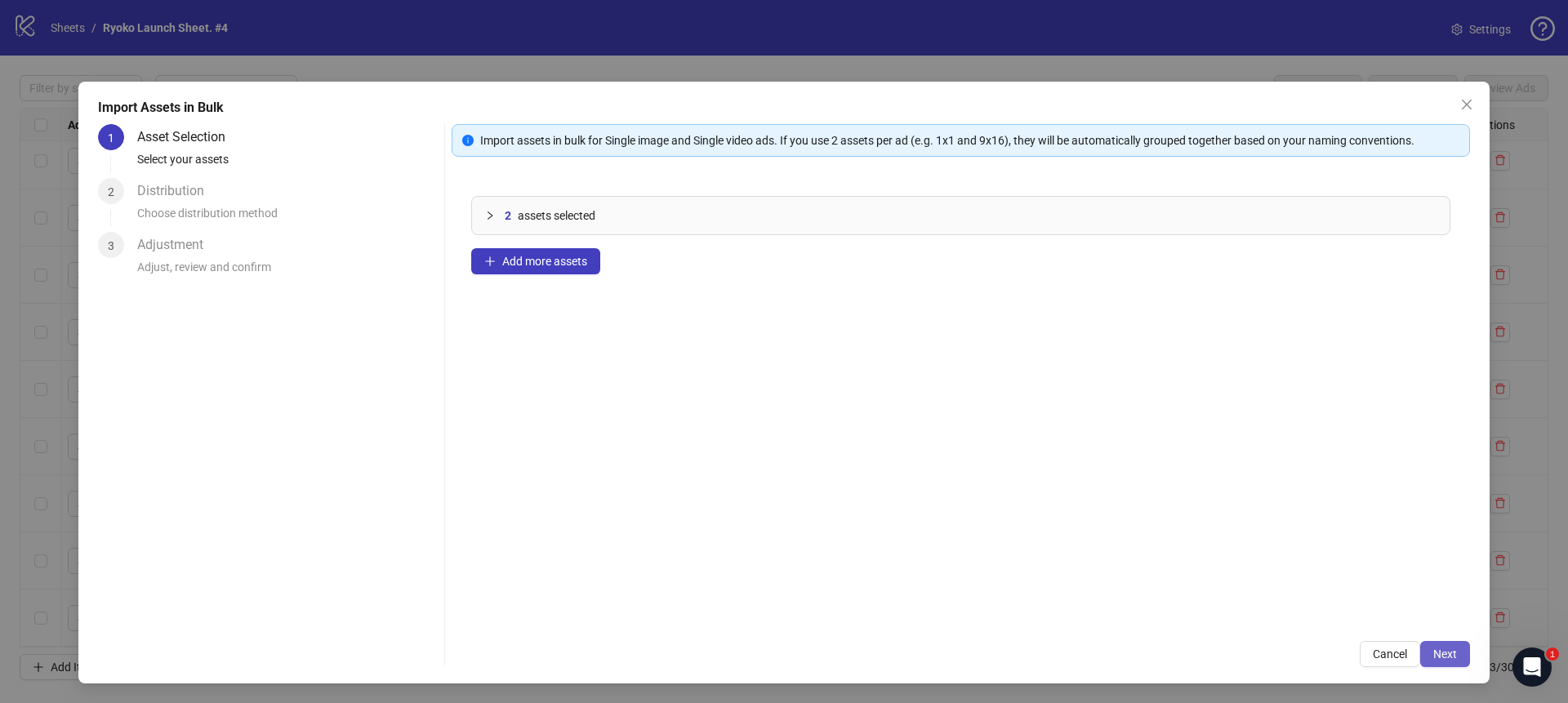 click on "Next" at bounding box center (1445, 654) 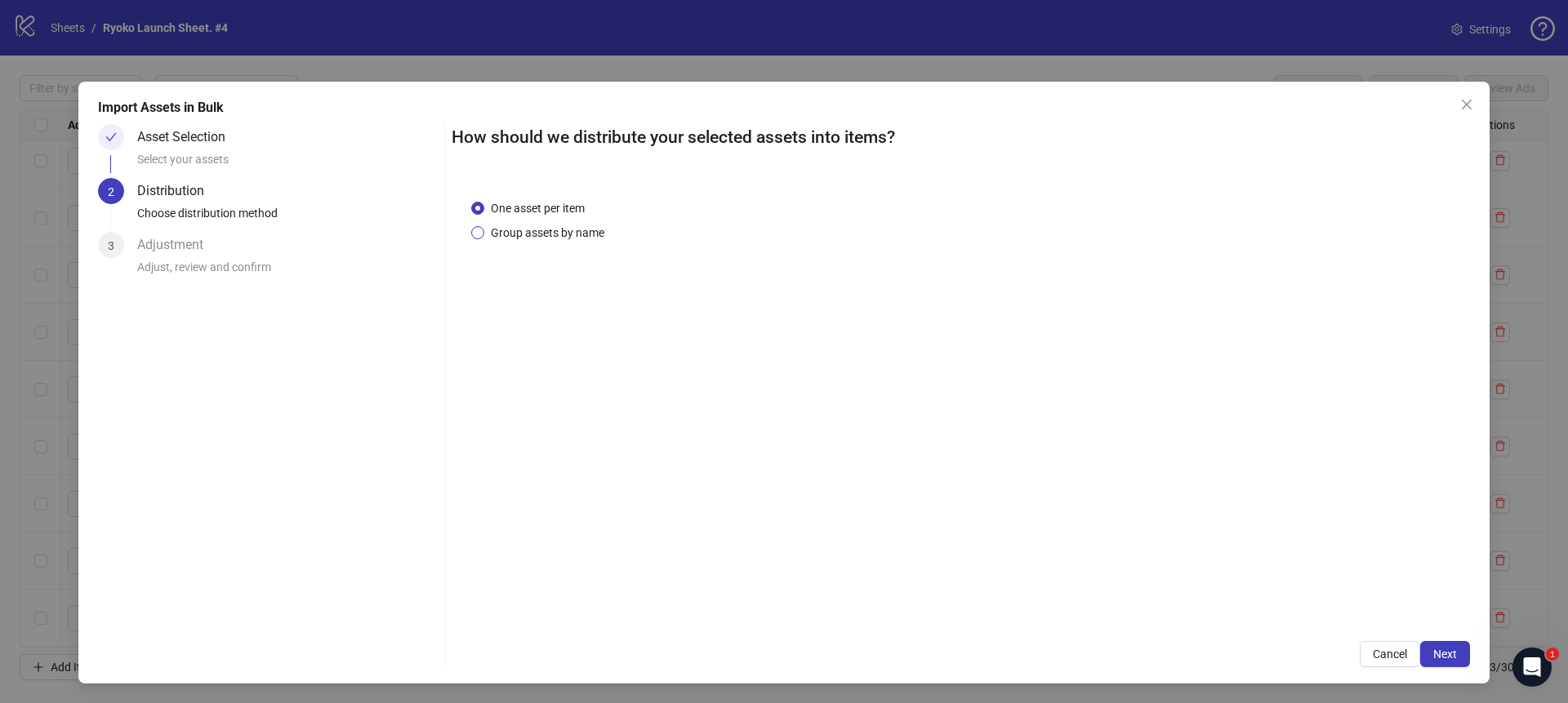 click on "Group assets by name" at bounding box center [547, 233] 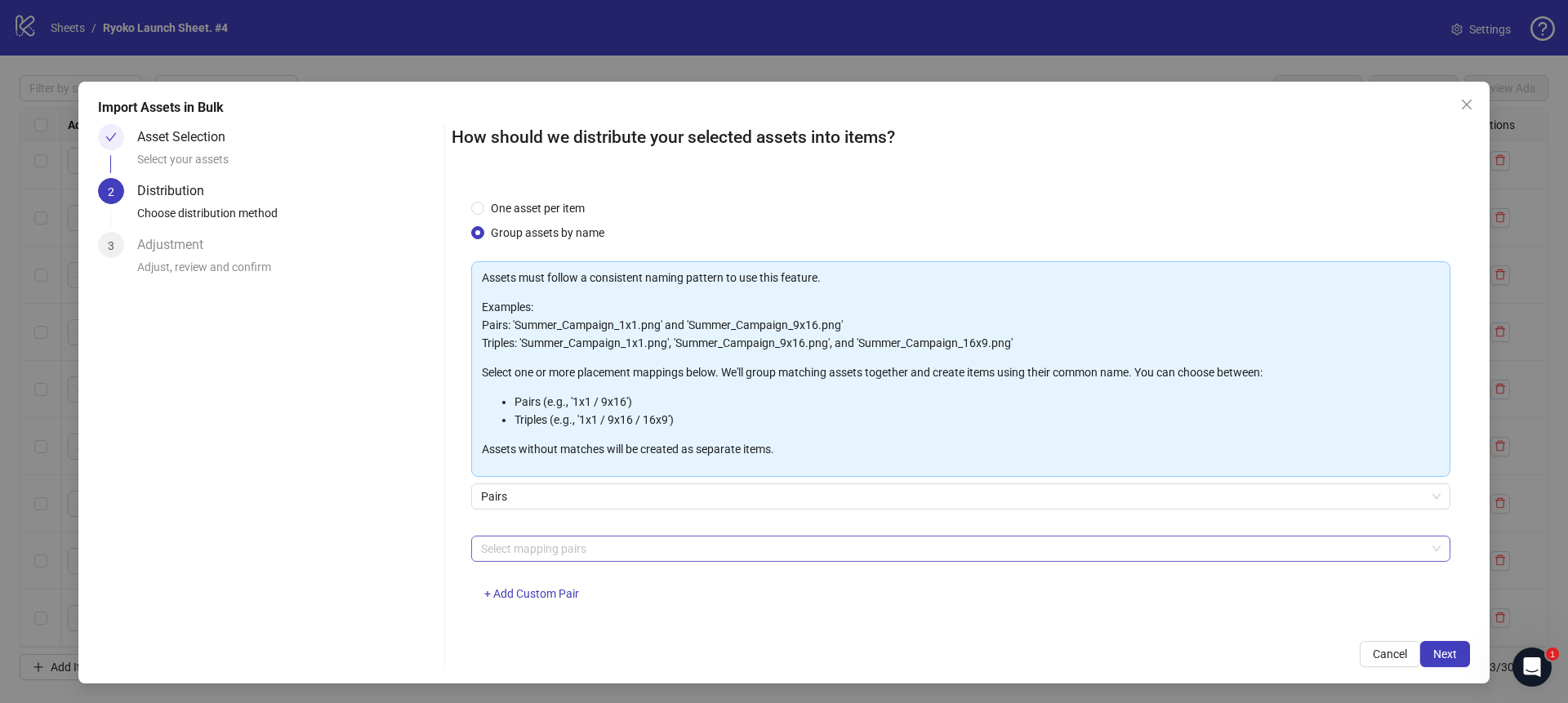 click at bounding box center (952, 549) 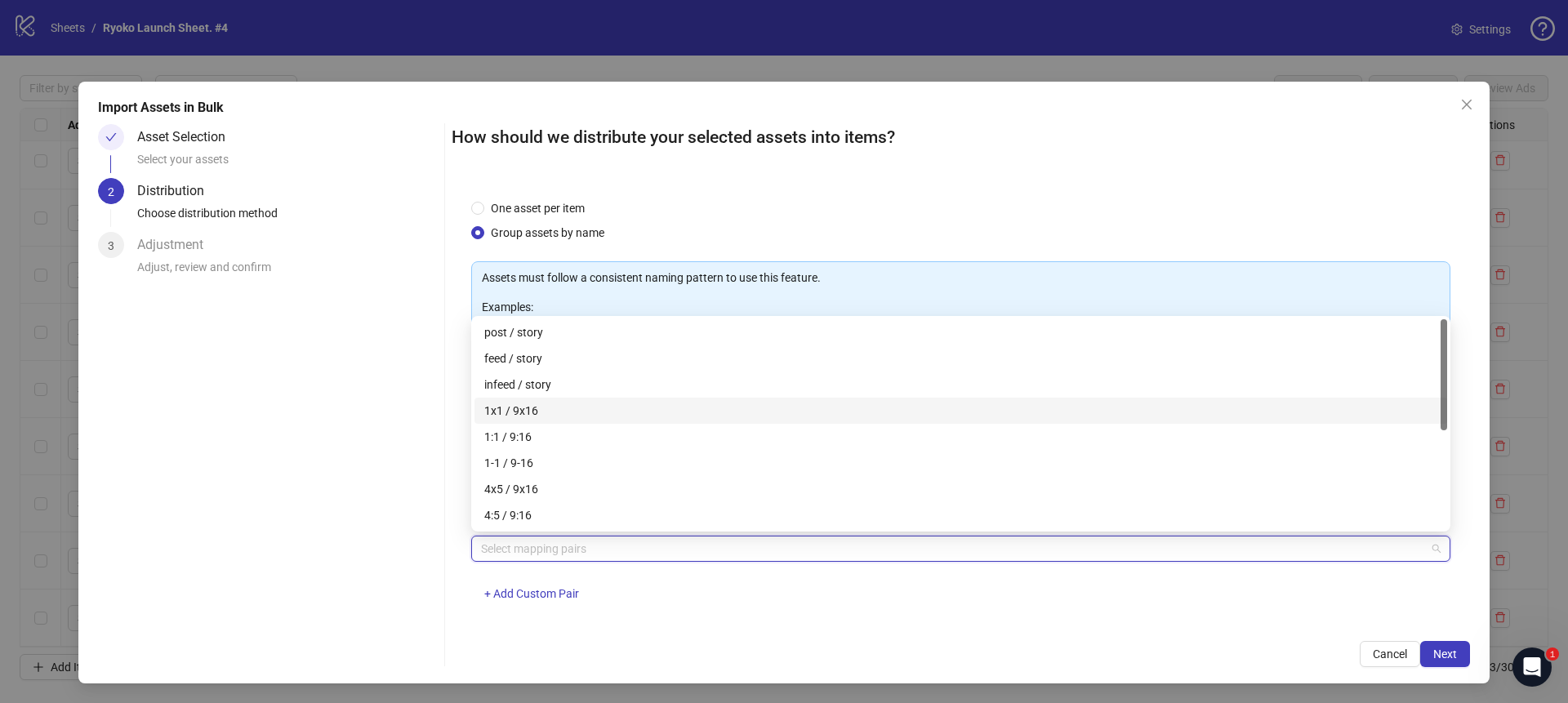click on "1x1 / 9x16" at bounding box center [960, 411] 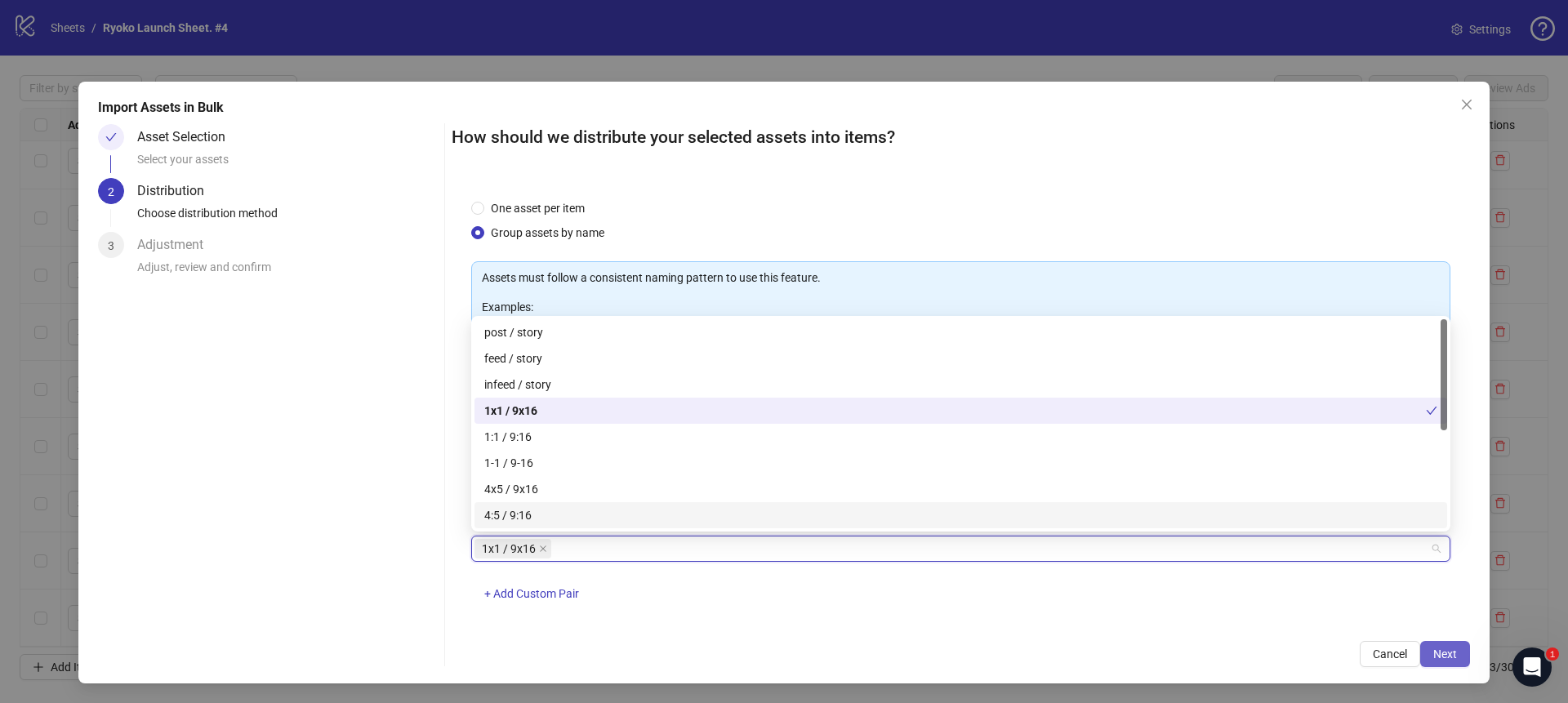 click on "Next" at bounding box center (1445, 654) 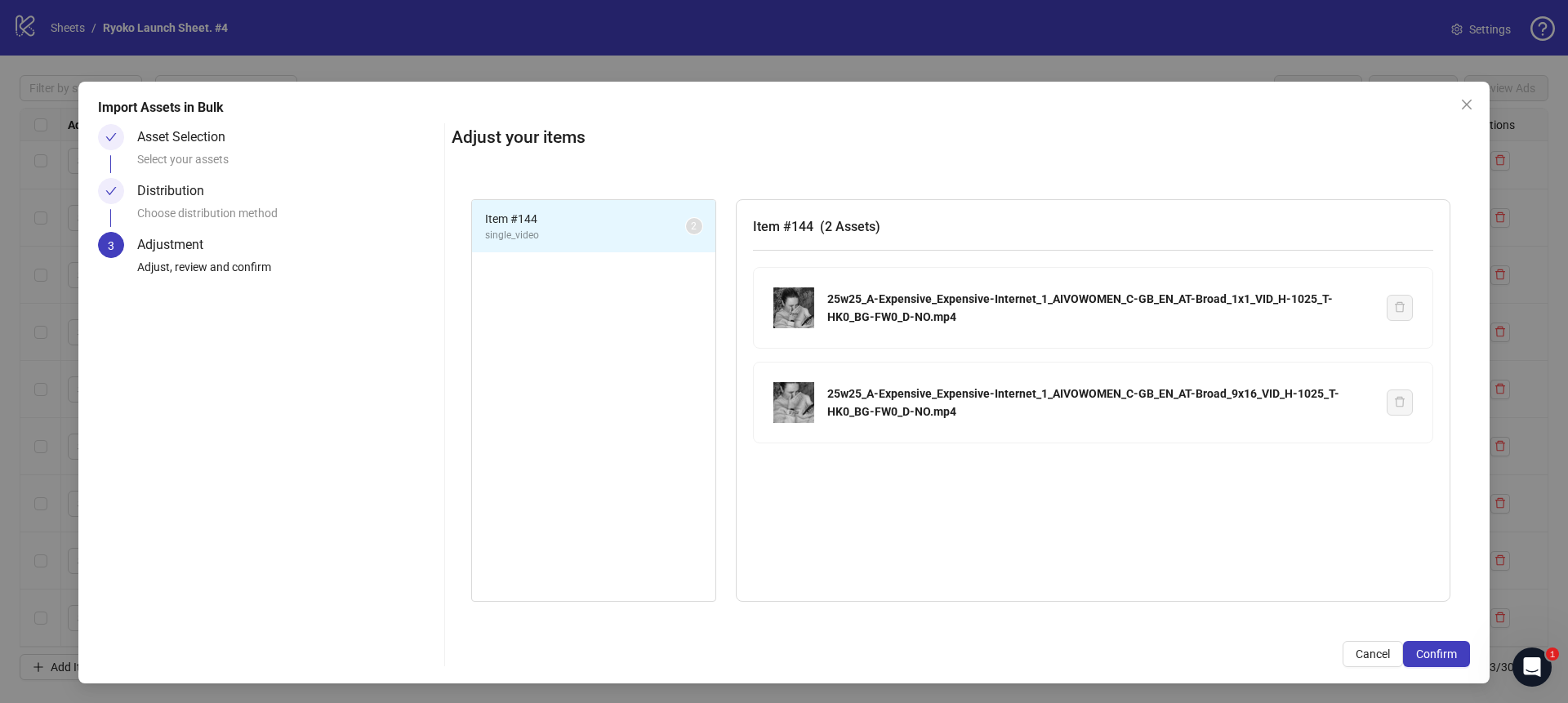 click on "Confirm" at bounding box center [1437, 654] 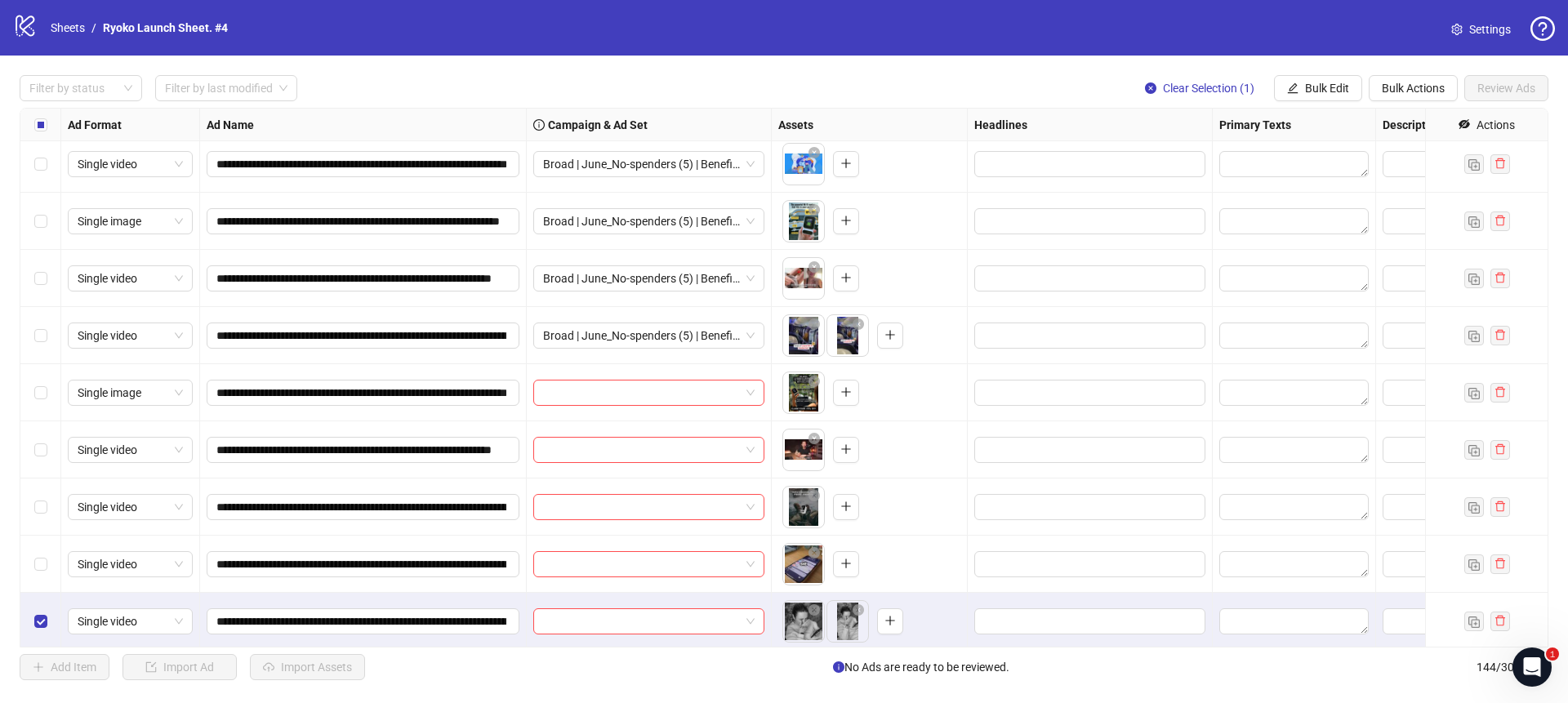 scroll, scrollTop: 7725, scrollLeft: 0, axis: vertical 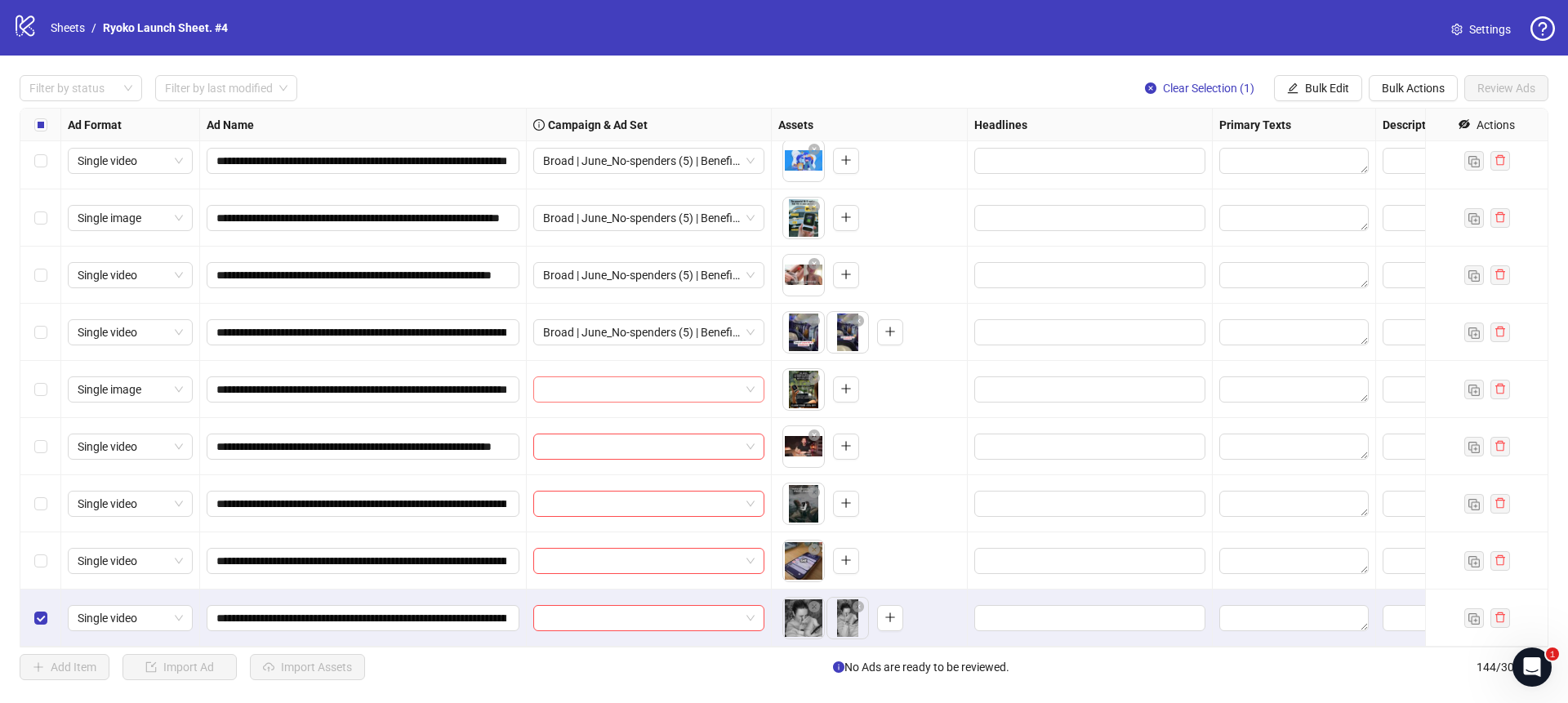 click at bounding box center (648, 389) 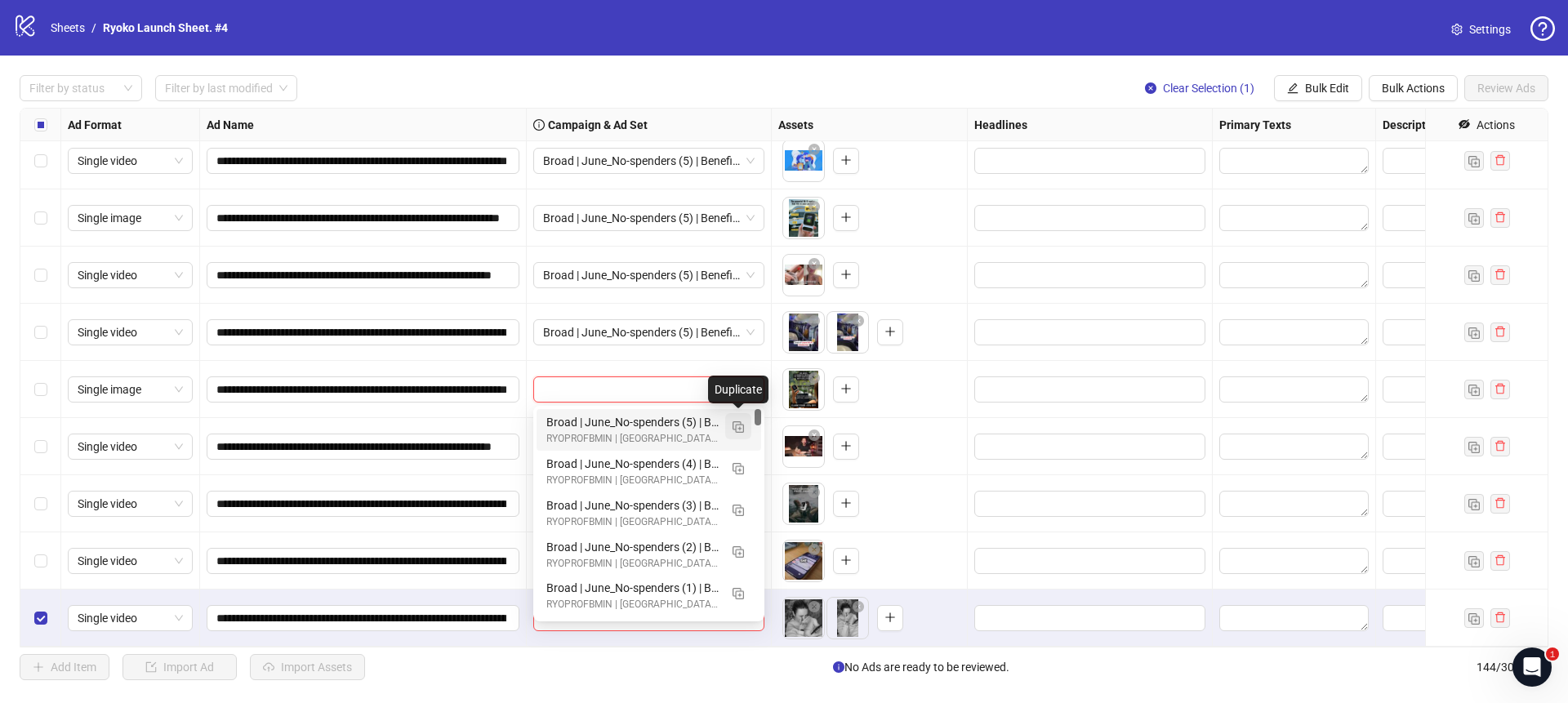 click at bounding box center (738, 427) 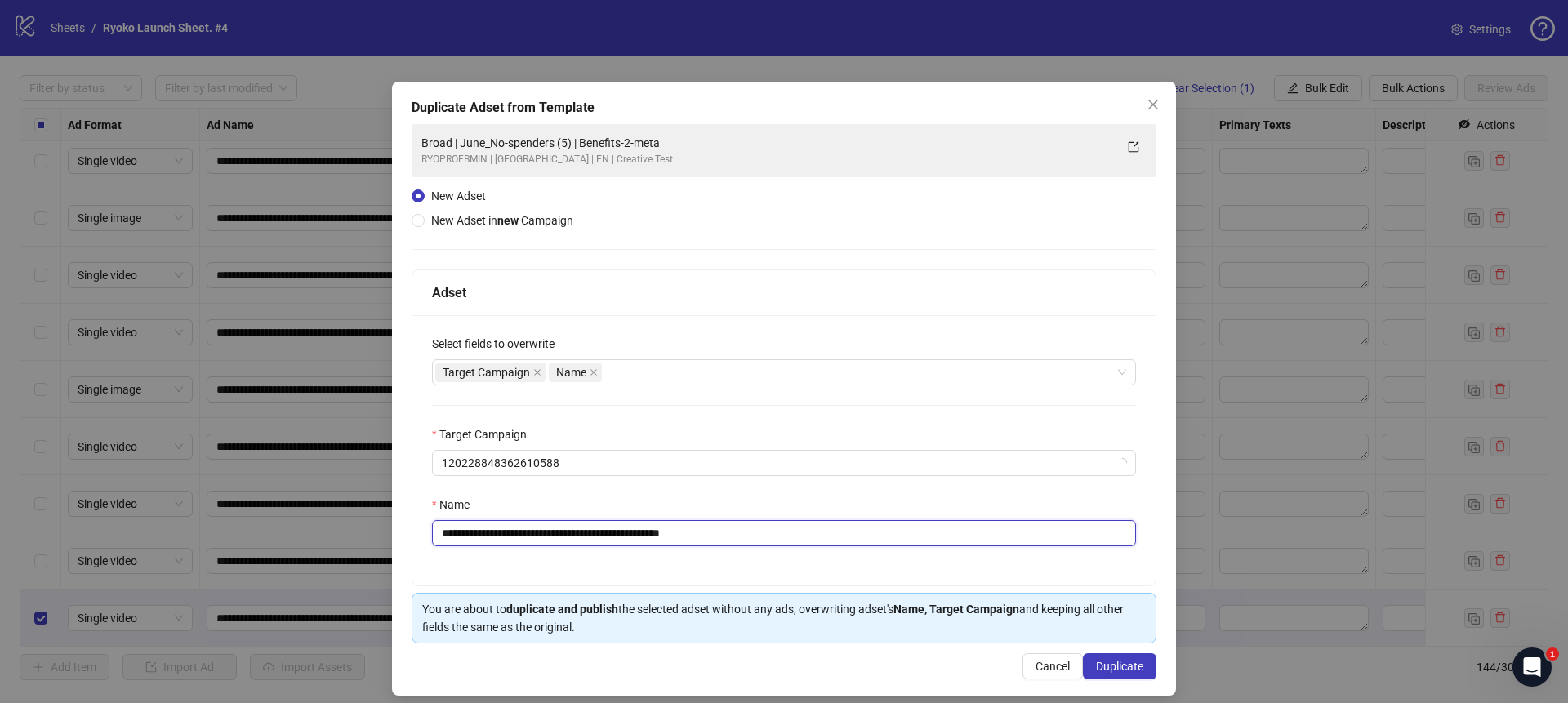 click on "**********" at bounding box center [784, 533] 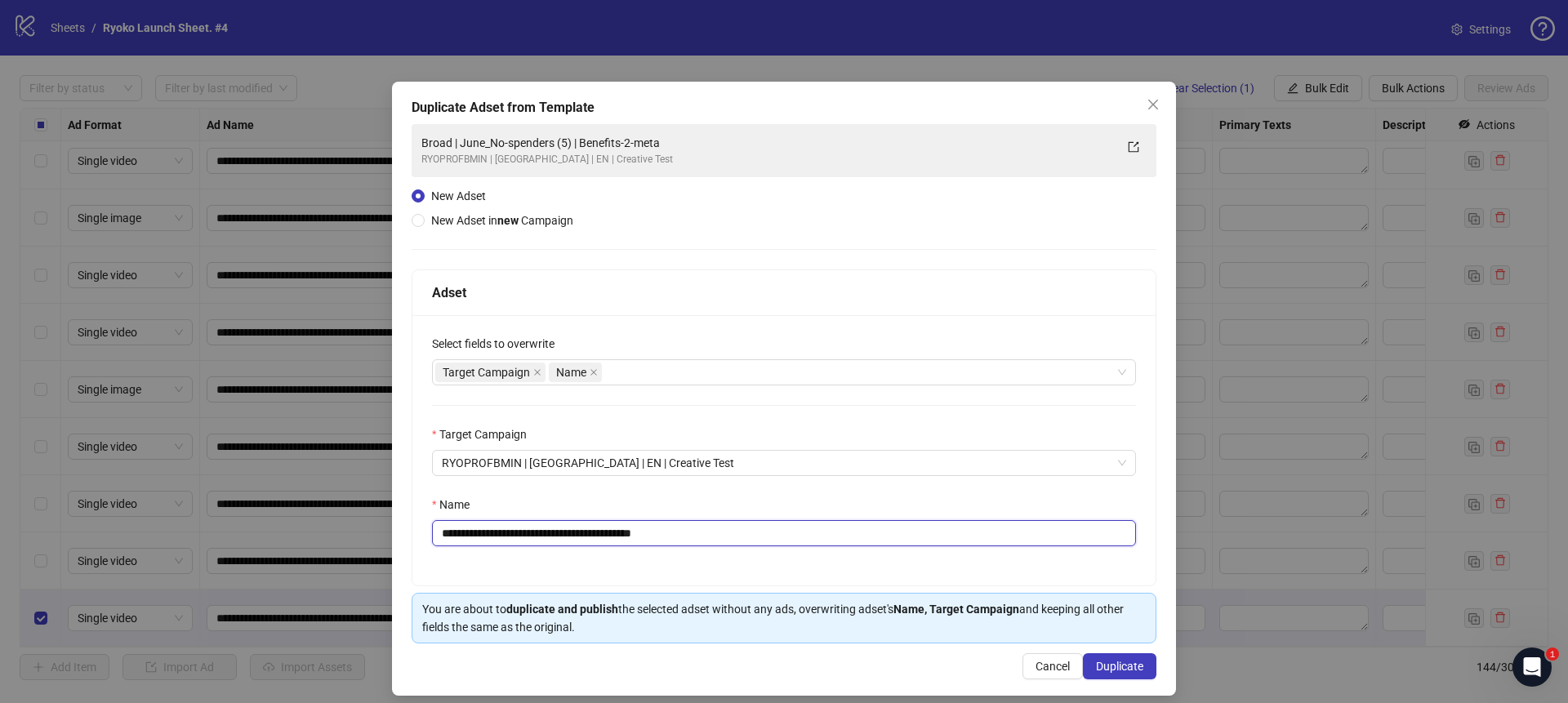 click on "**********" at bounding box center [784, 533] 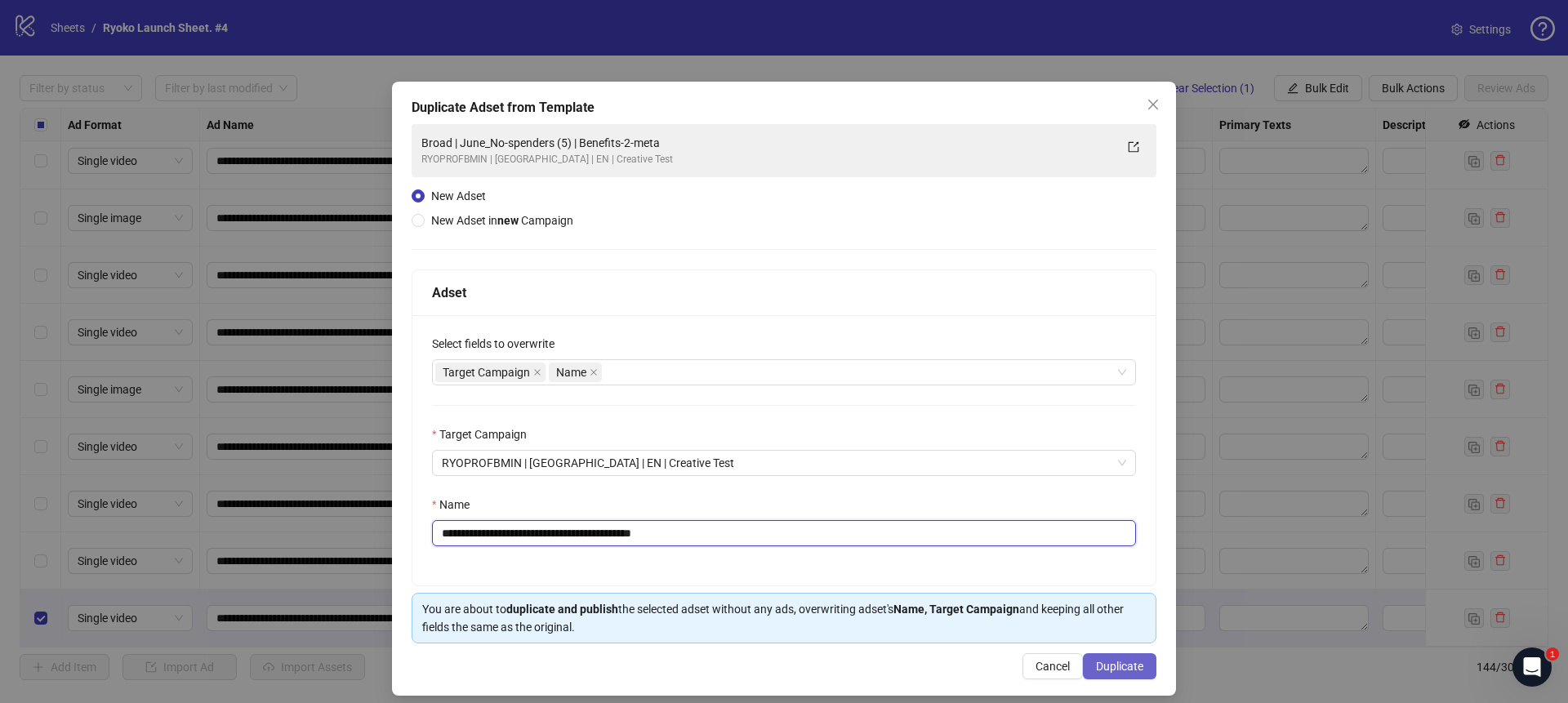 type on "**********" 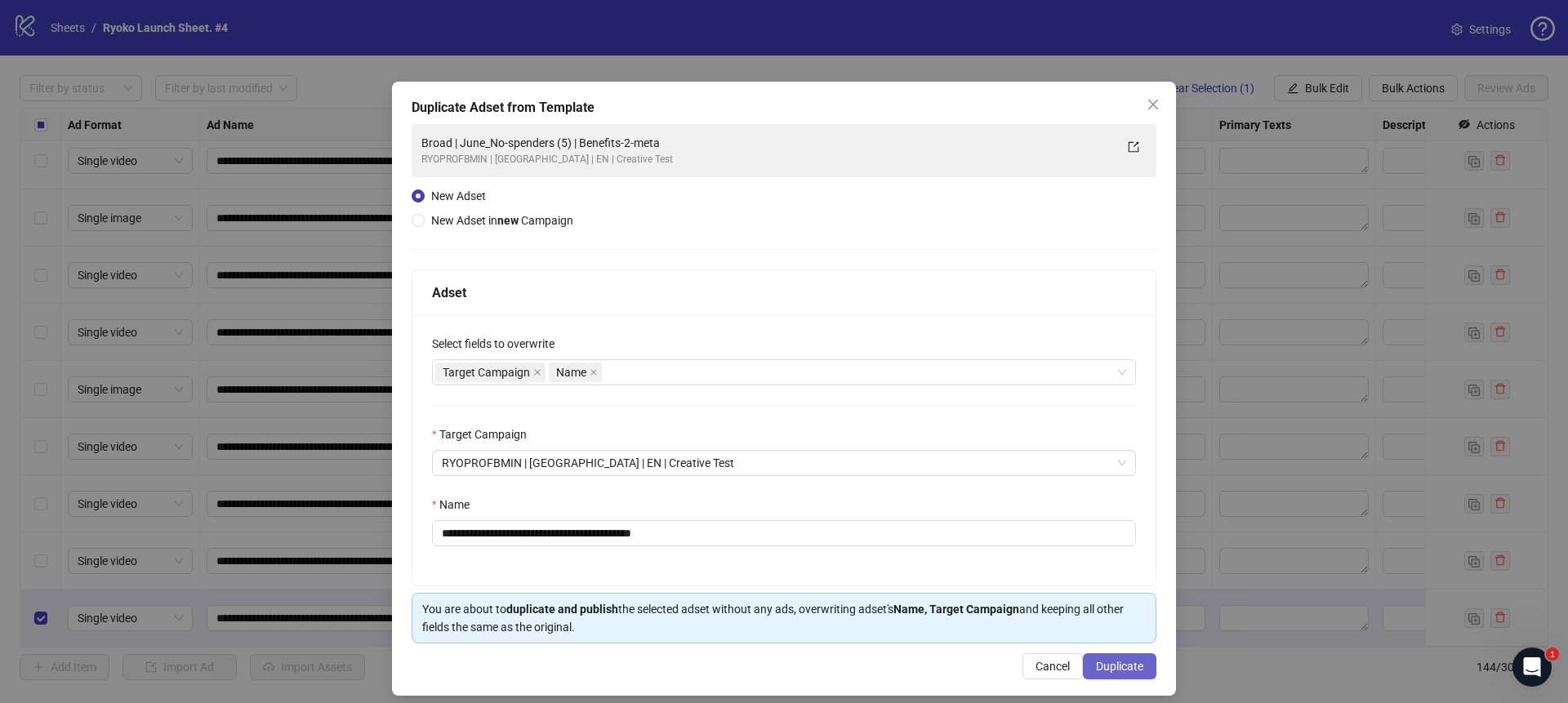 click on "Duplicate" at bounding box center [1120, 666] 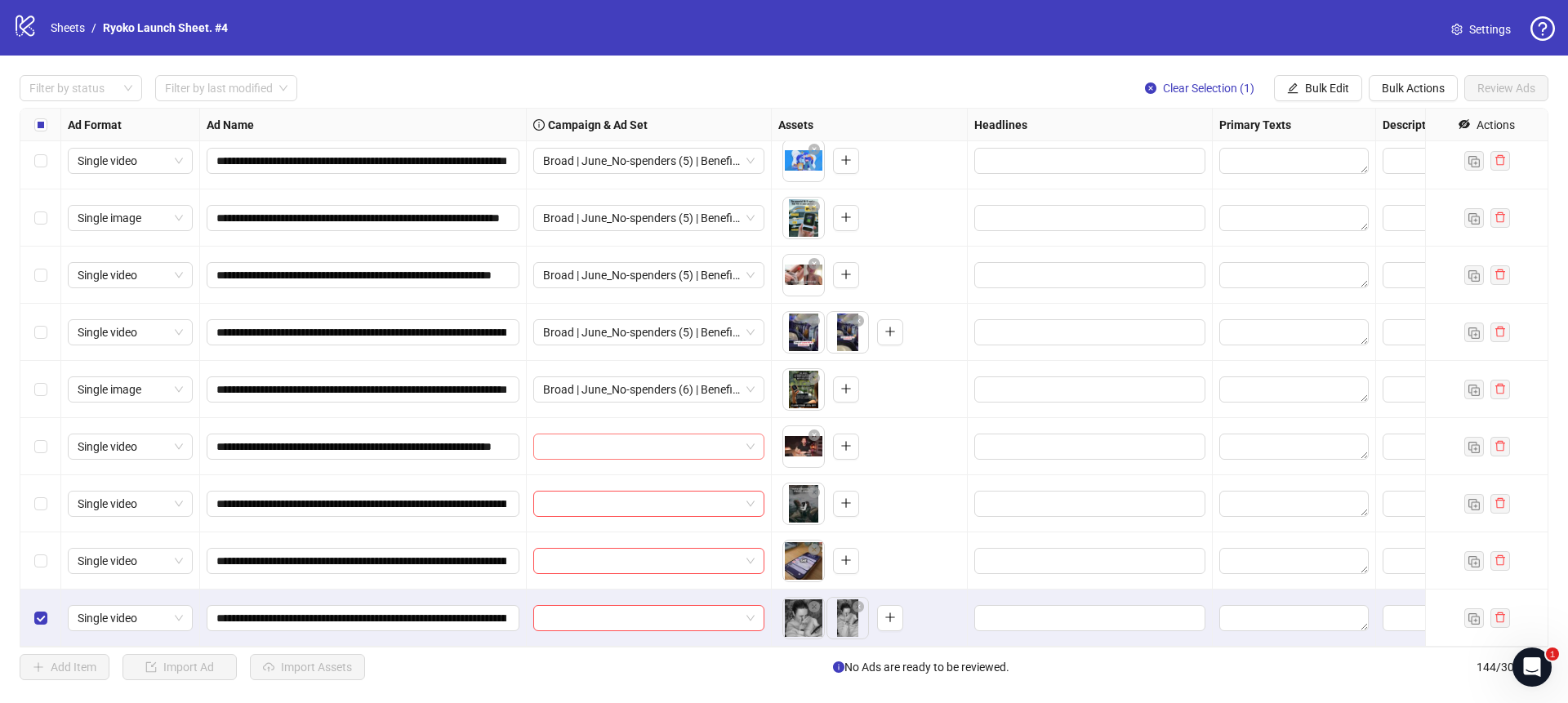 click at bounding box center [648, 447] 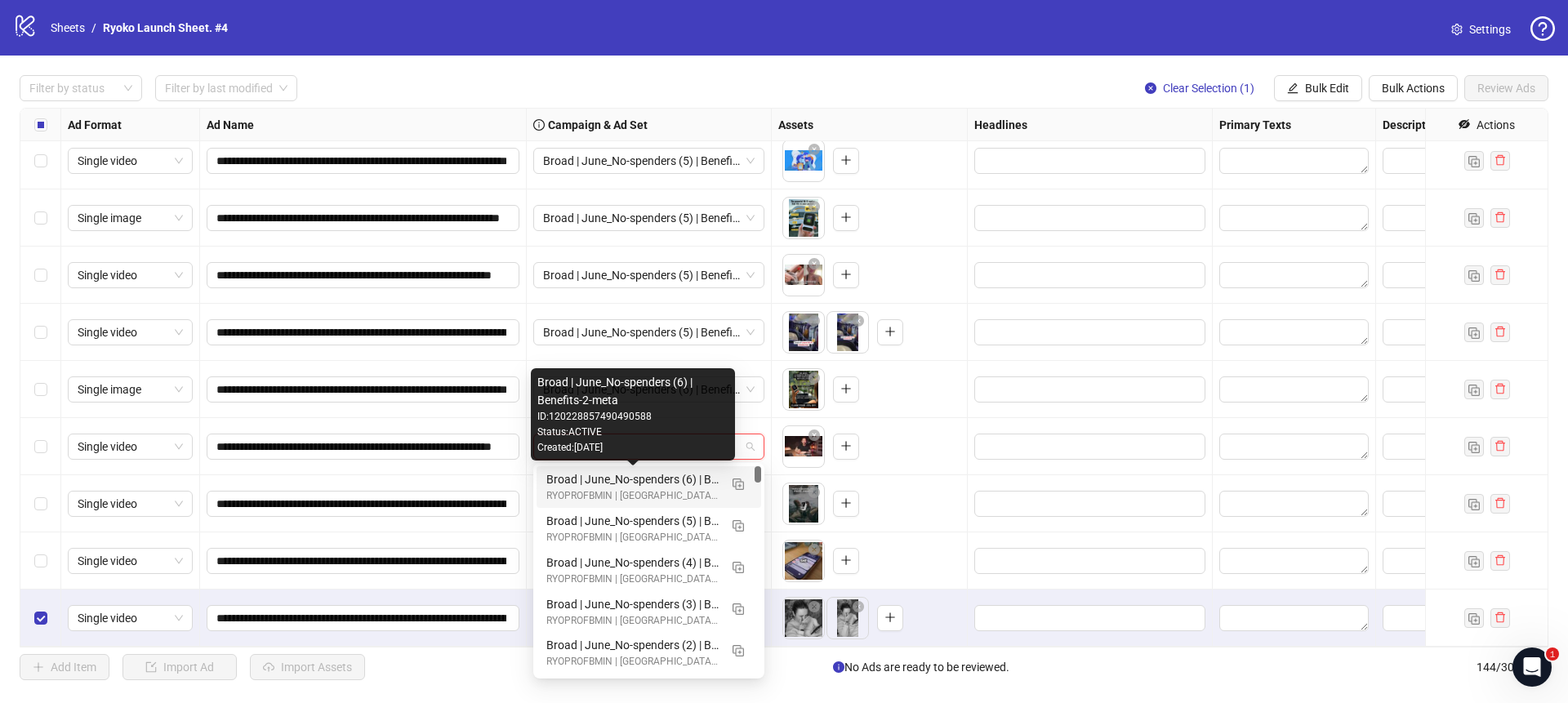 click on "Broad | June_No-spenders (6) | Benefits-2-meta" at bounding box center (632, 479) 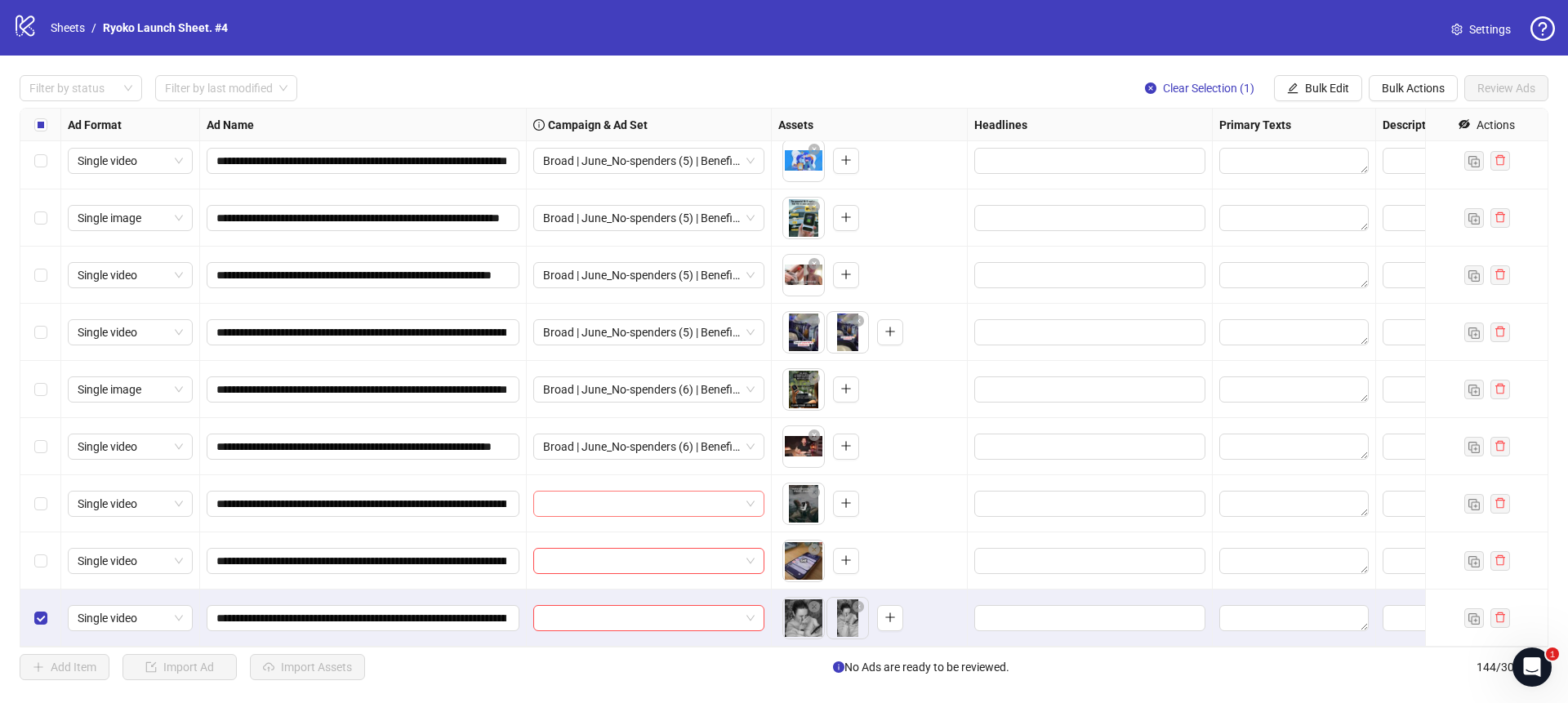 click at bounding box center (648, 504) 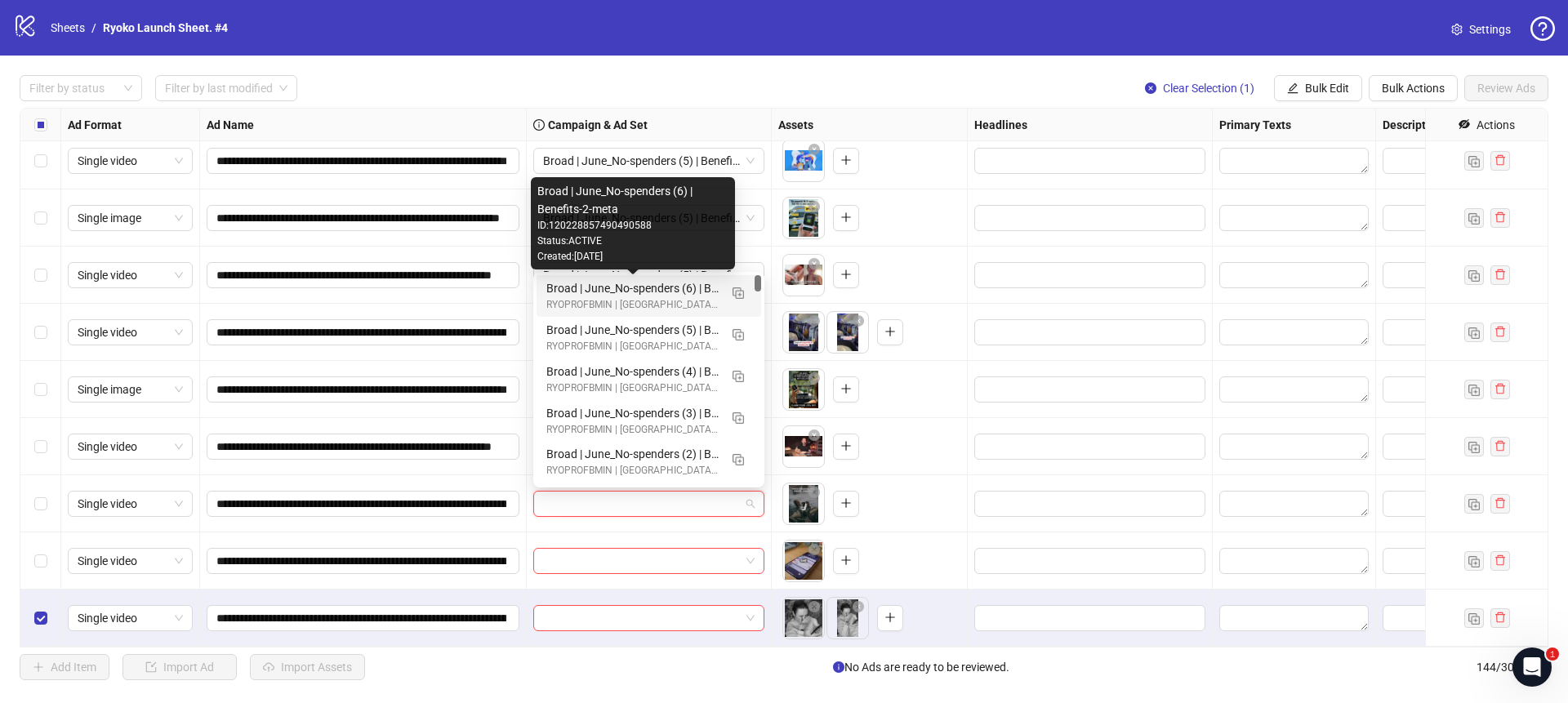 click on "Broad | June_No-spenders (6) | Benefits-2-meta" at bounding box center (632, 288) 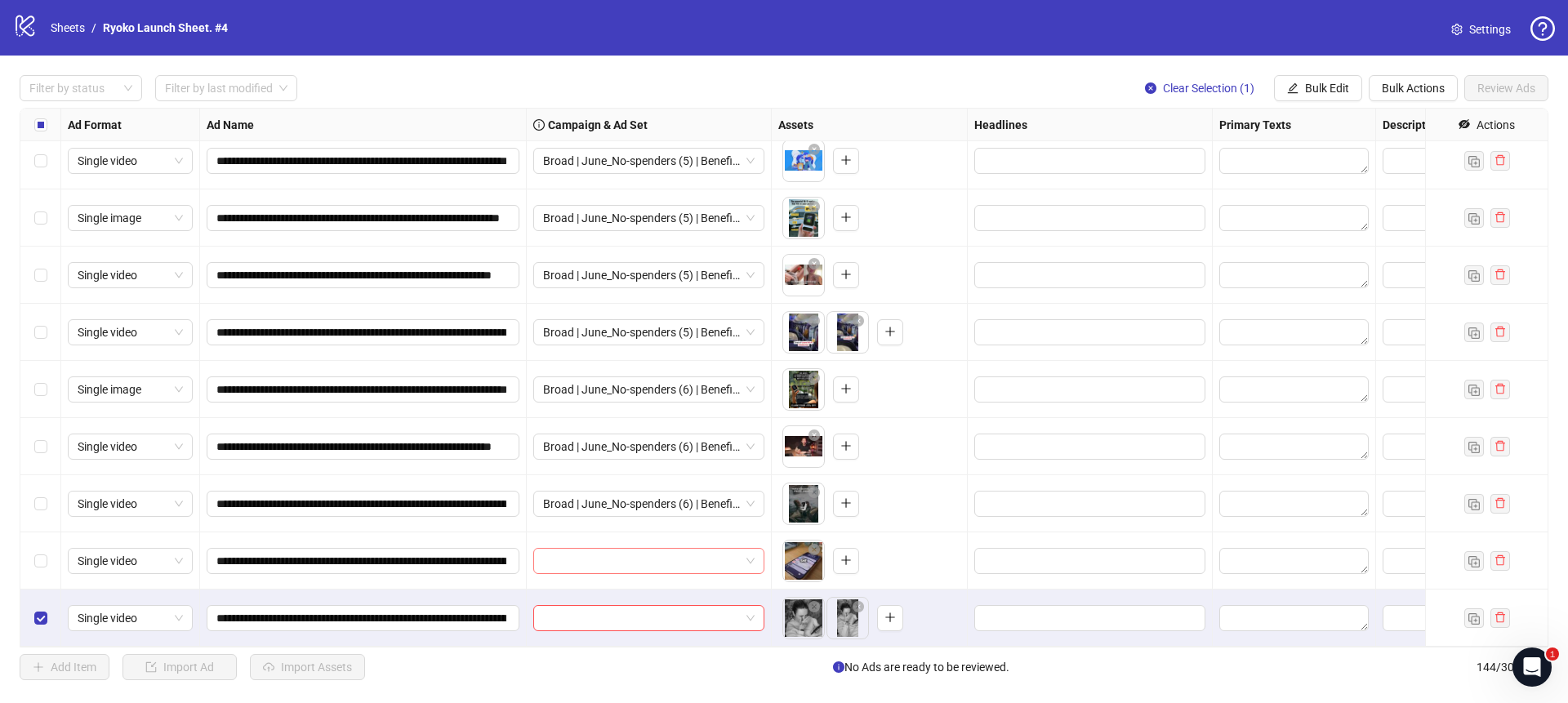 click at bounding box center [648, 561] 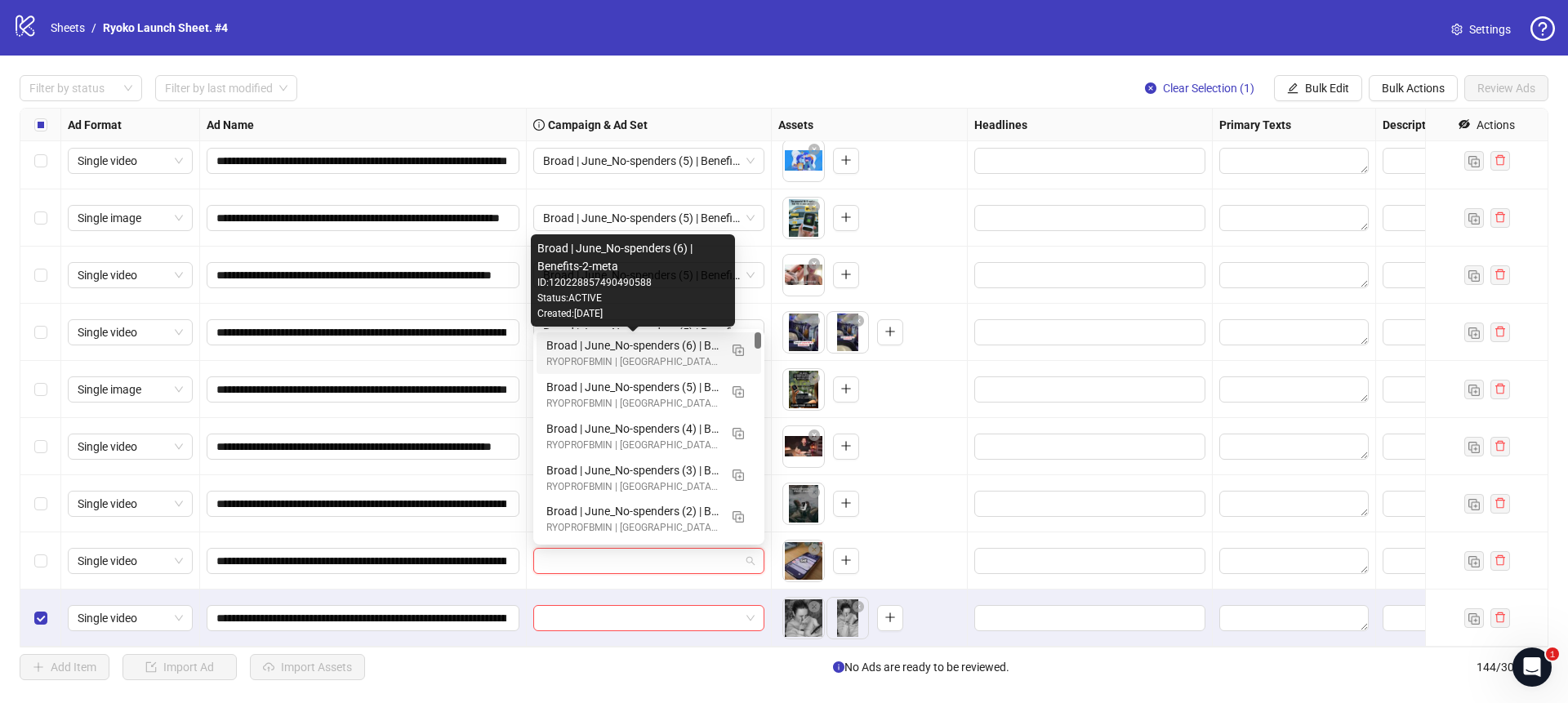click on "Broad | June_No-spenders (6) | Benefits-2-meta" at bounding box center [632, 345] 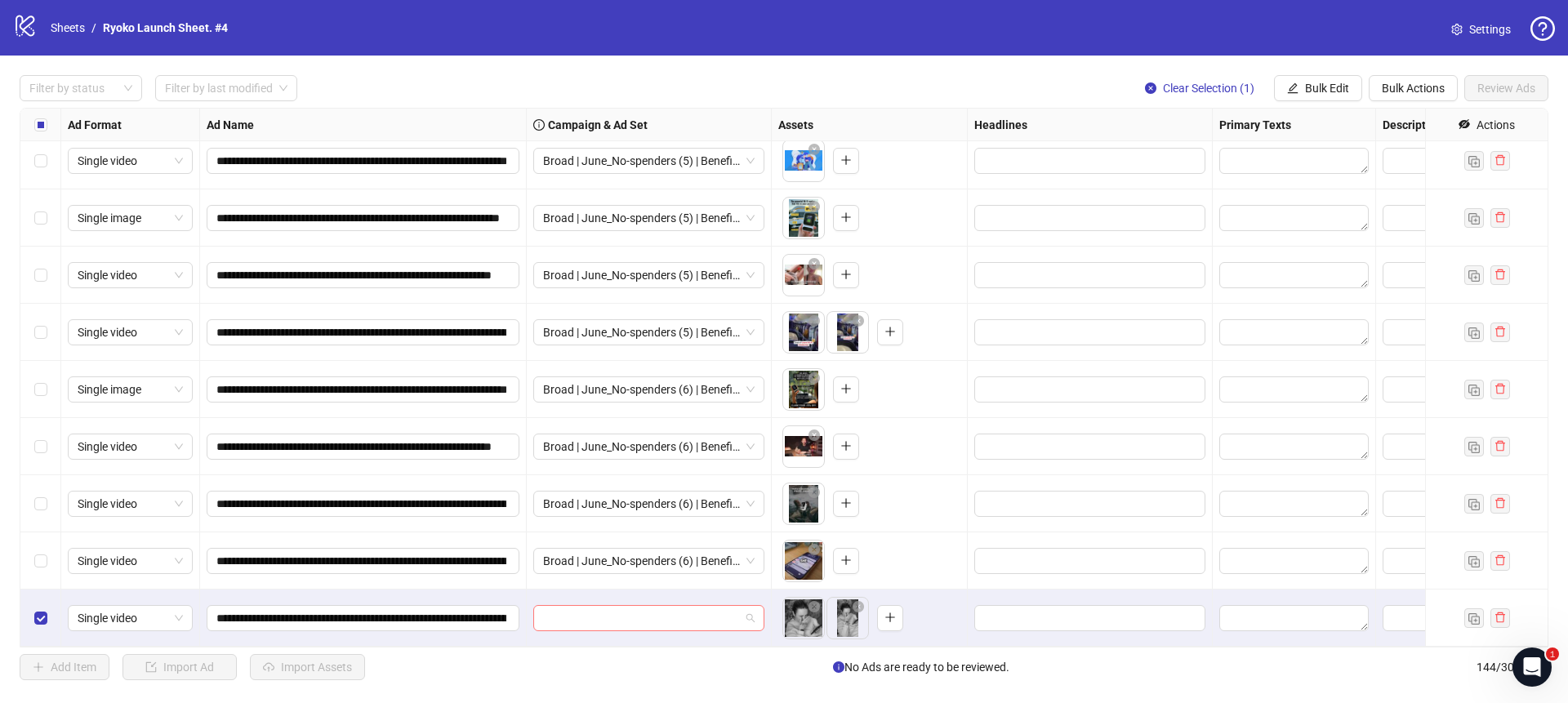 click at bounding box center (648, 618) 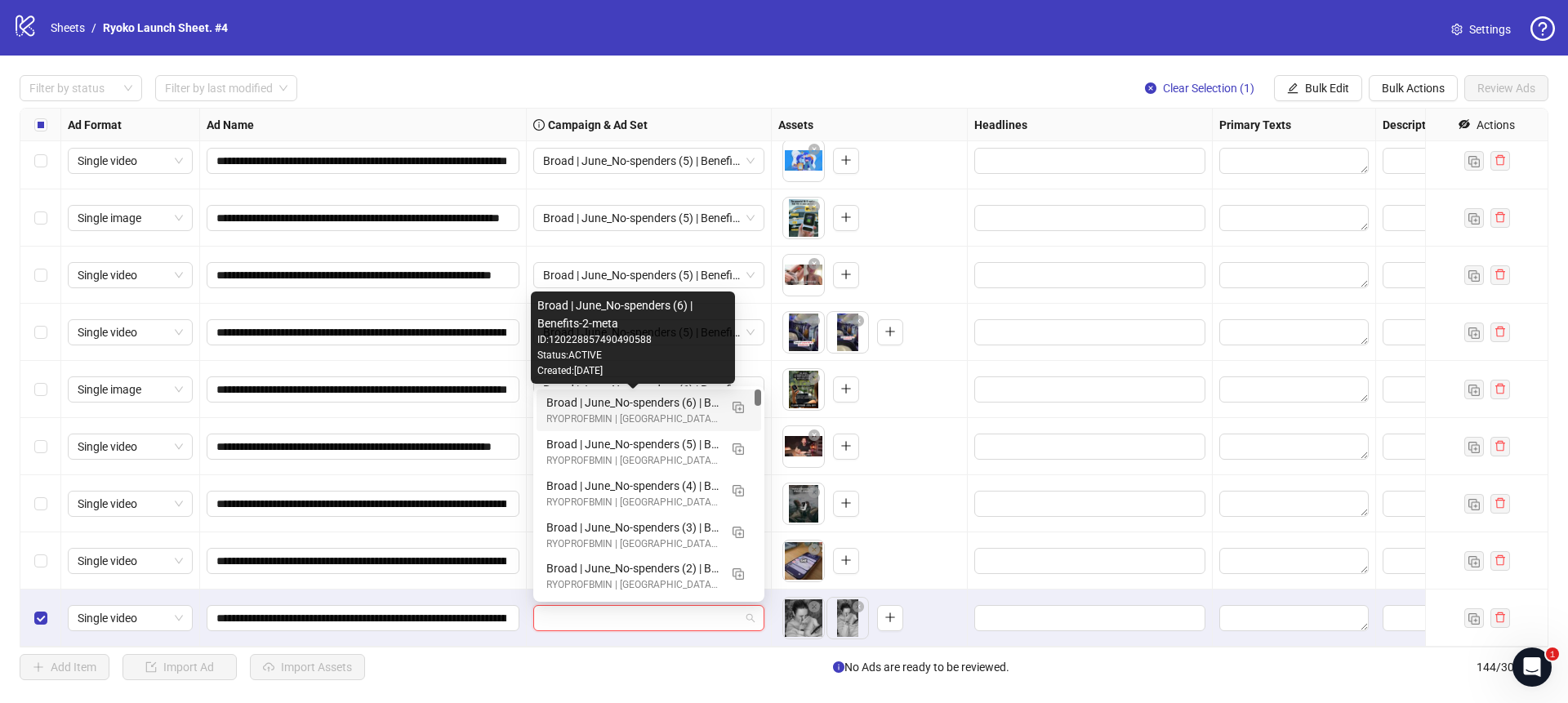 click on "Broad | June_No-spenders (6) | Benefits-2-meta" at bounding box center [632, 403] 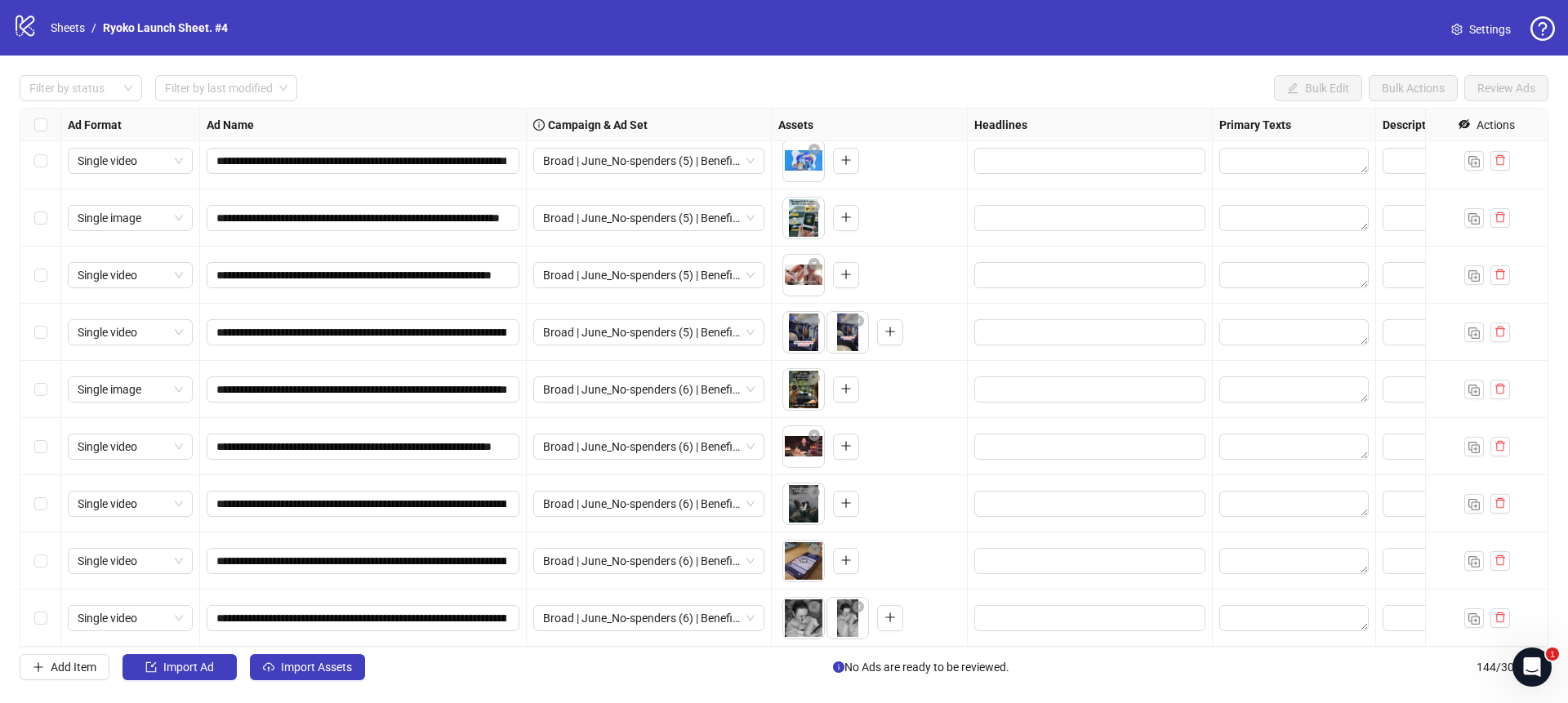 click on "Add Item Import Ad Import Assets" at bounding box center (192, 667) 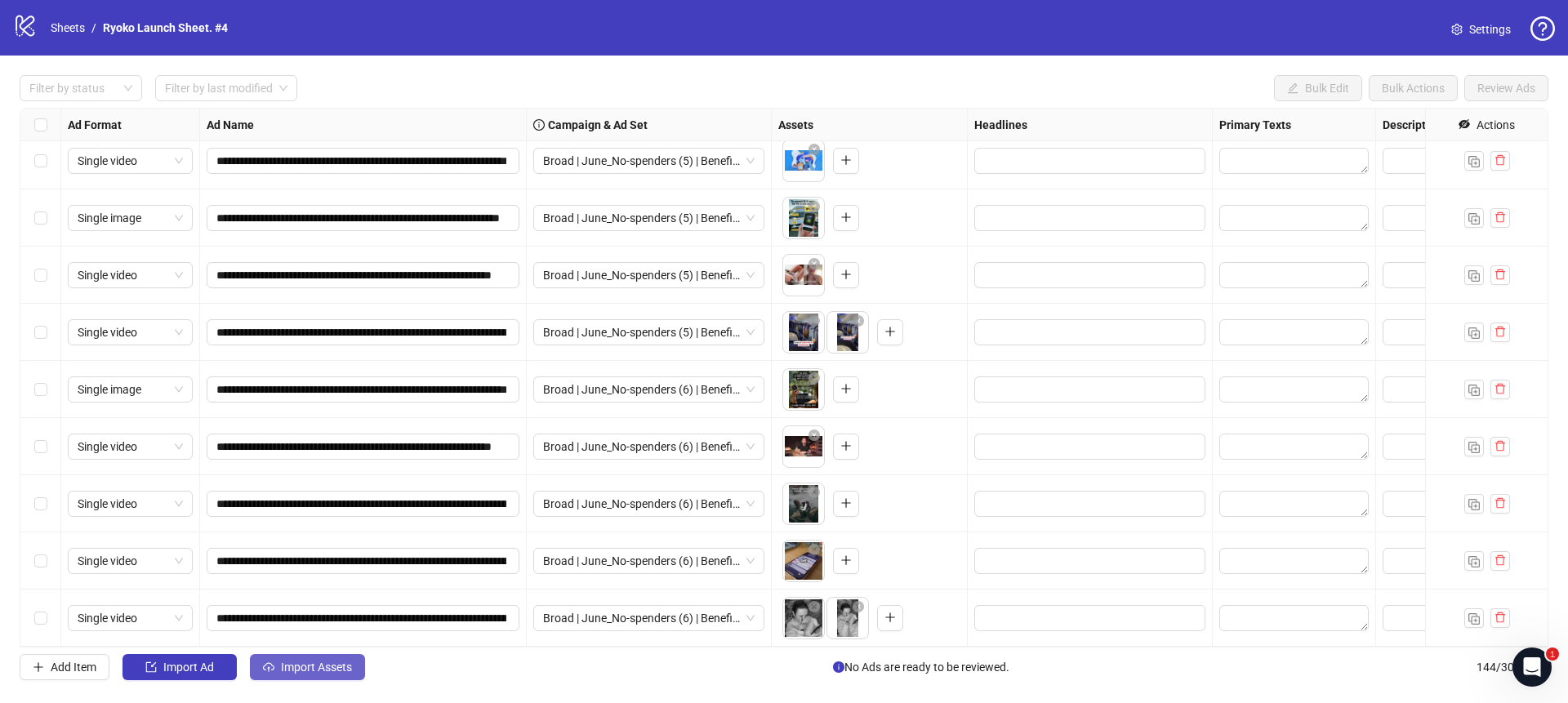 click on "Import Assets" at bounding box center [307, 667] 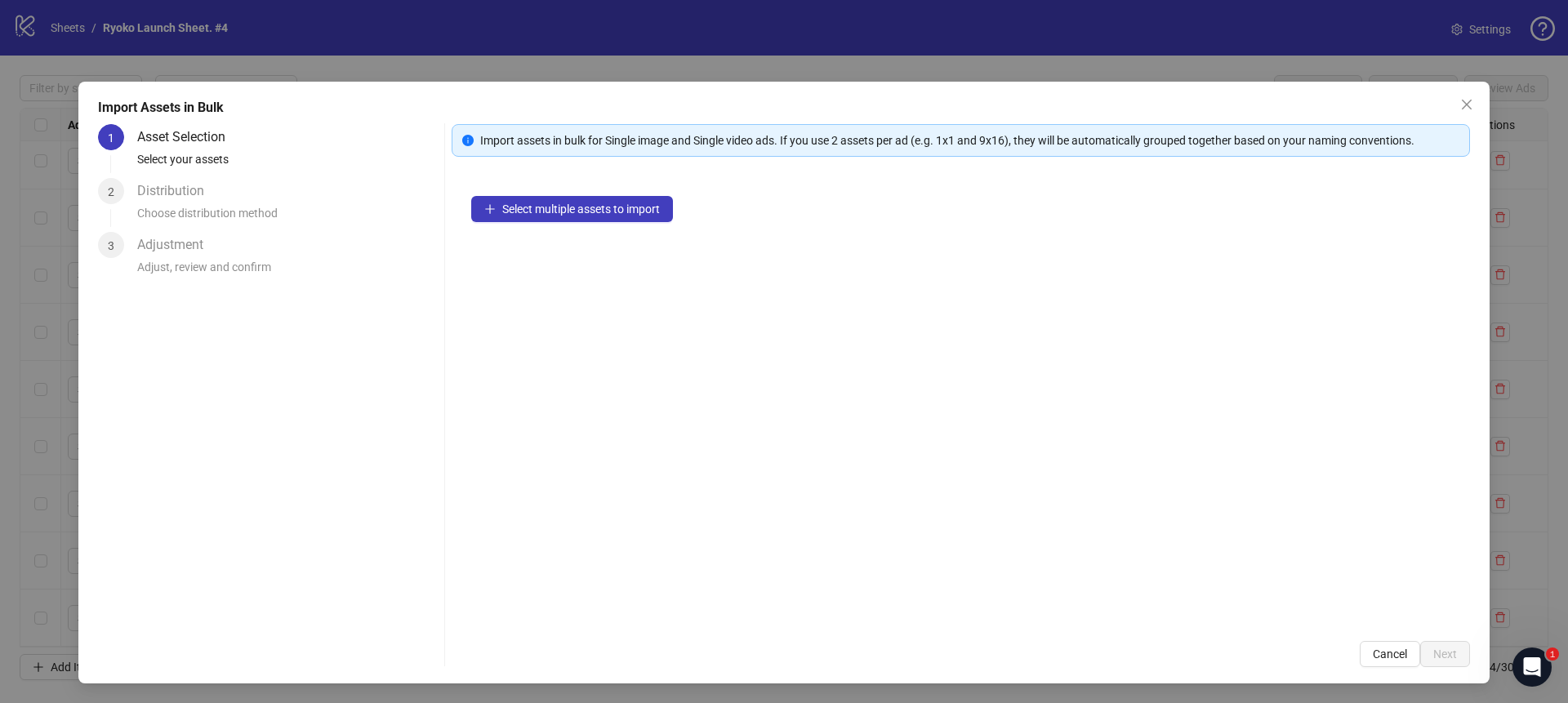 click on "Select multiple assets to import" at bounding box center (960, 398) 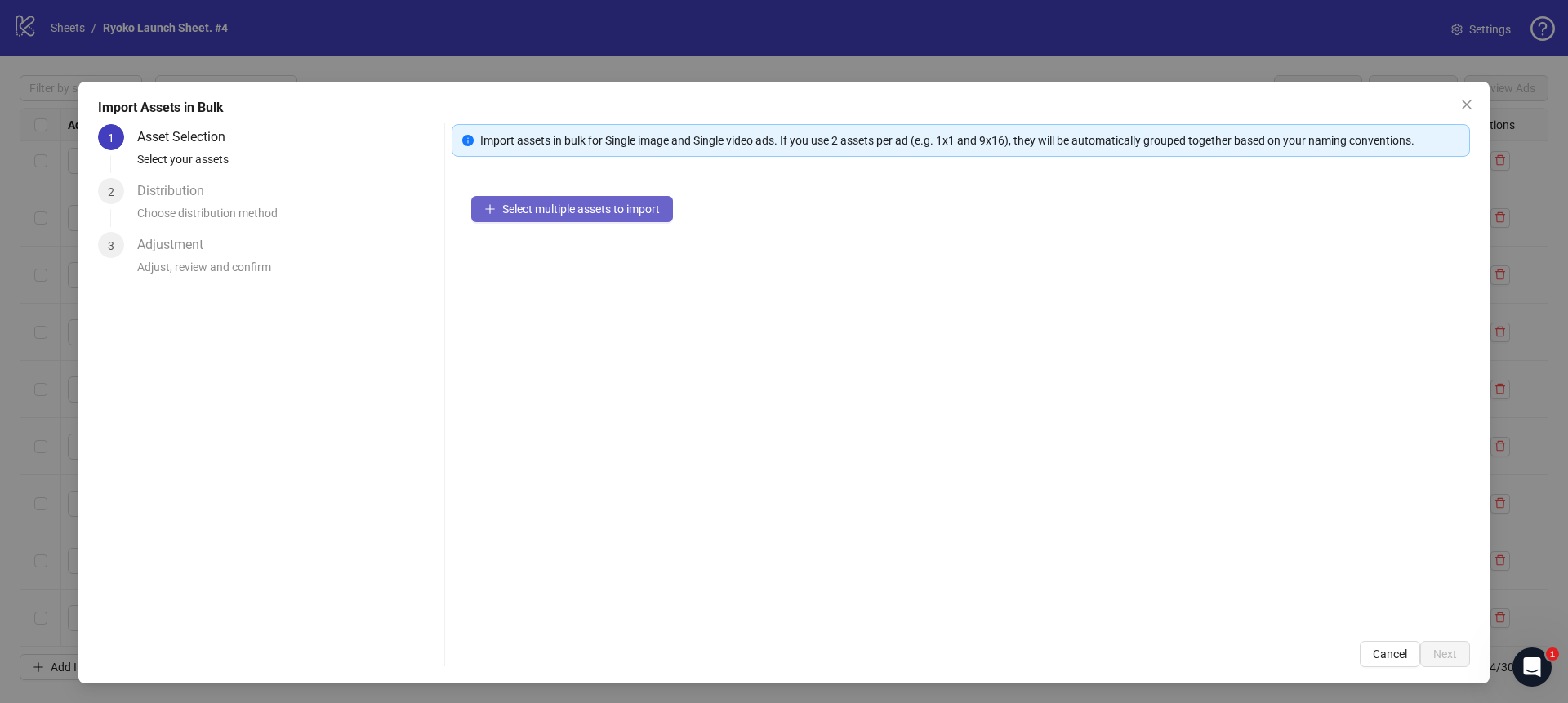click on "Select multiple assets to import" at bounding box center [572, 209] 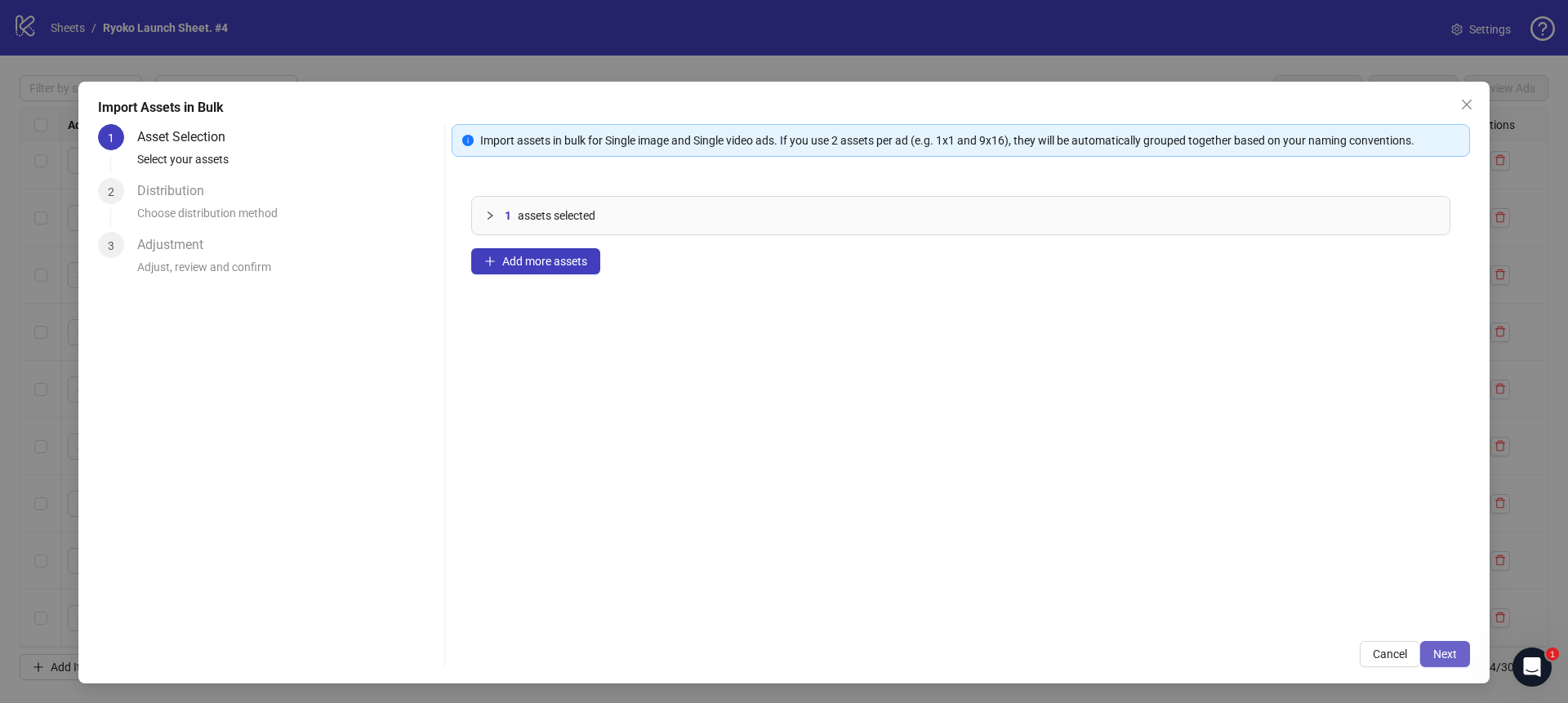 click on "Next" at bounding box center [1445, 654] 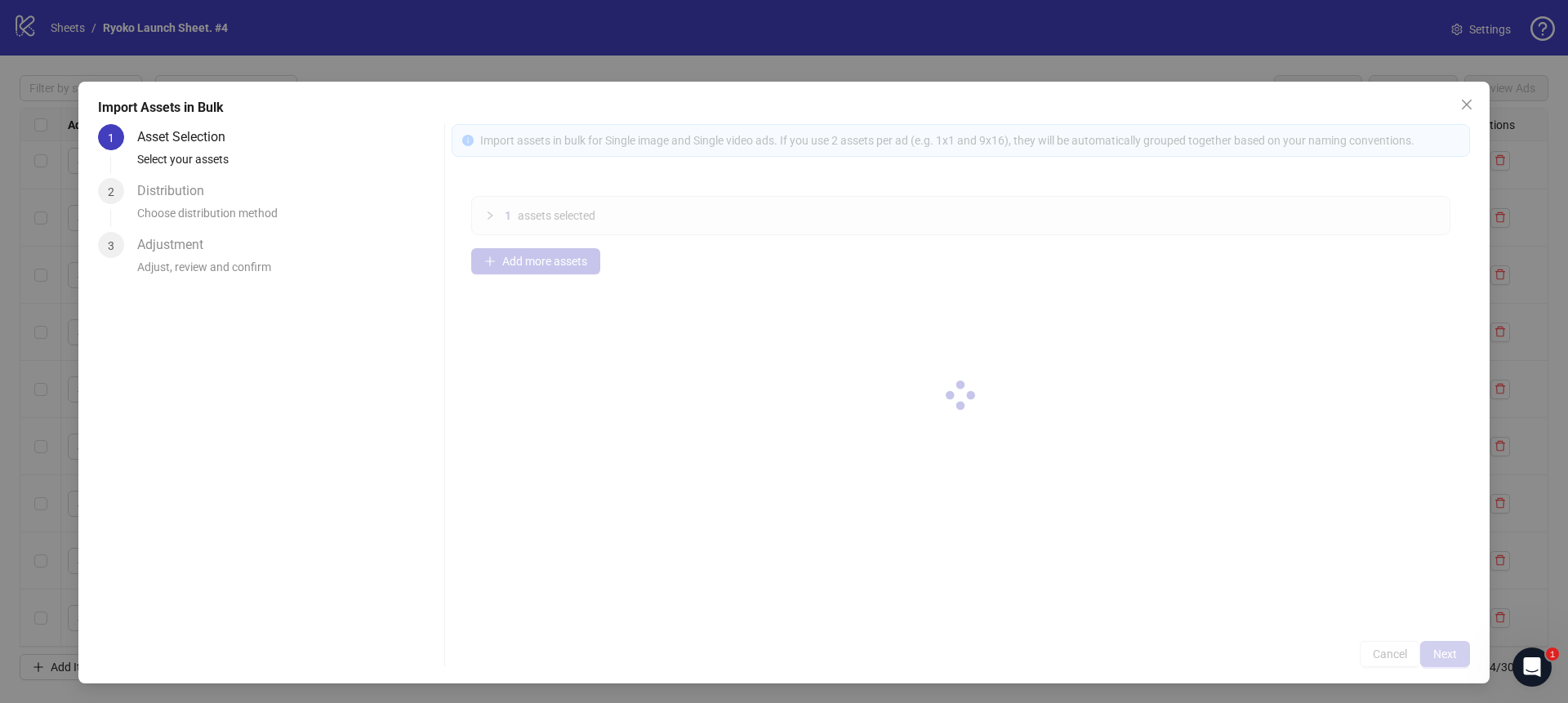click at bounding box center [960, 395] 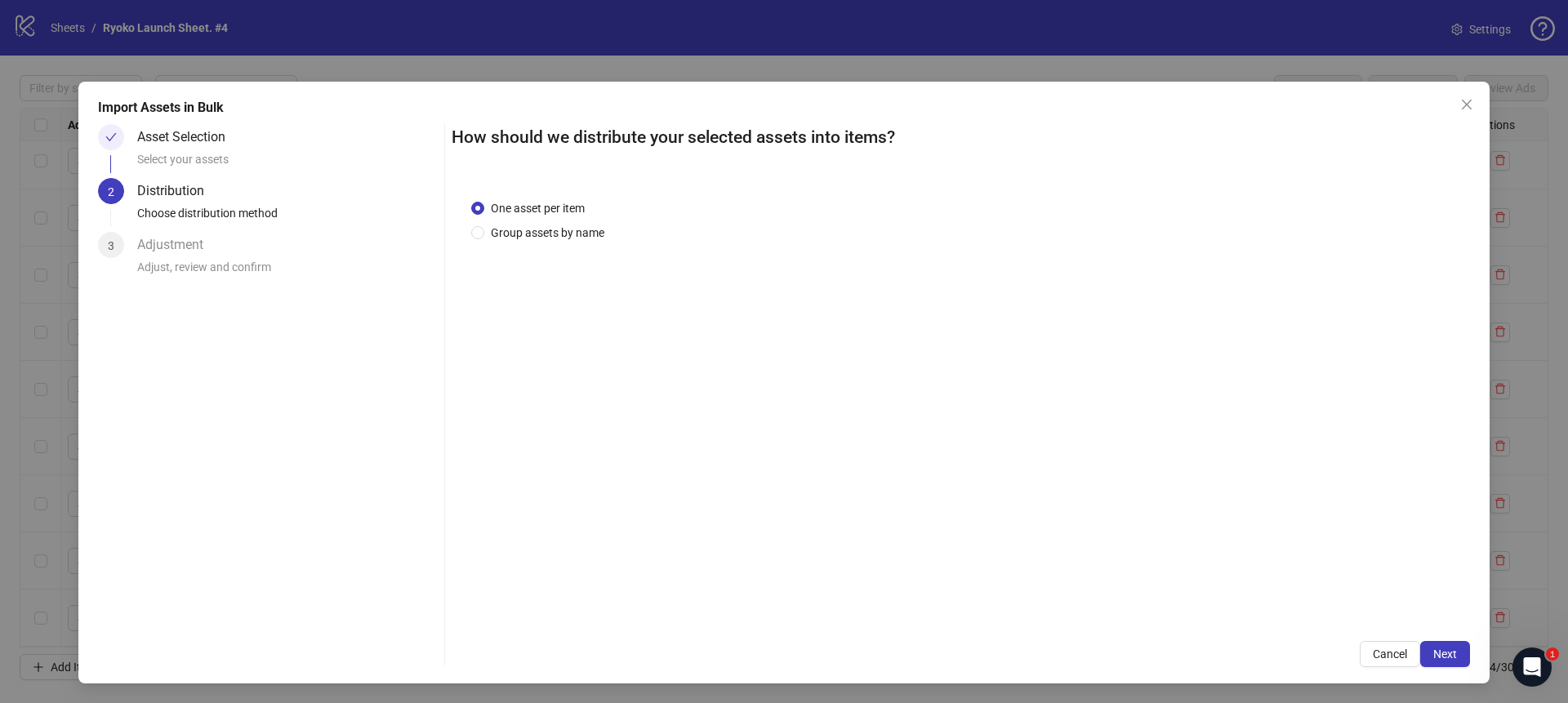 click on "Next" at bounding box center [1445, 654] 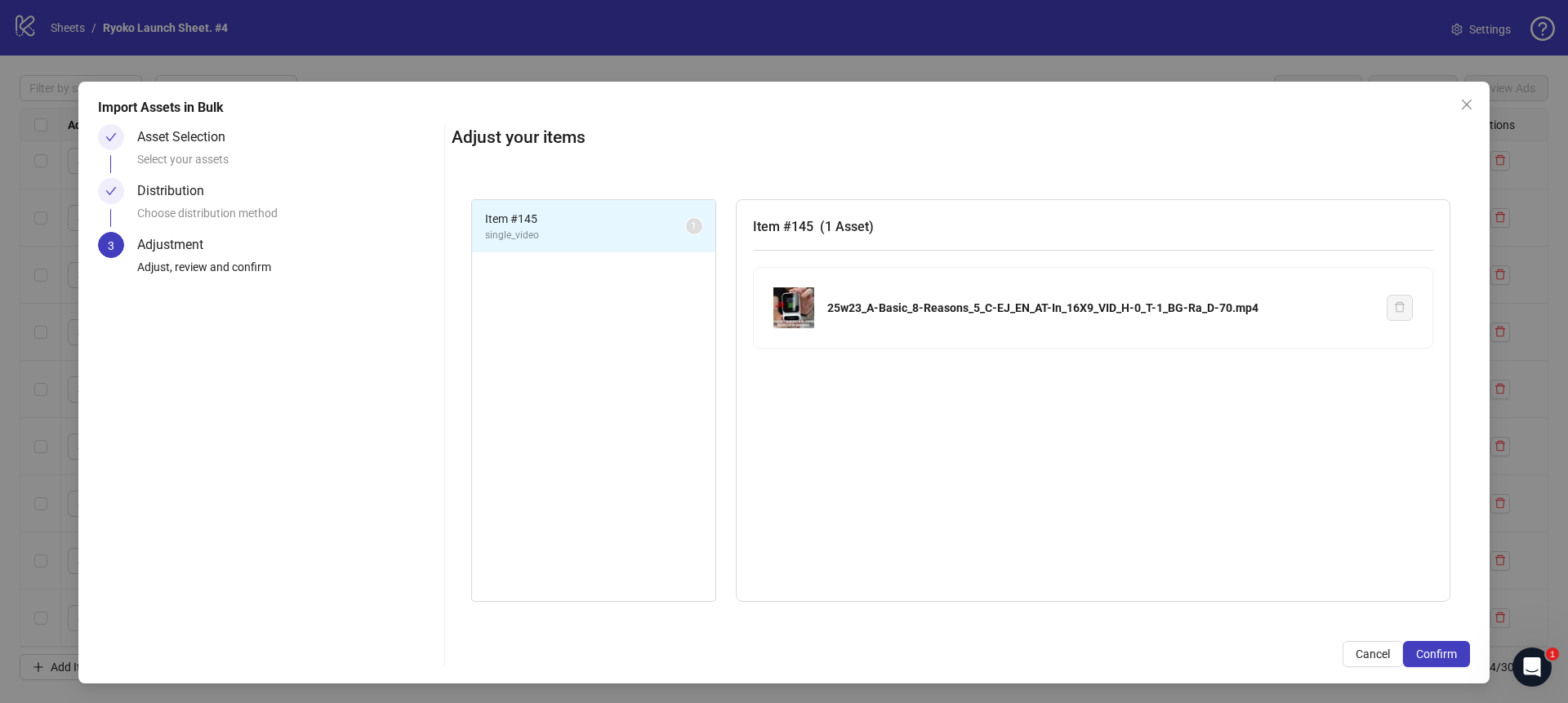 click on "Confirm" at bounding box center [1437, 654] 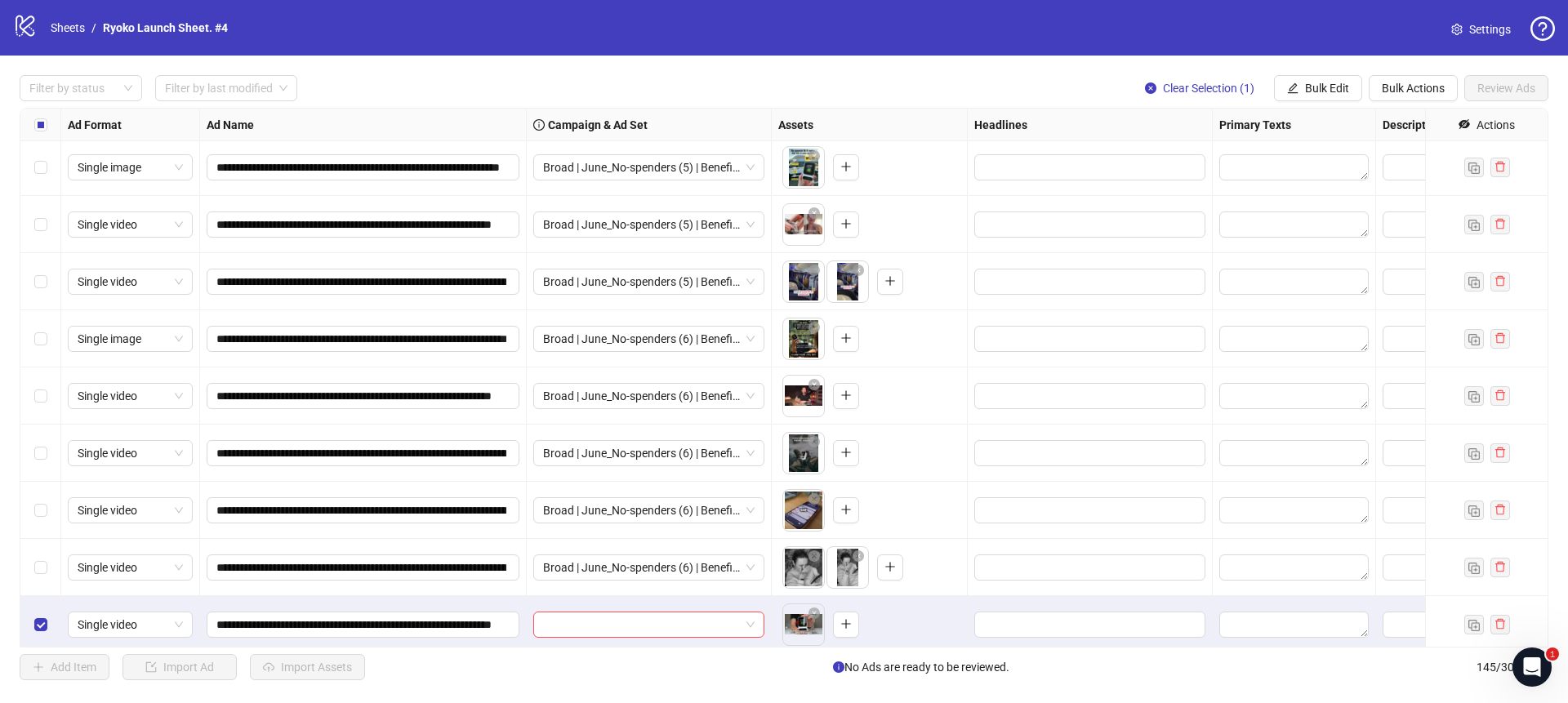 scroll, scrollTop: 7782, scrollLeft: 0, axis: vertical 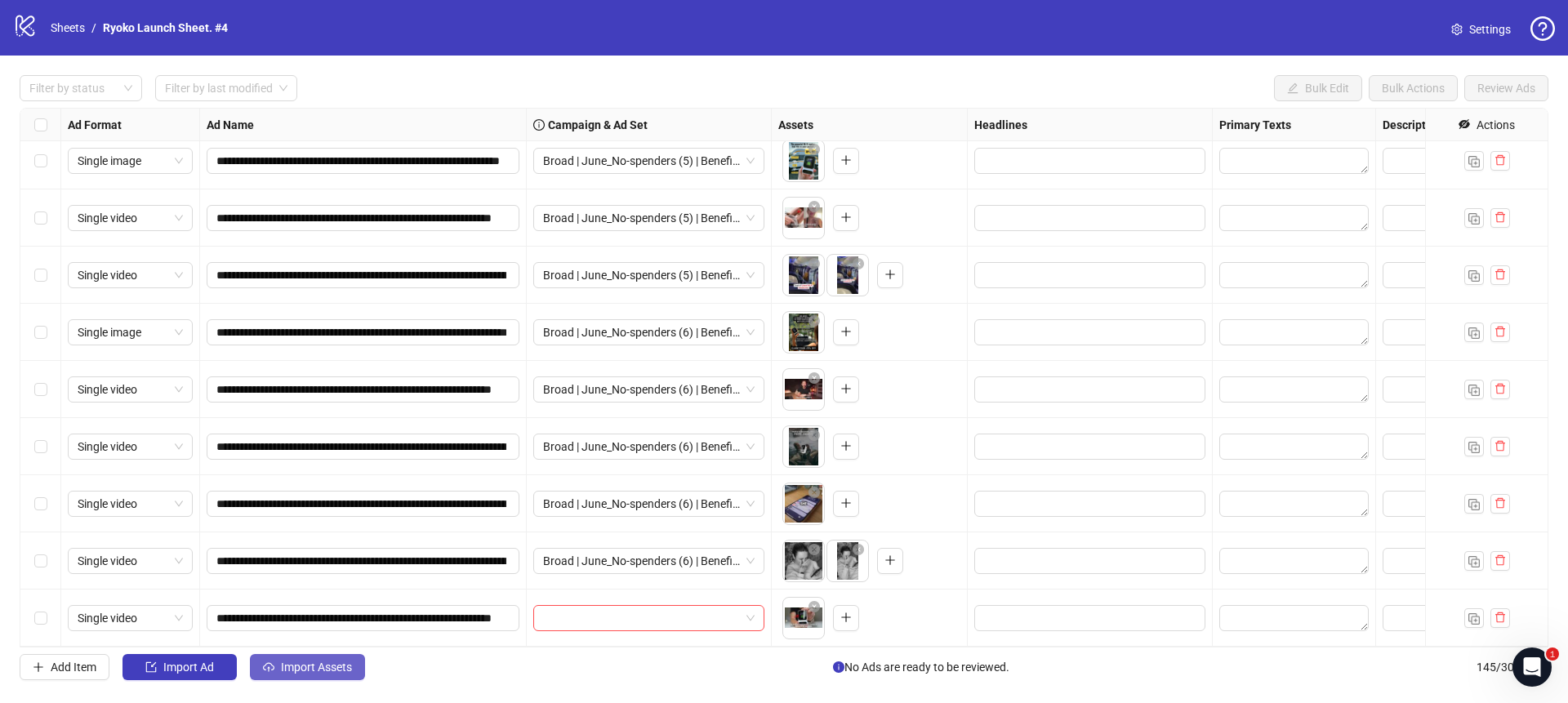 click on "Import Assets" at bounding box center [307, 667] 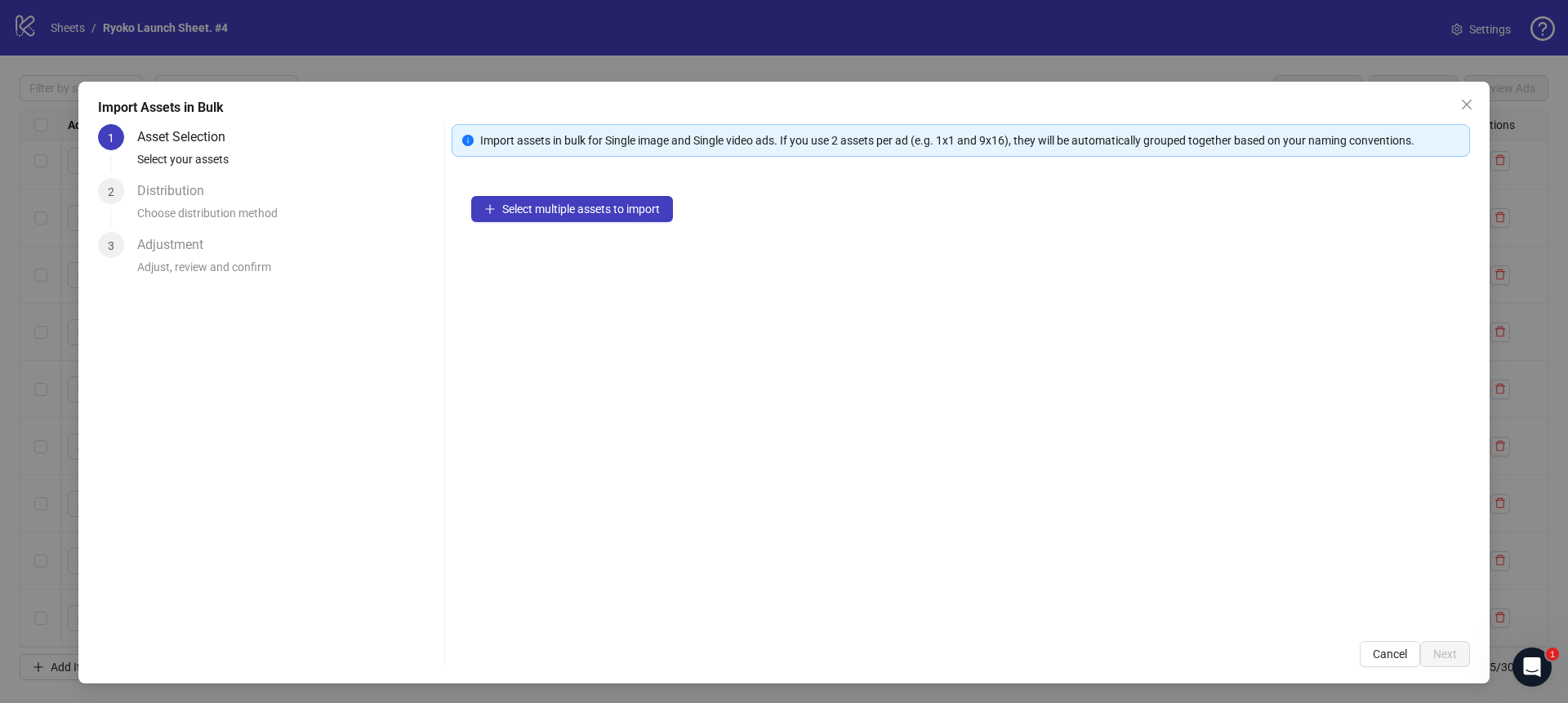 click on "Select multiple assets to import" at bounding box center [960, 398] 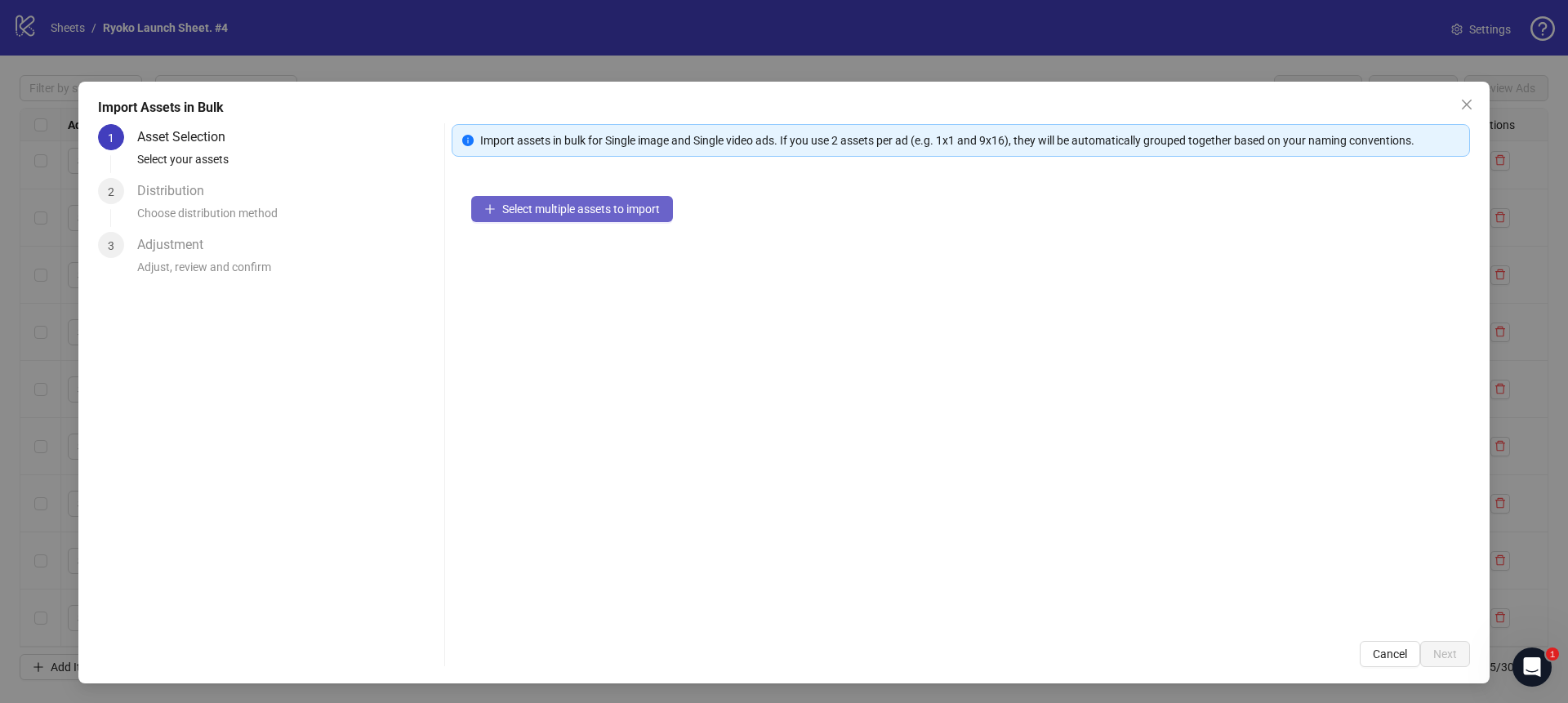 click on "Select multiple assets to import" at bounding box center (581, 209) 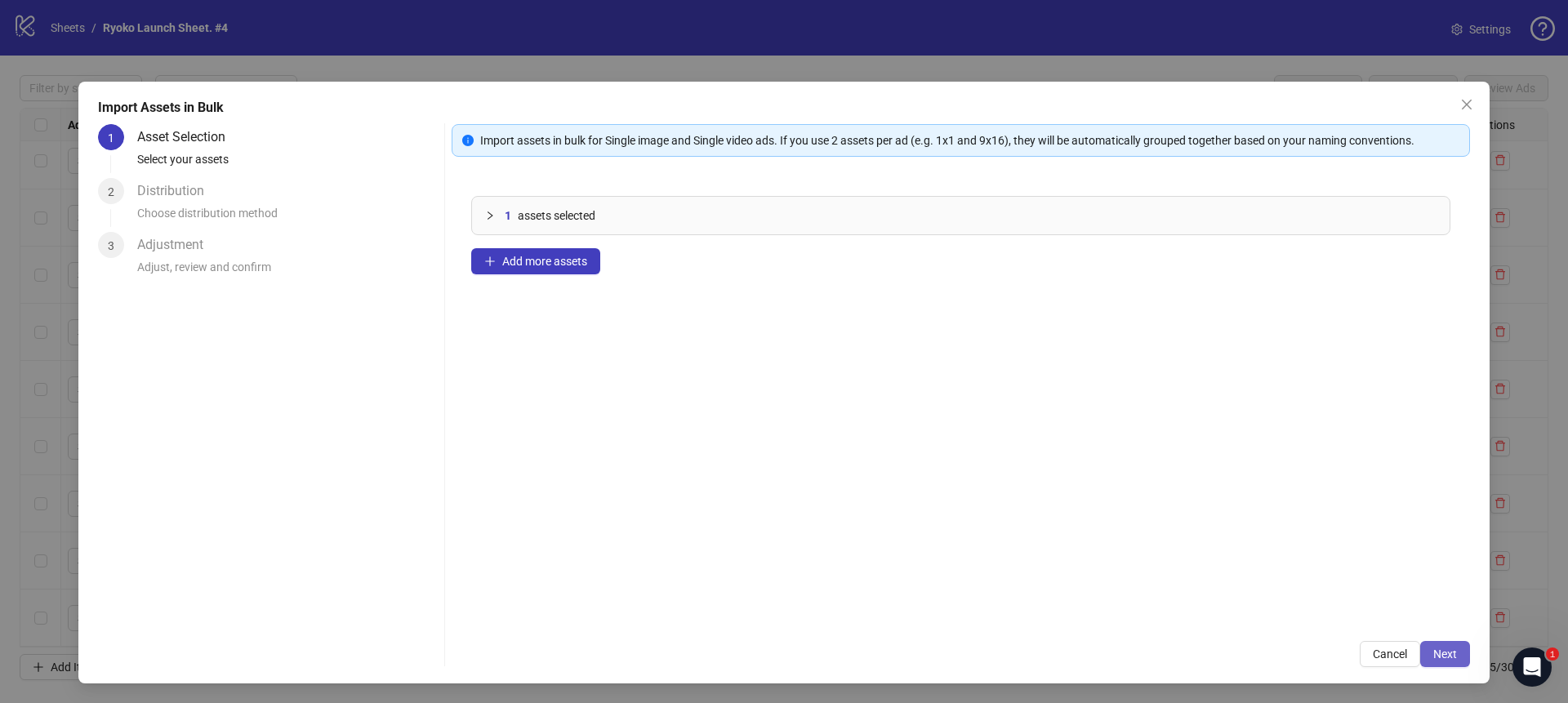 click on "Next" at bounding box center (1445, 654) 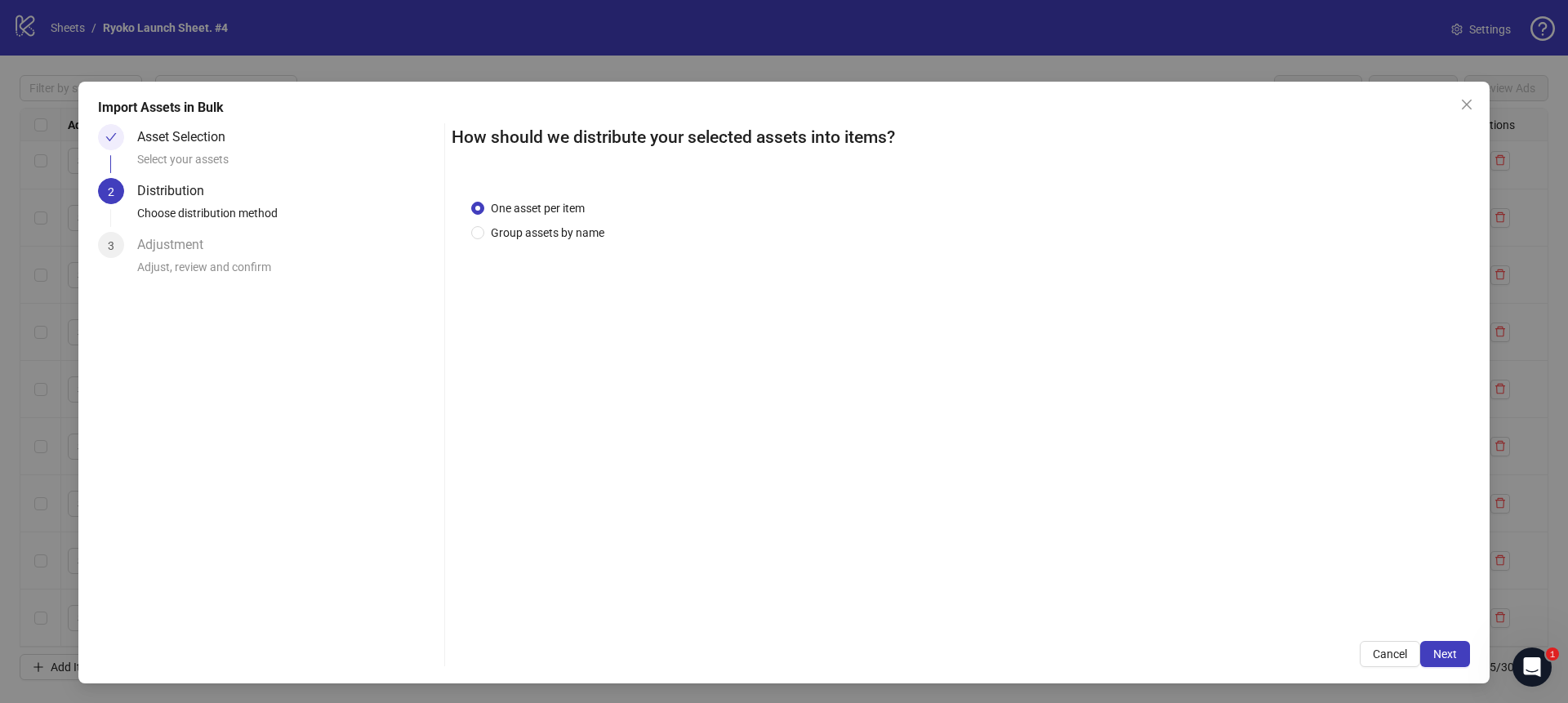 click on "Next" at bounding box center (1445, 654) 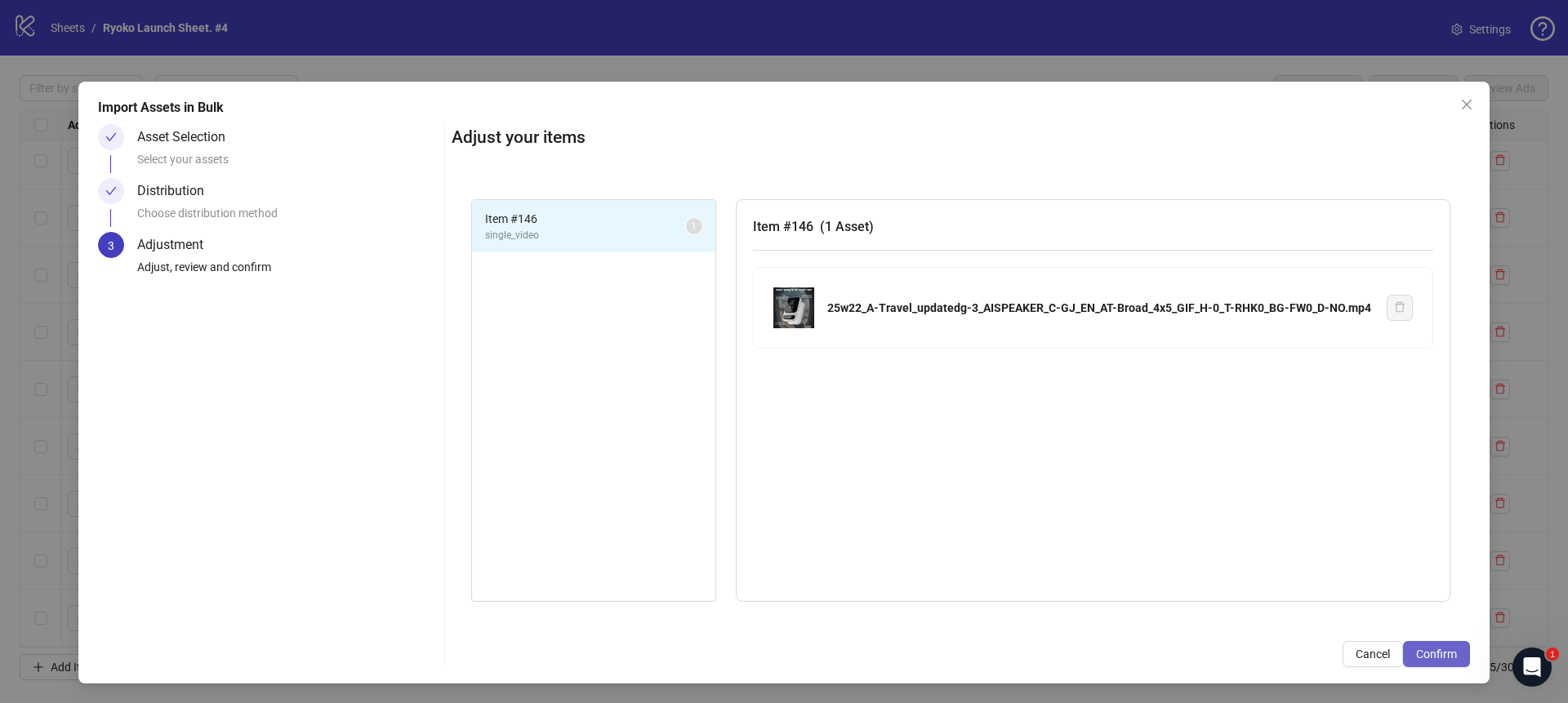 click on "Confirm" at bounding box center (1437, 654) 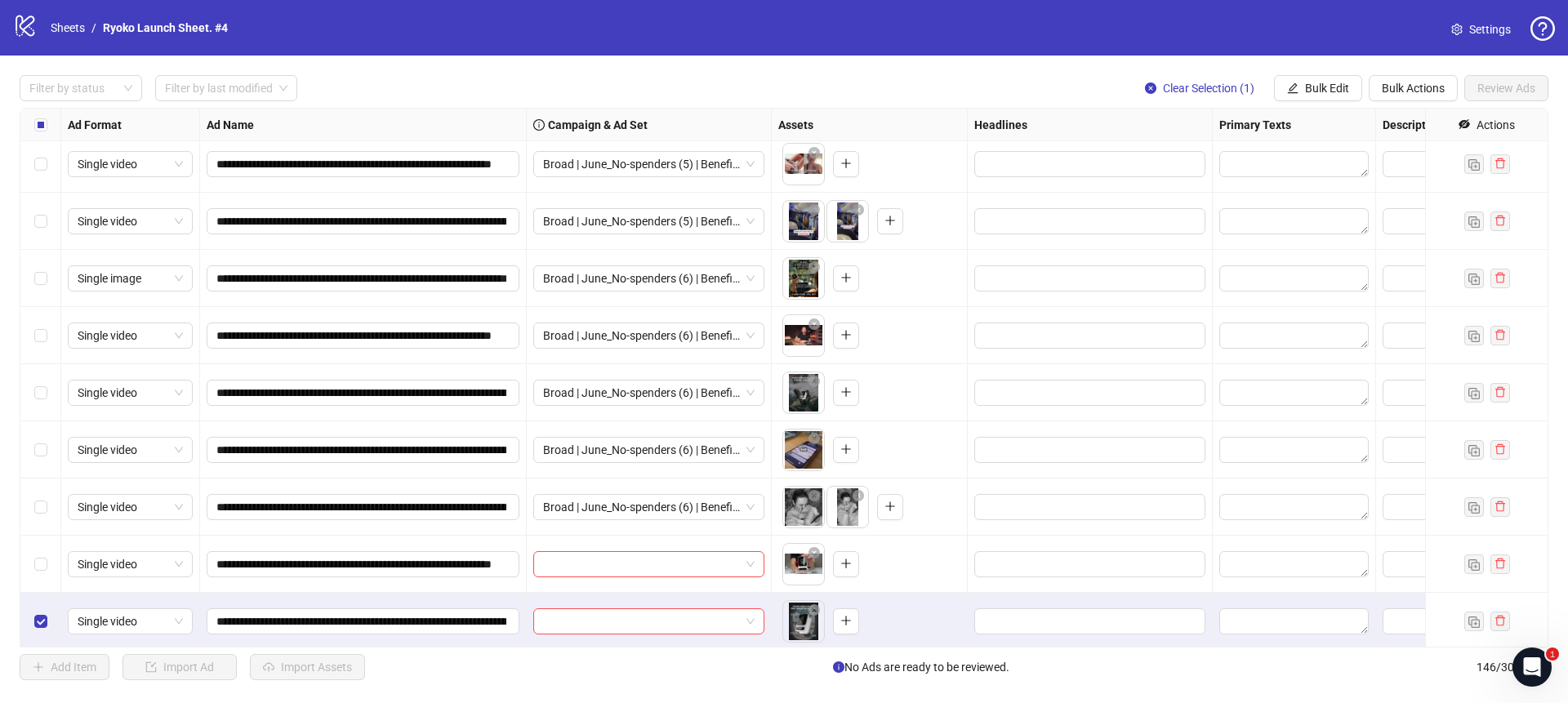 scroll, scrollTop: 7839, scrollLeft: 0, axis: vertical 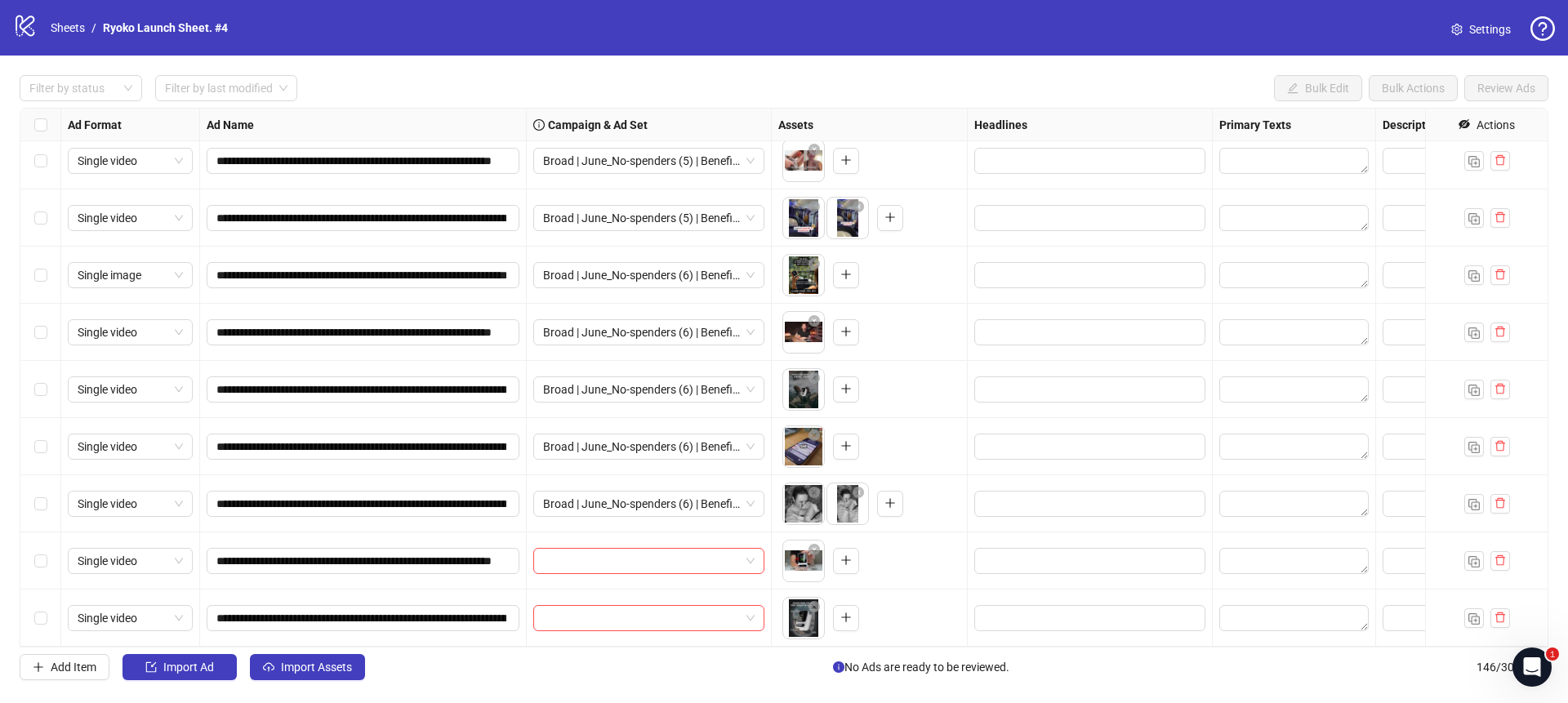 click on "**********" at bounding box center [784, 377] 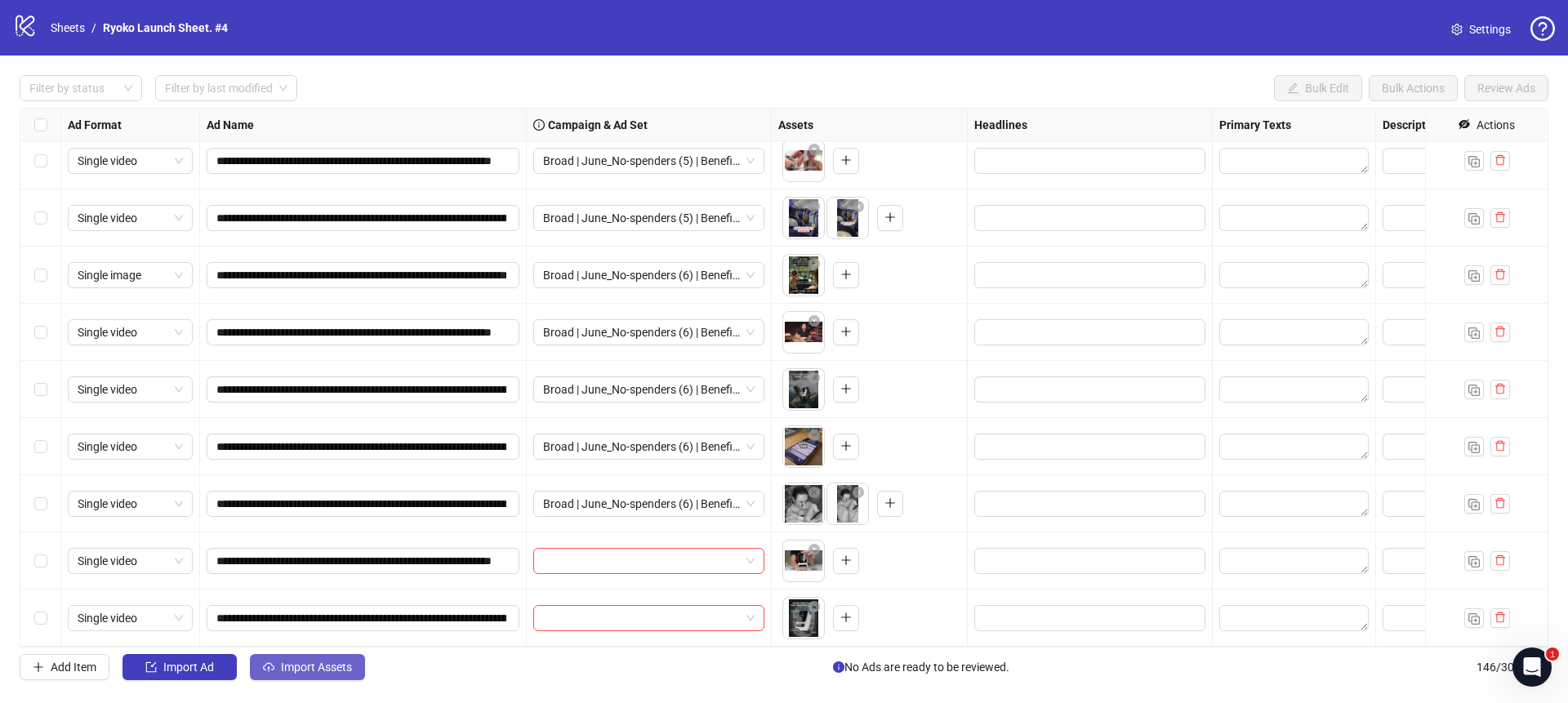 click 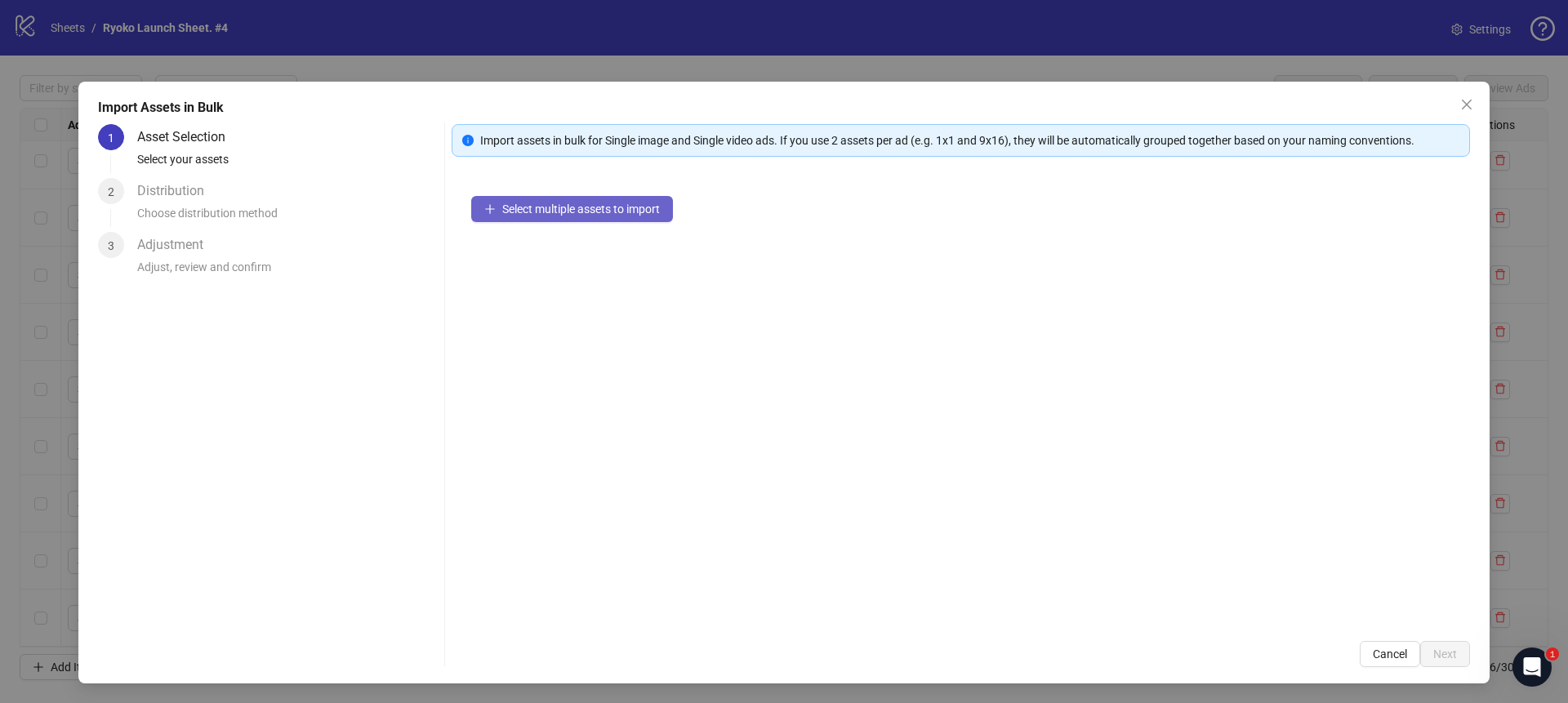 click on "Select multiple assets to import" at bounding box center (572, 209) 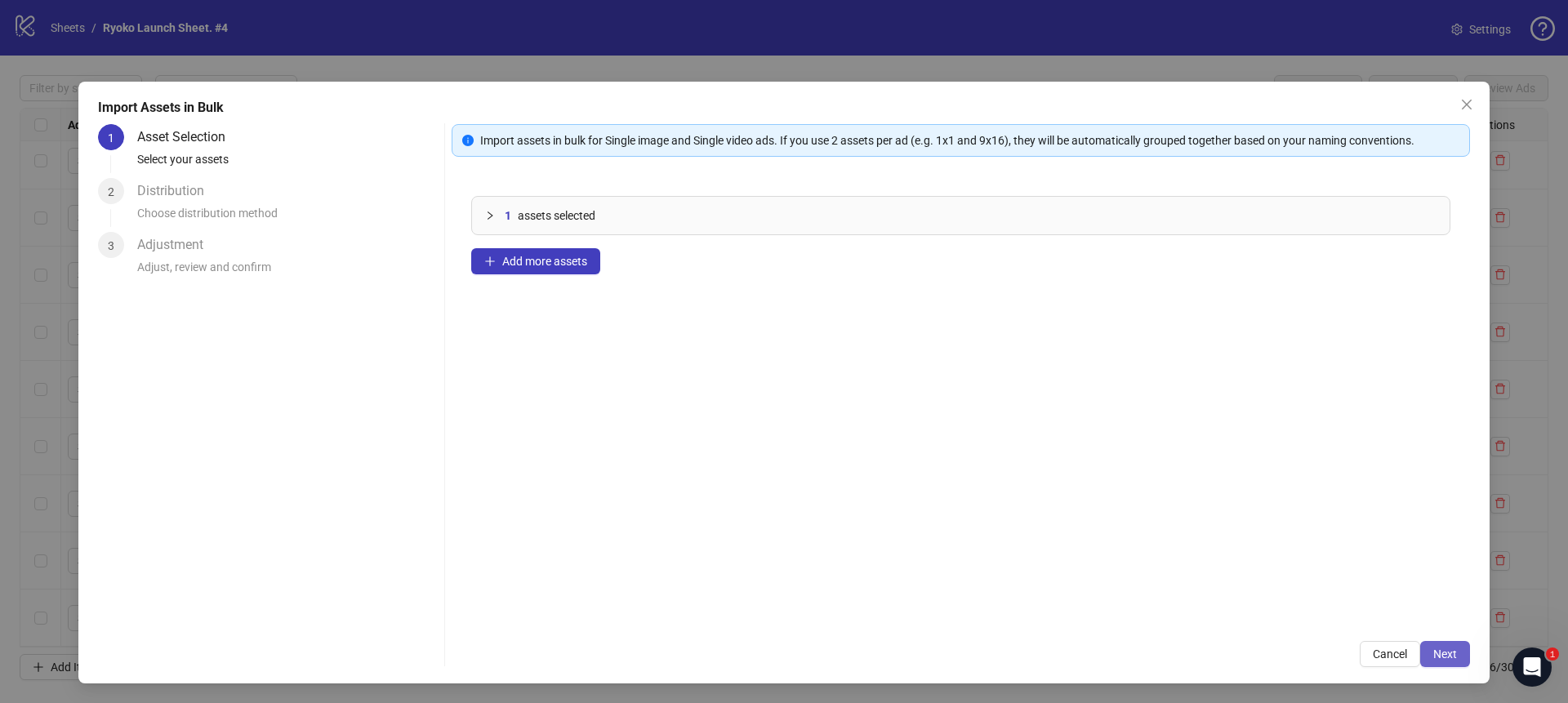 click on "Next" at bounding box center [1445, 654] 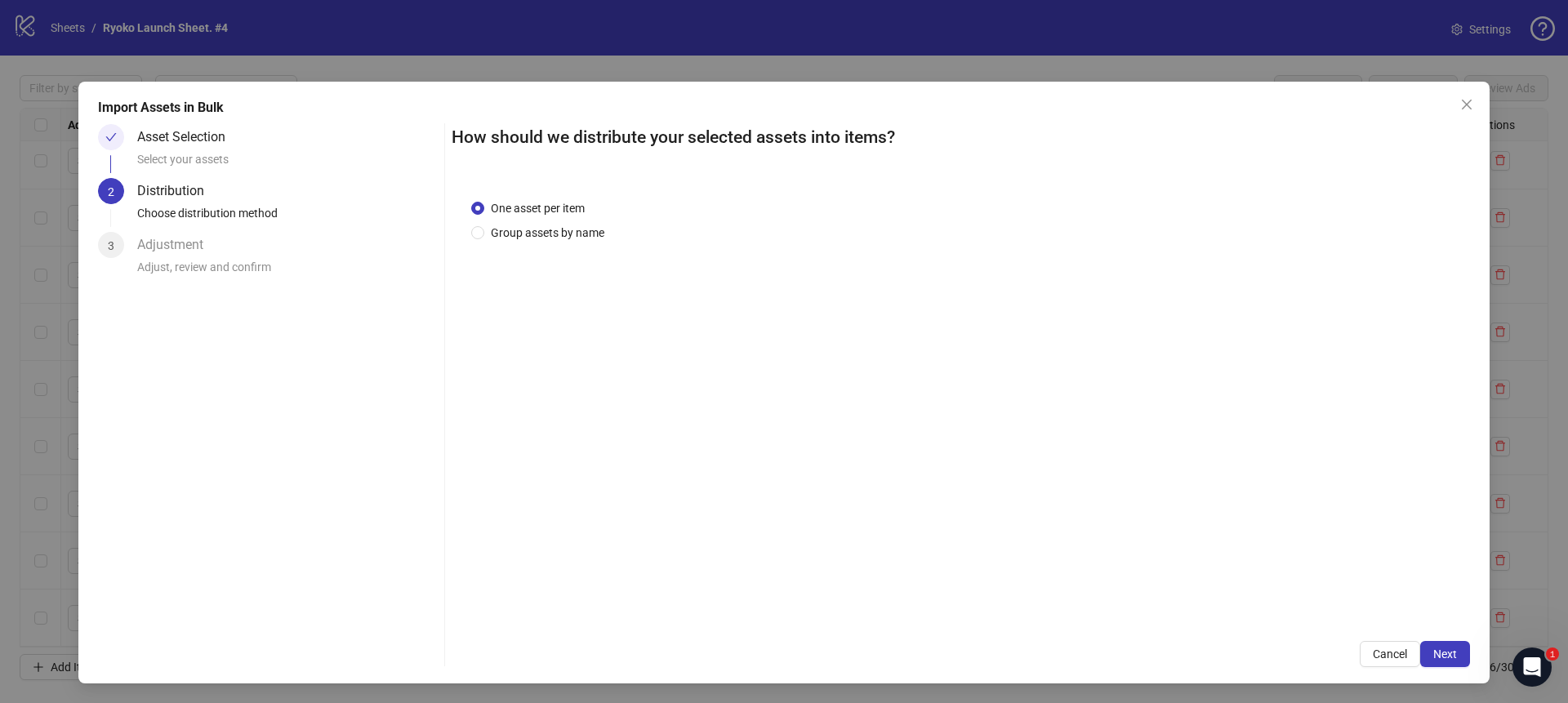 click on "Next" at bounding box center (1445, 654) 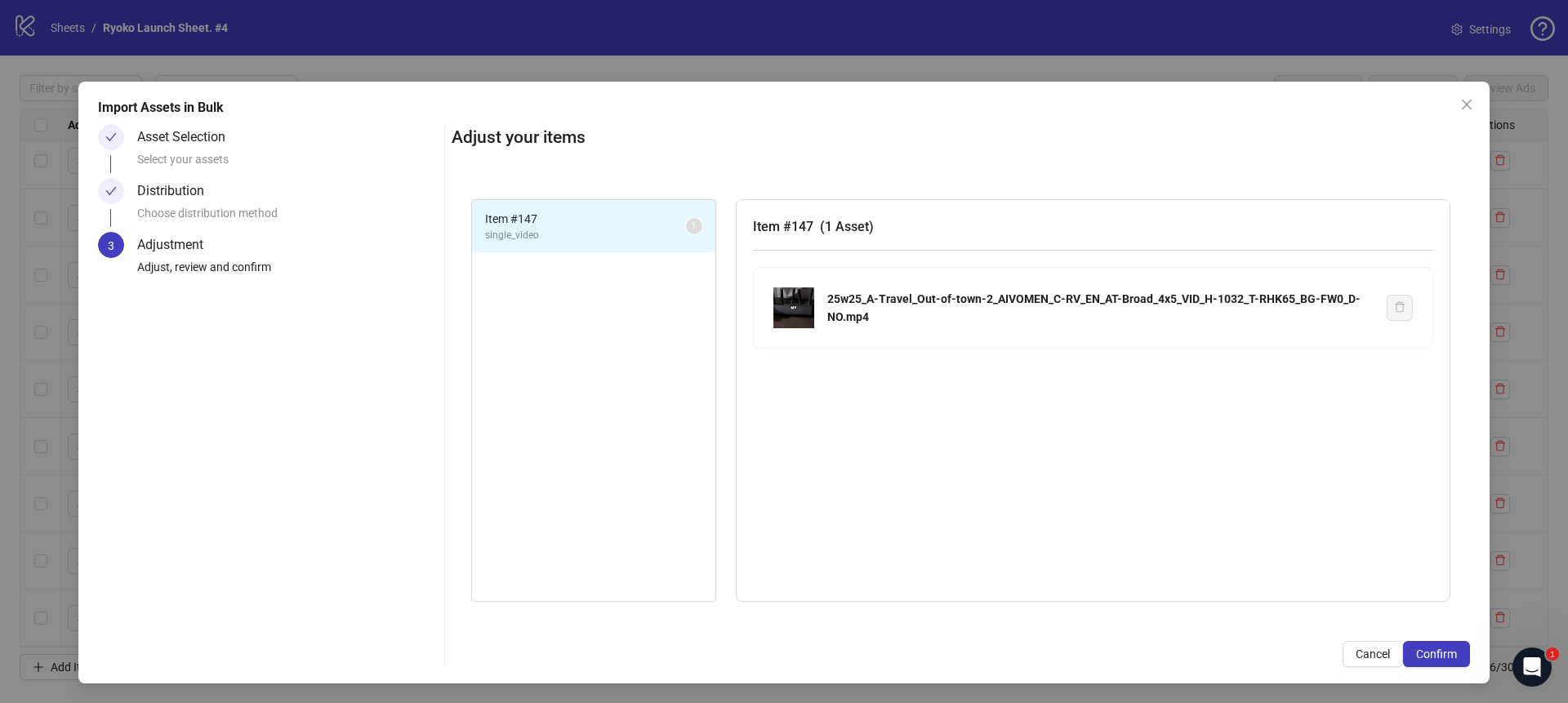 click on "Confirm" at bounding box center [1437, 654] 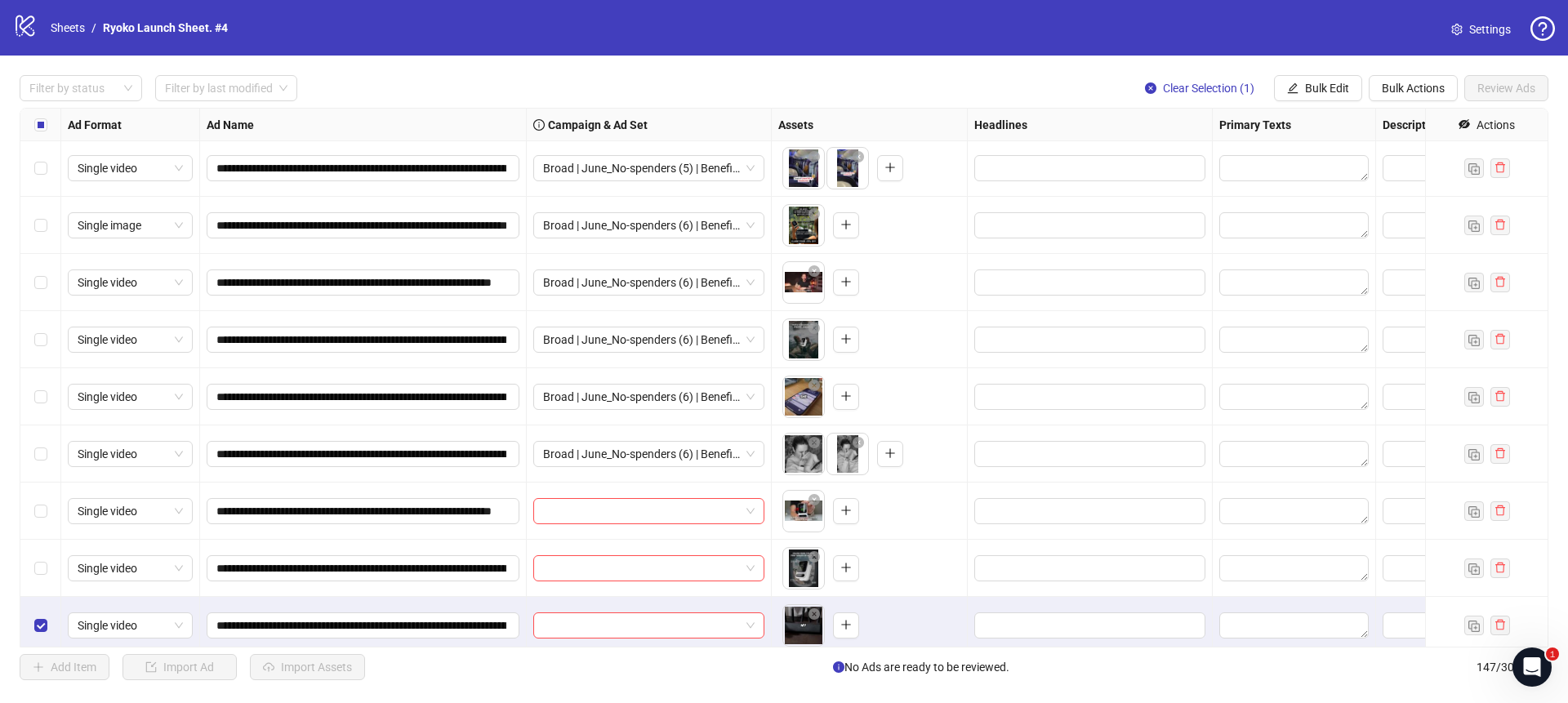 scroll, scrollTop: 7896, scrollLeft: 0, axis: vertical 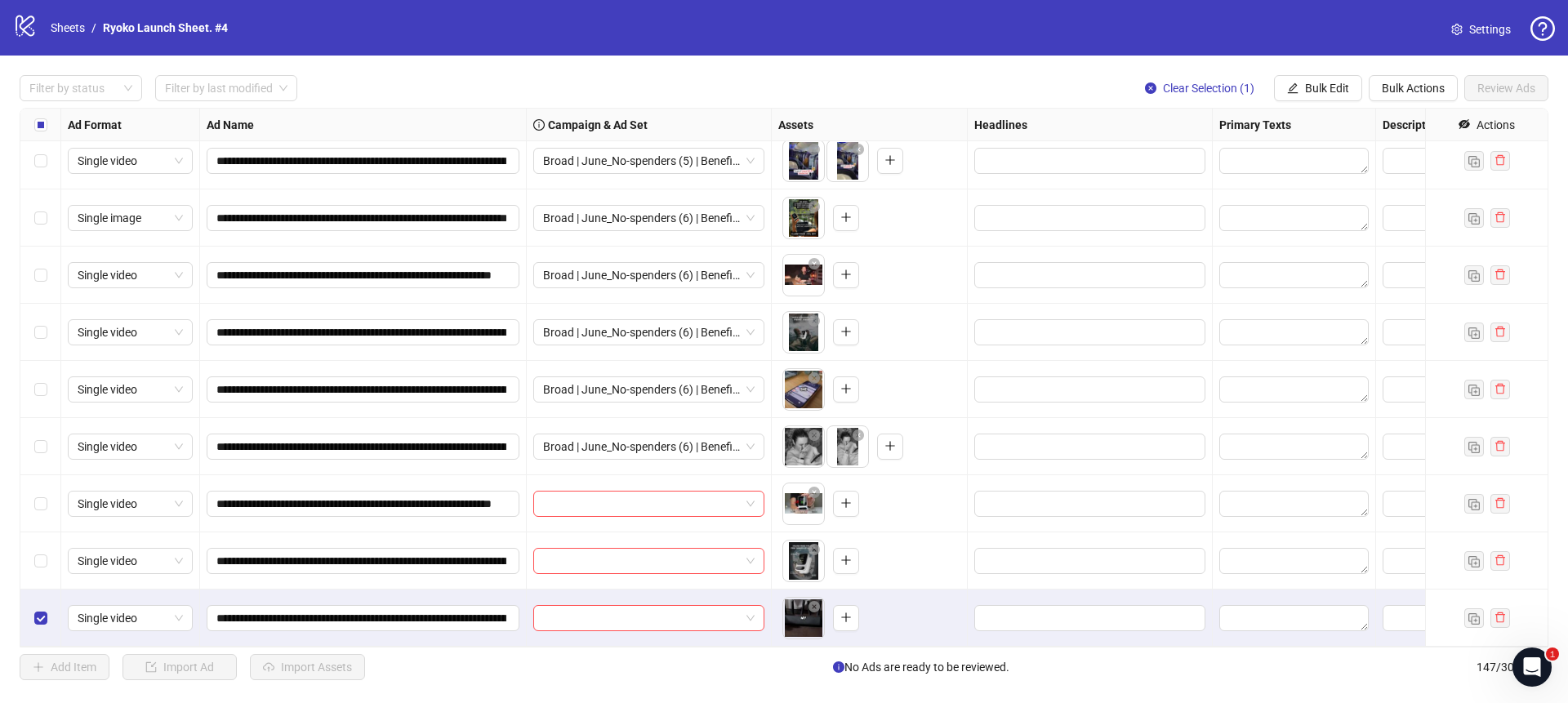 click at bounding box center [41, 618] 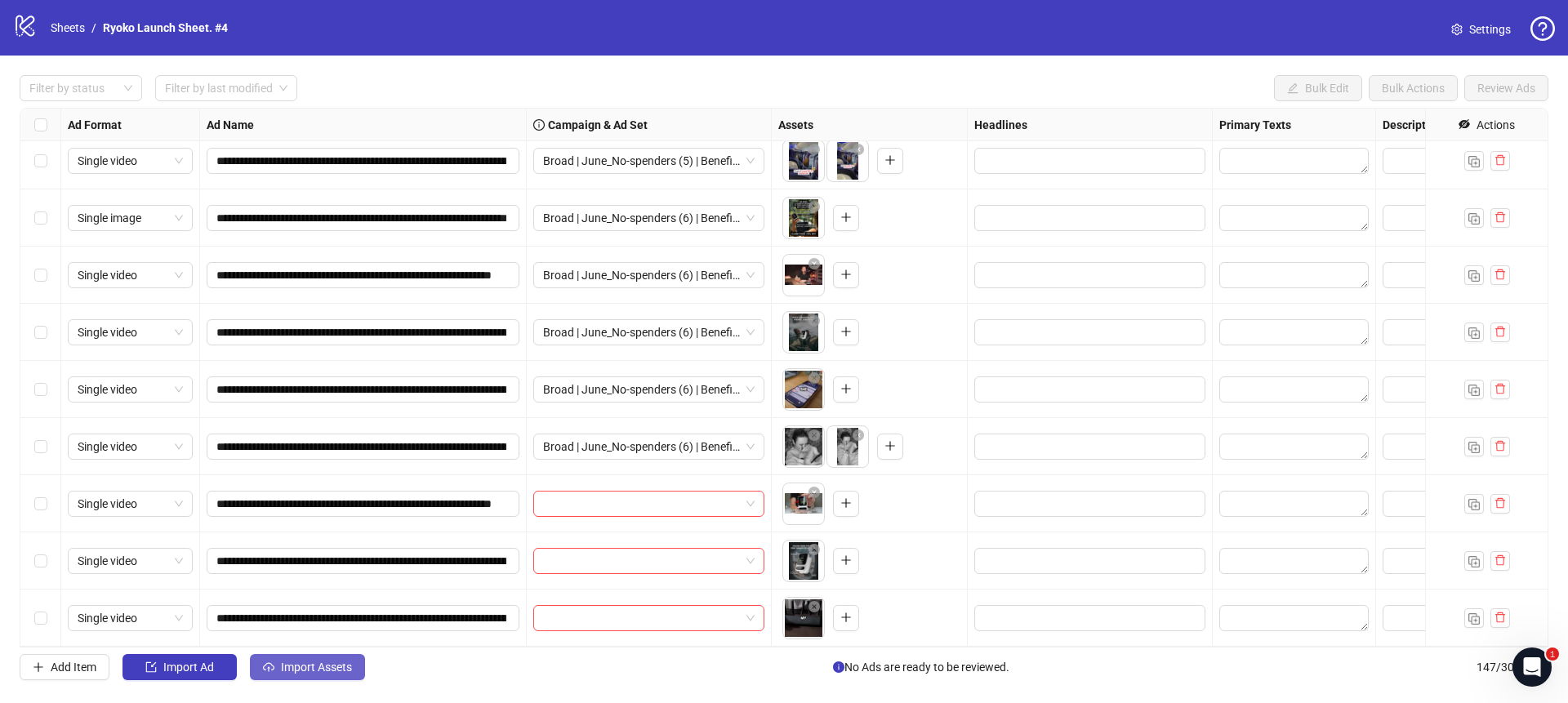 click on "Import Assets" at bounding box center [316, 667] 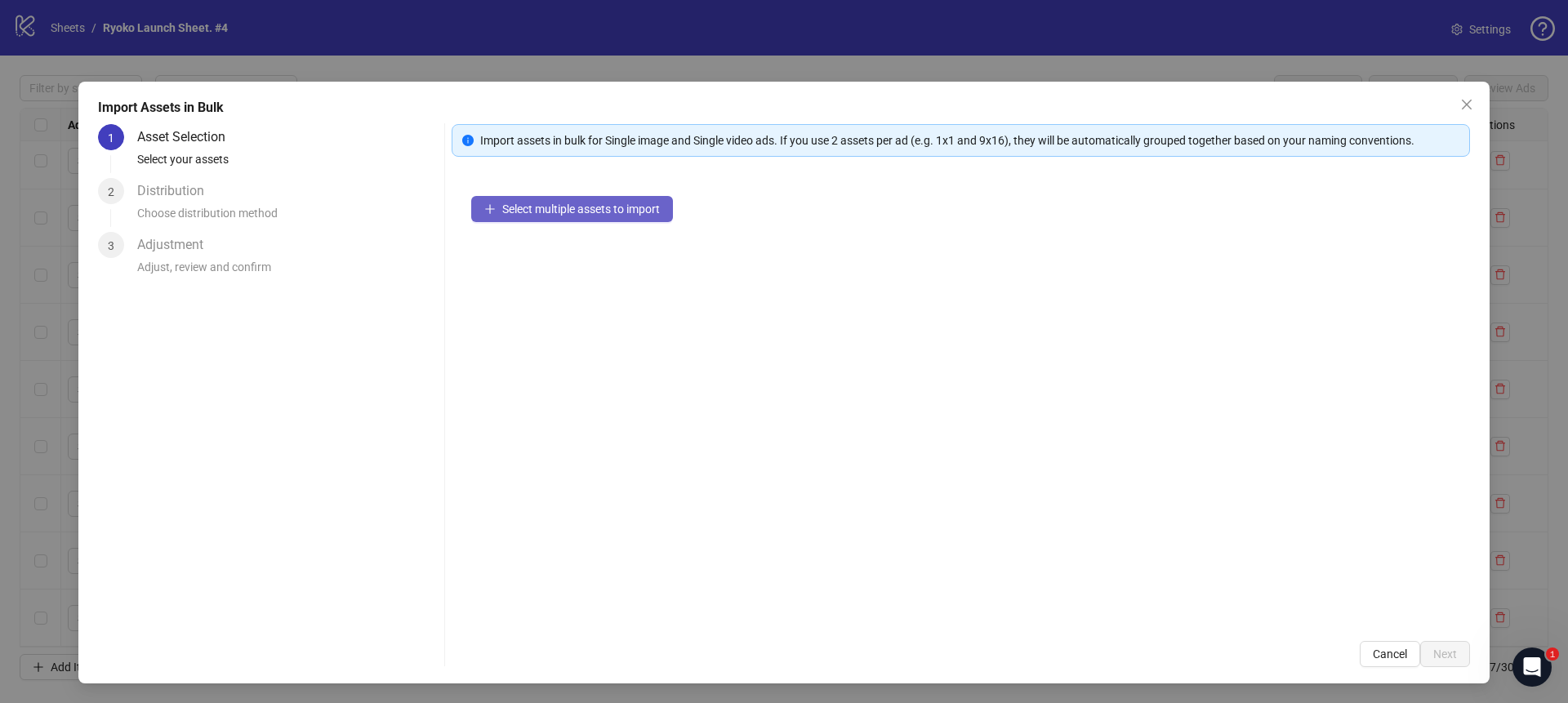 click on "Select multiple assets to import" at bounding box center (572, 209) 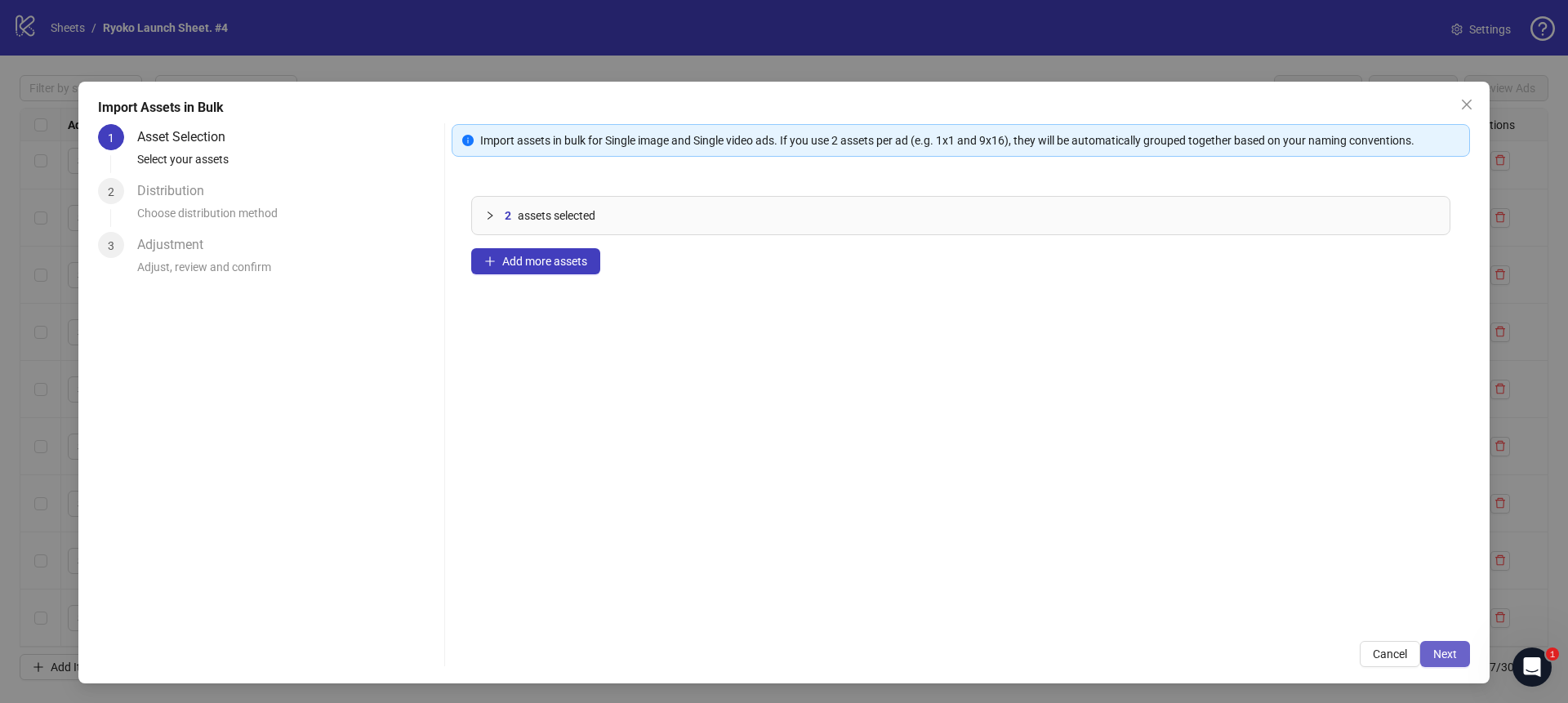 click on "Next" at bounding box center [1445, 654] 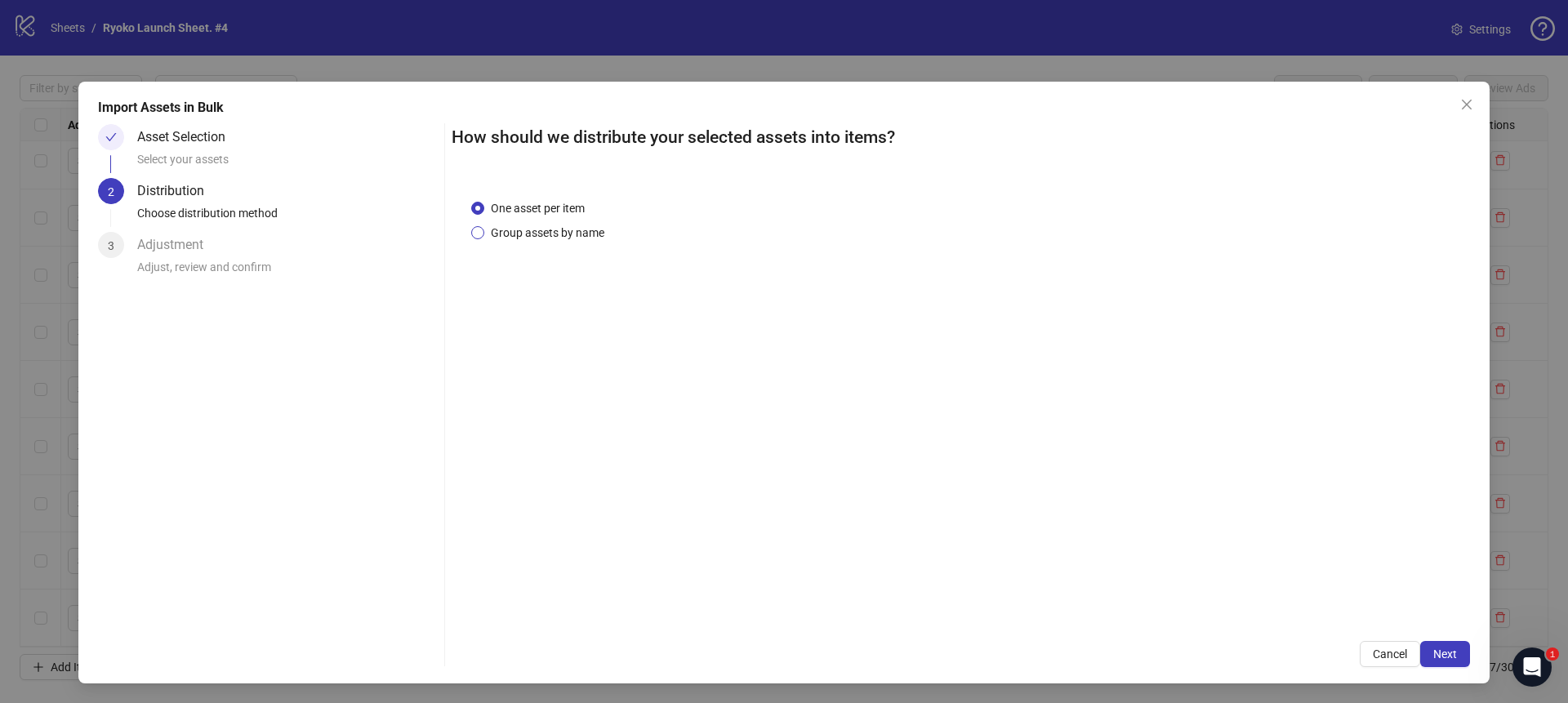 click on "Group assets by name" at bounding box center [547, 233] 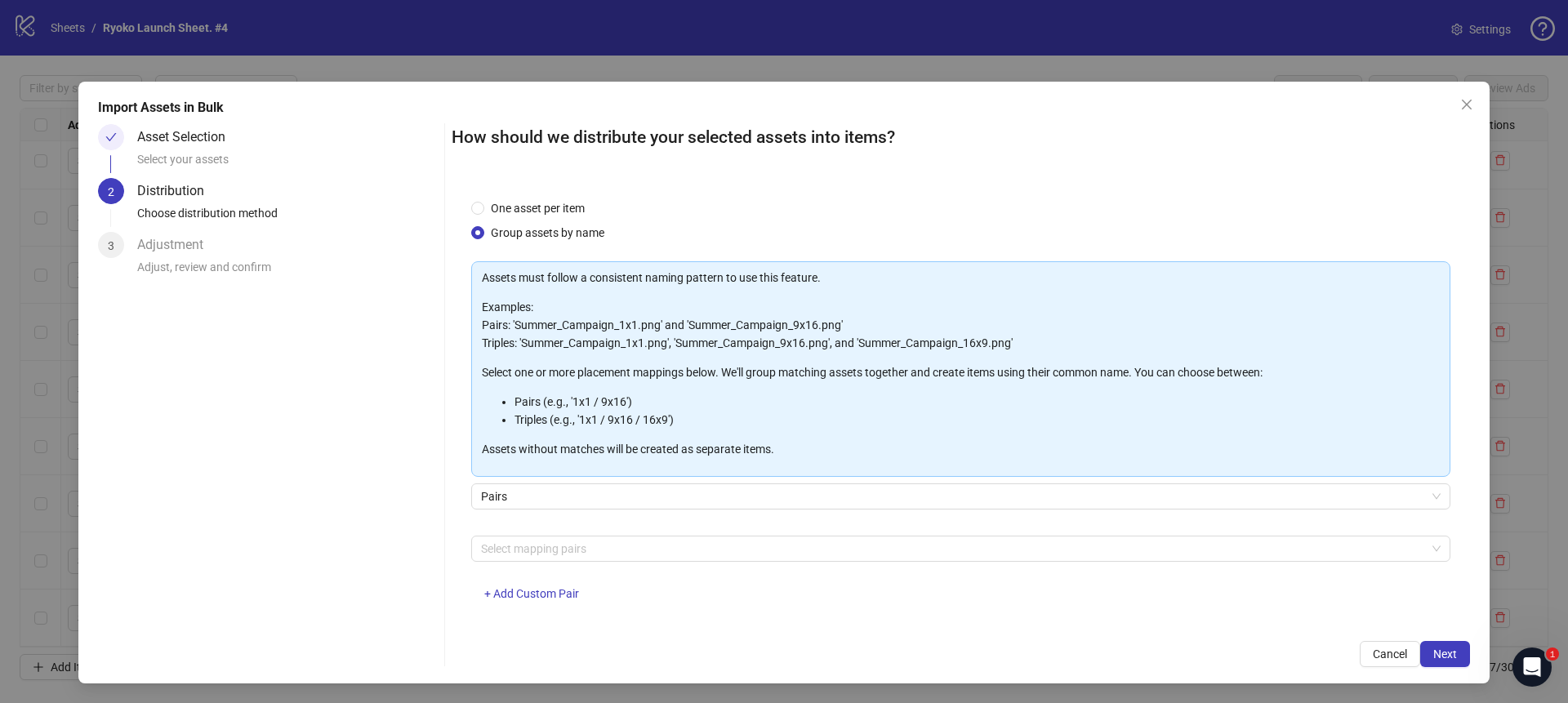 click on "Assets must follow a consistent naming pattern to use this feature. Examples: Pairs: 'Summer_Campaign_1x1.png' and 'Summer_Campaign_9x16.png' Triples: 'Summer_Campaign_1x1.png', 'Summer_Campaign_9x16.png', and 'Summer_Campaign_16x9.png' Select one or more placement mappings below. We'll group matching assets together and create items using their common name. You can choose between: Pairs (e.g., '1x1 / 9x16') Triples (e.g., '1x1 / 9x16 / 16x9') Assets without matches will be created as separate items. Pairs   Select mapping pairs + Add Custom Pair" at bounding box center (960, 441) 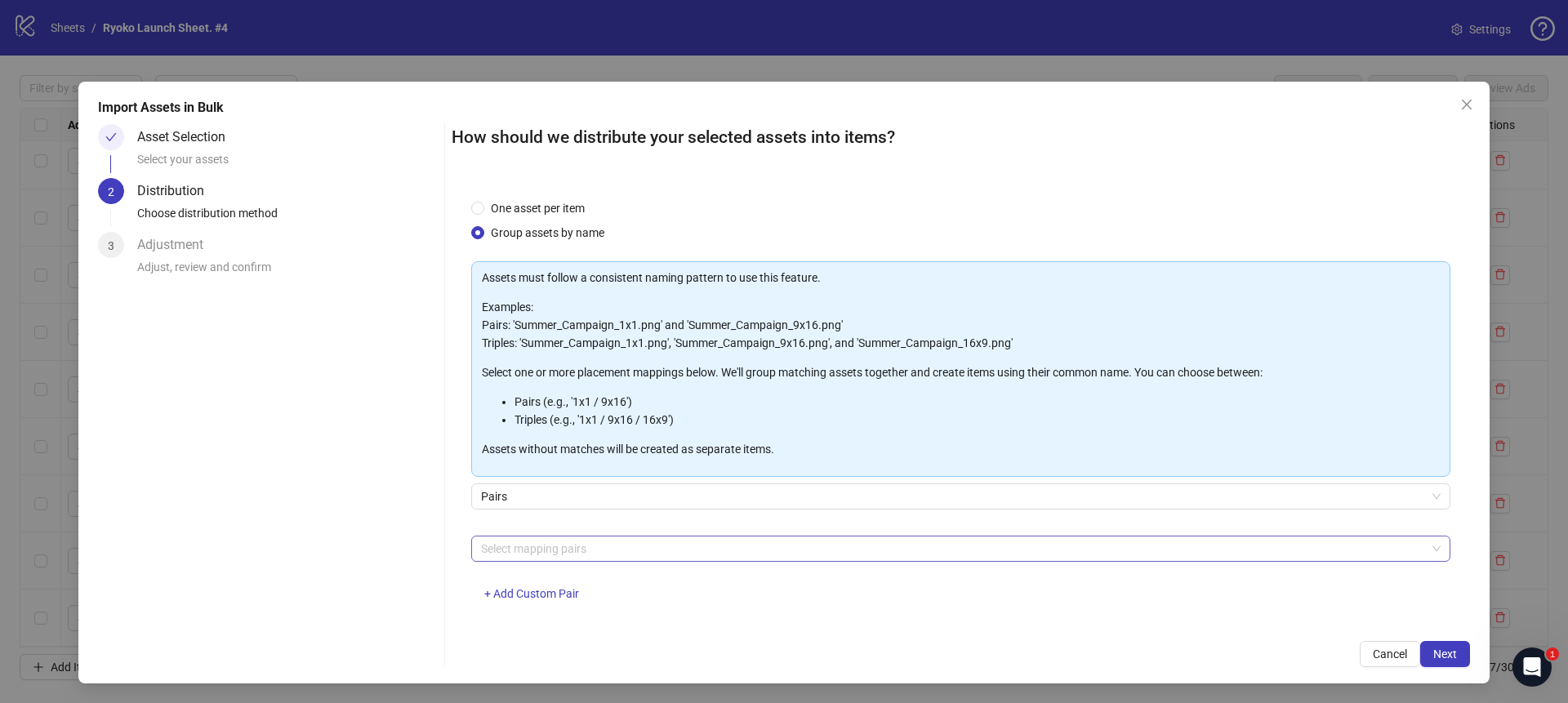 click at bounding box center (952, 549) 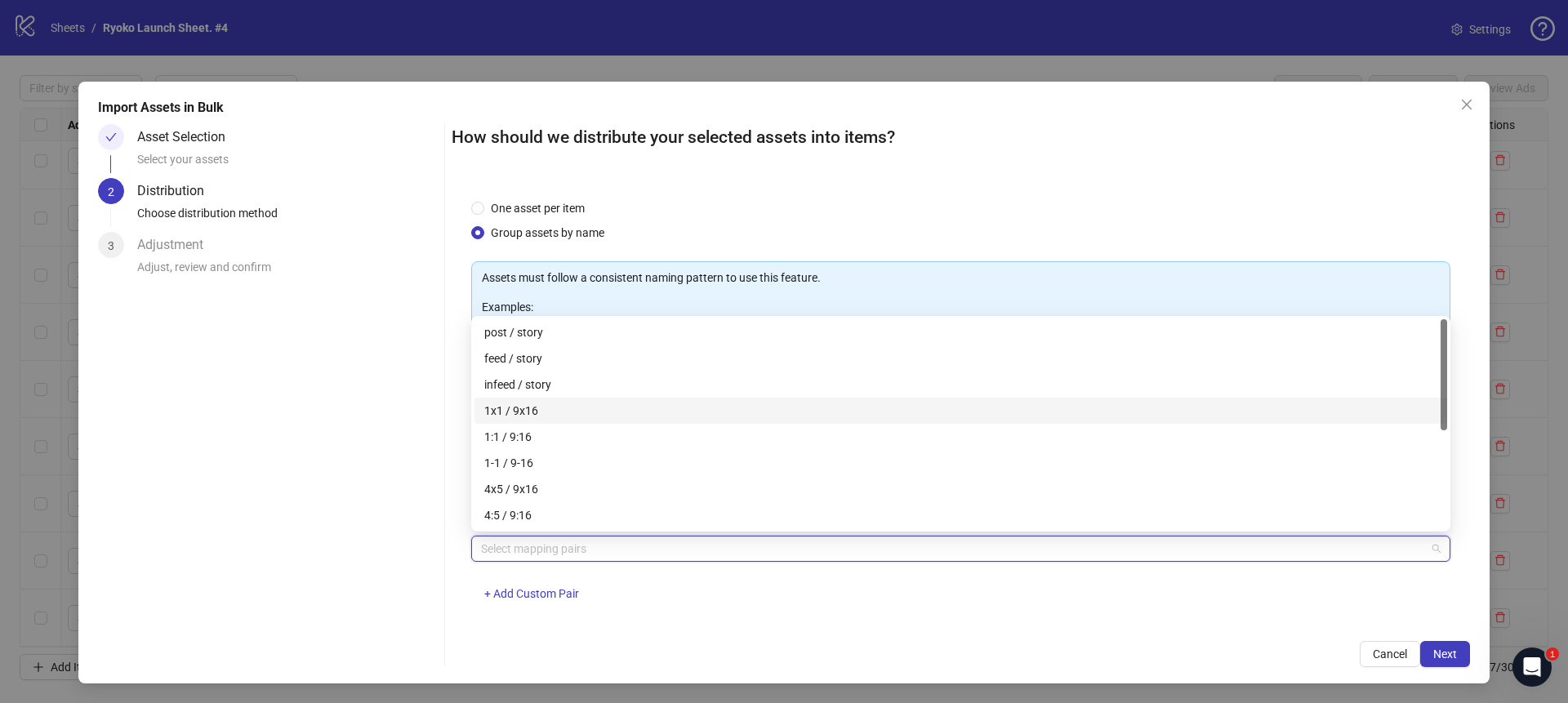 click on "1x1 / 9x16" at bounding box center (960, 411) 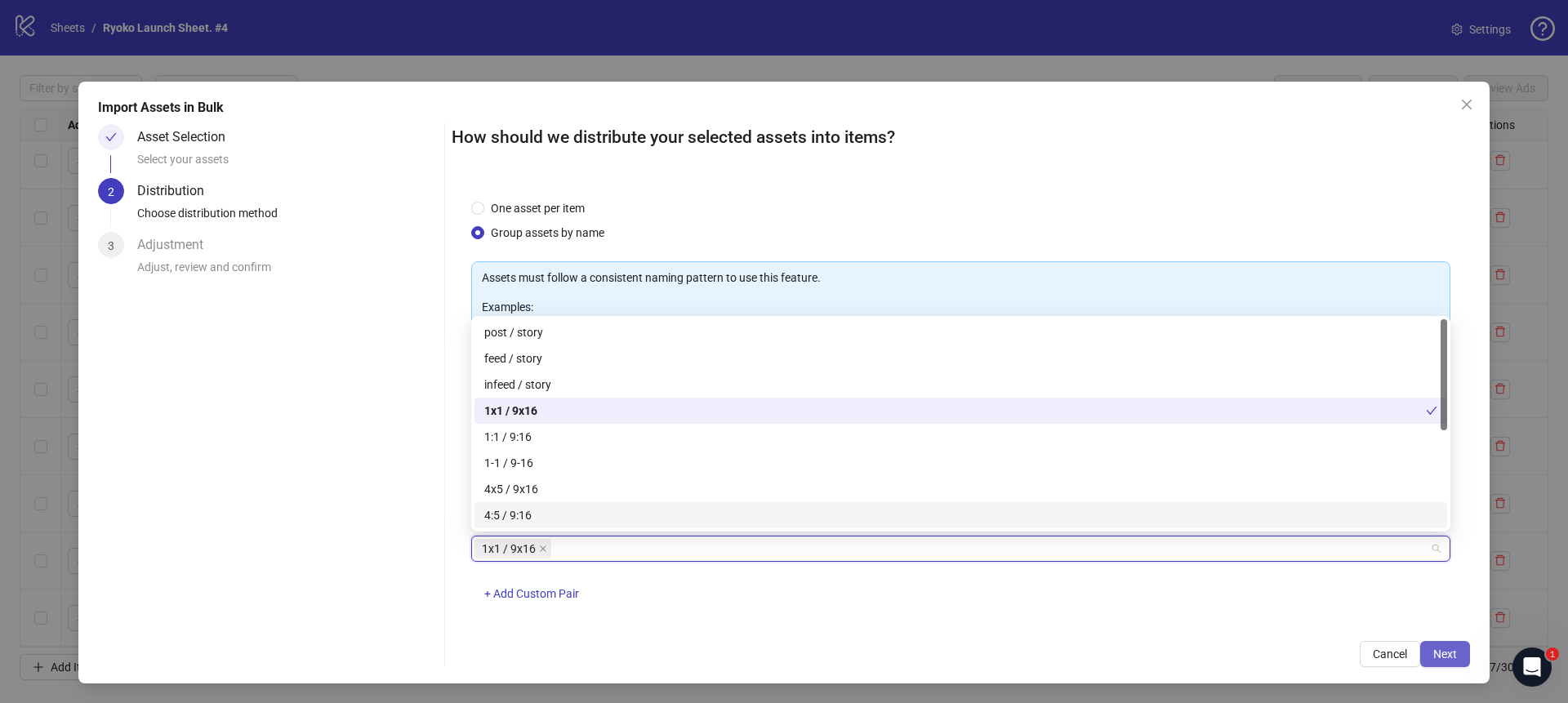 click on "Next" at bounding box center (1445, 654) 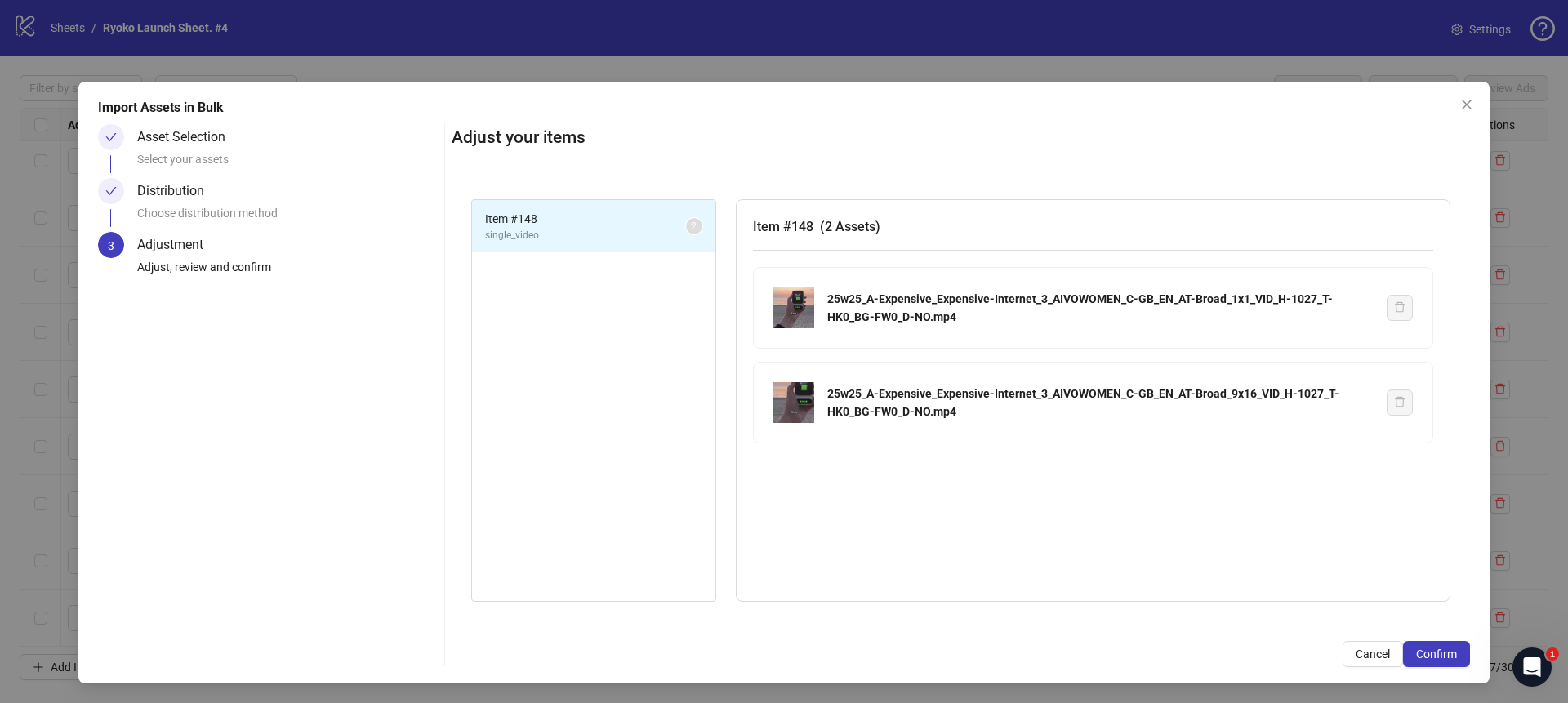 click on "Confirm" at bounding box center (1437, 654) 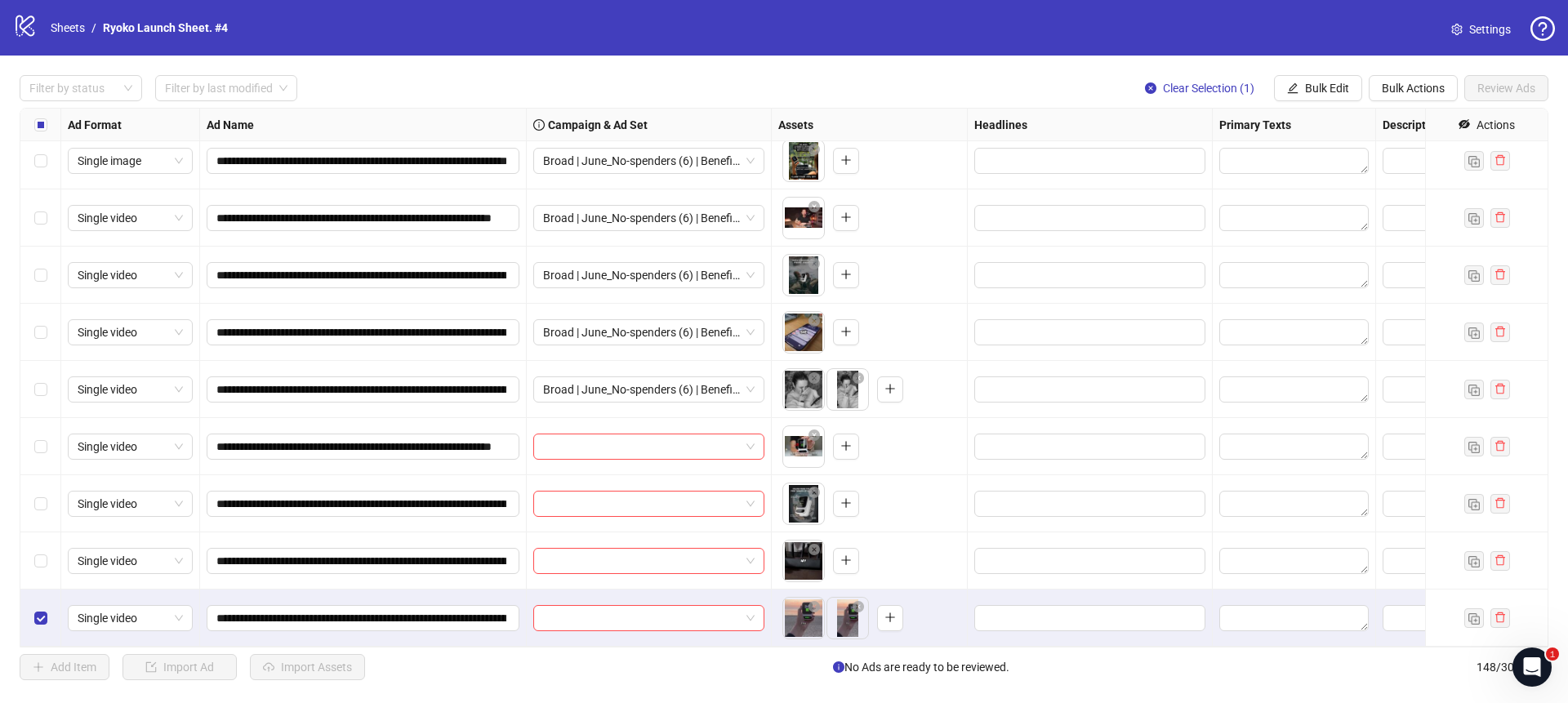 scroll, scrollTop: 7953, scrollLeft: 8, axis: both 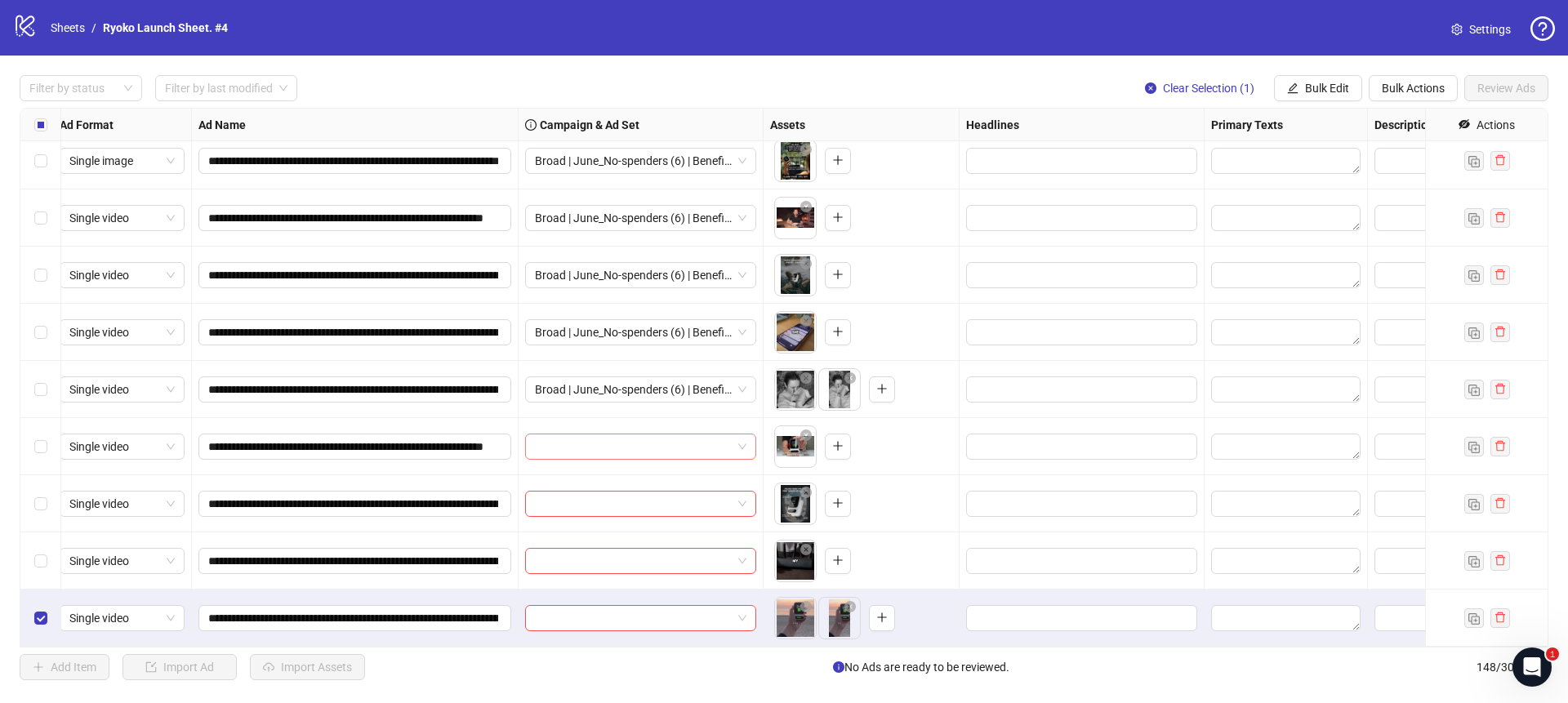 click at bounding box center (640, 447) 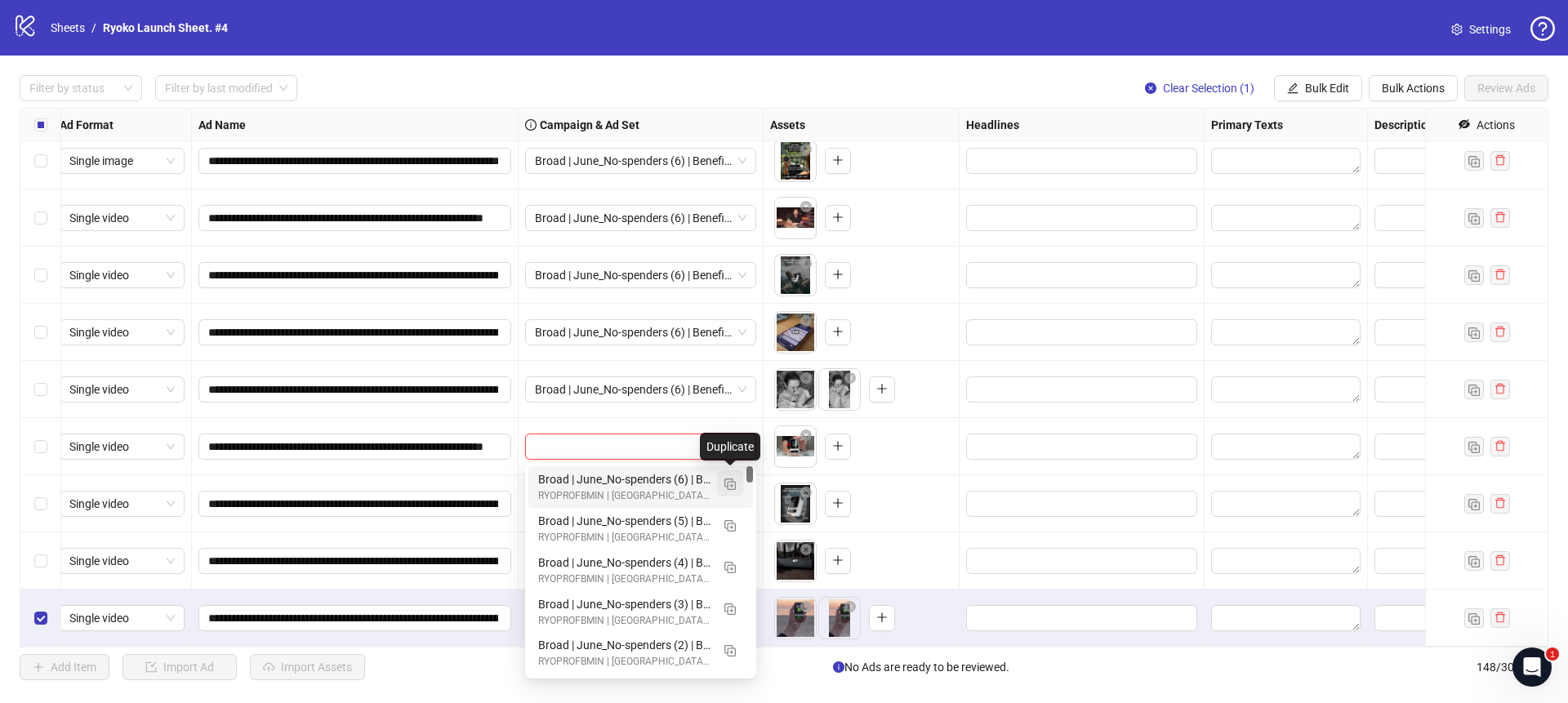 click at bounding box center [730, 484] 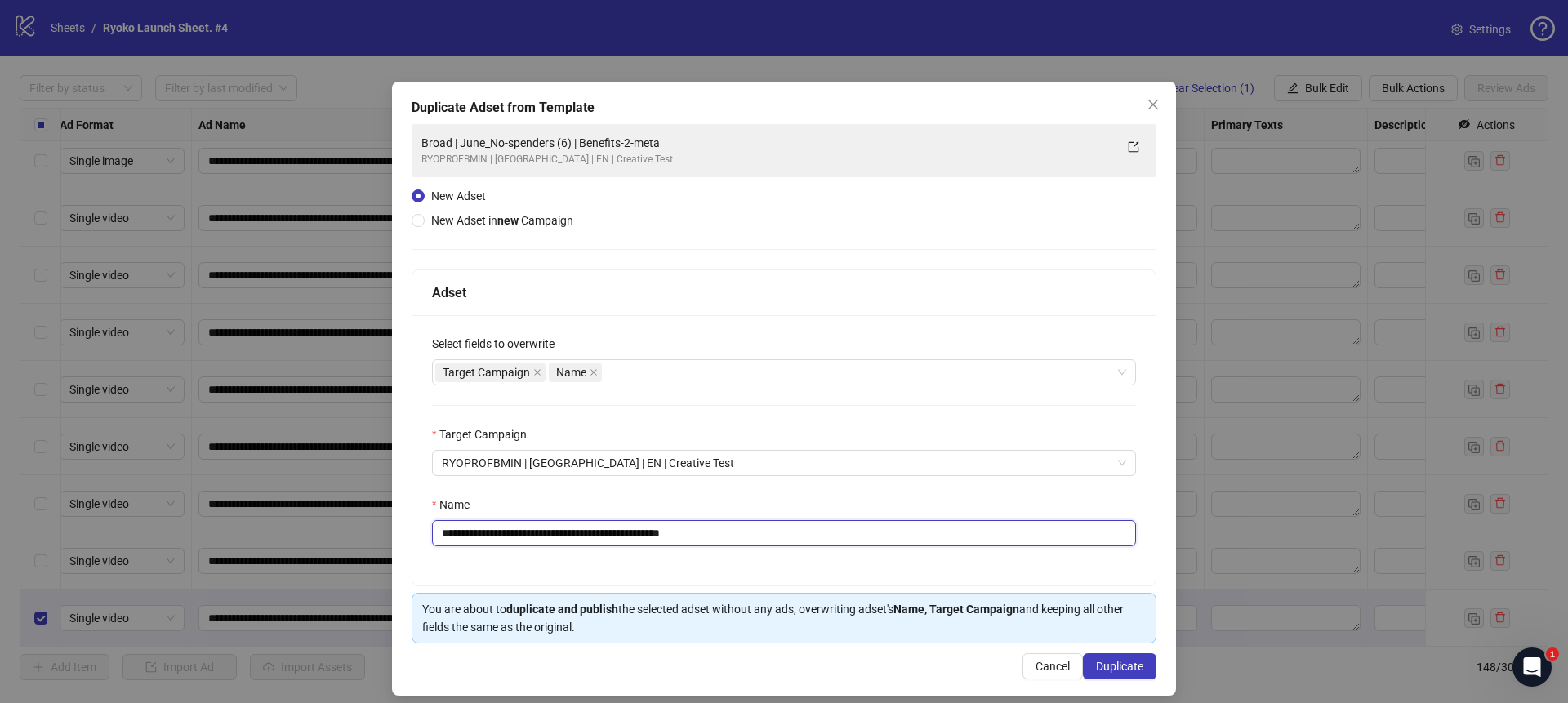 click on "**********" at bounding box center (784, 533) 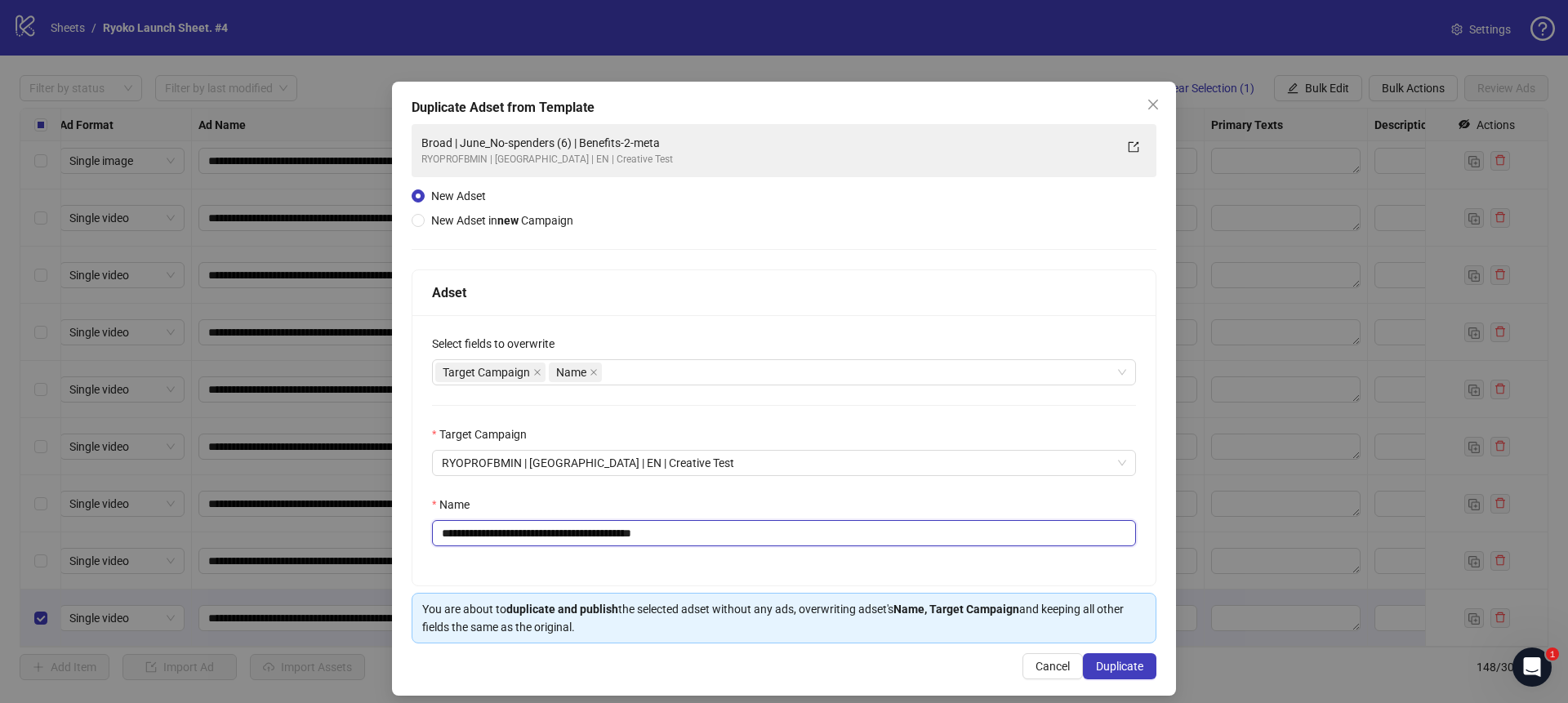click on "**********" at bounding box center [784, 533] 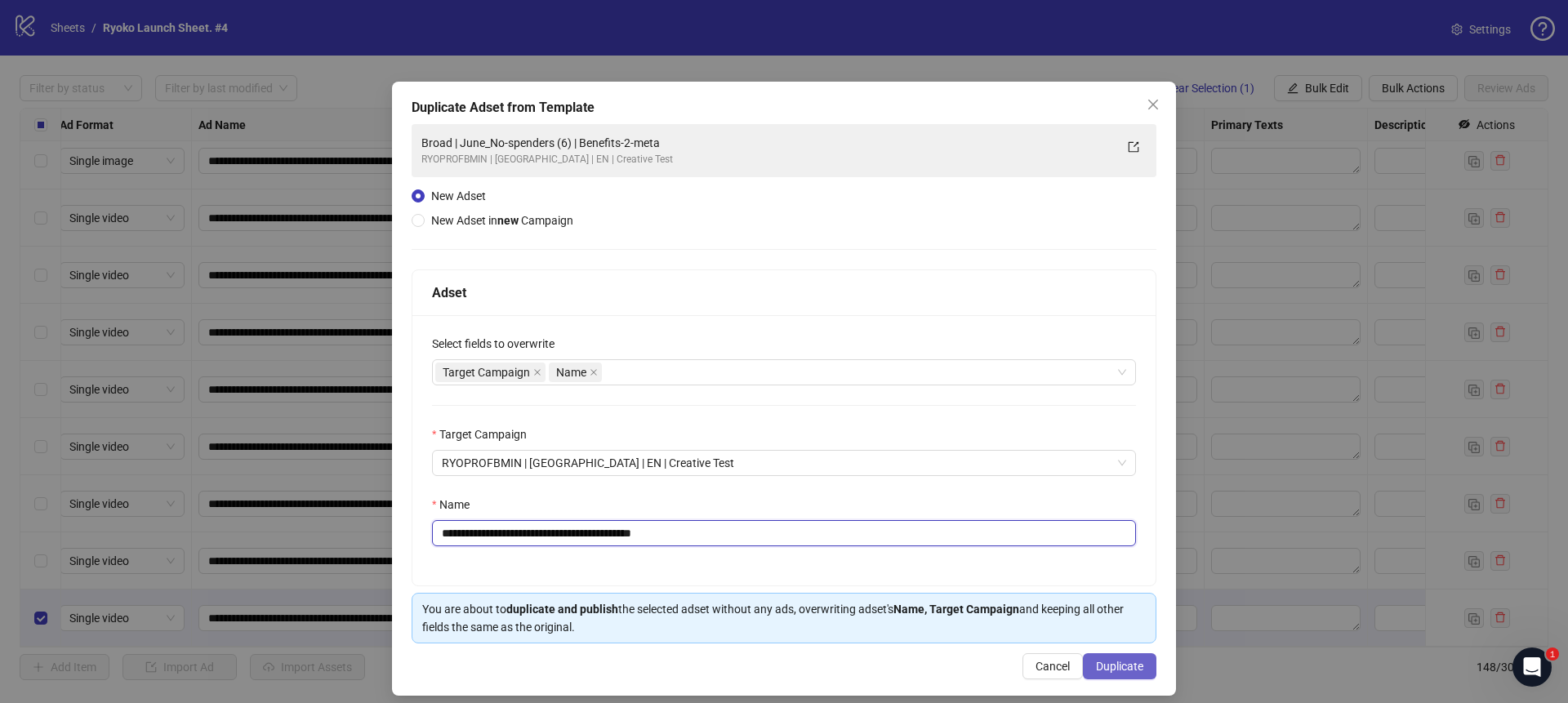 type on "**********" 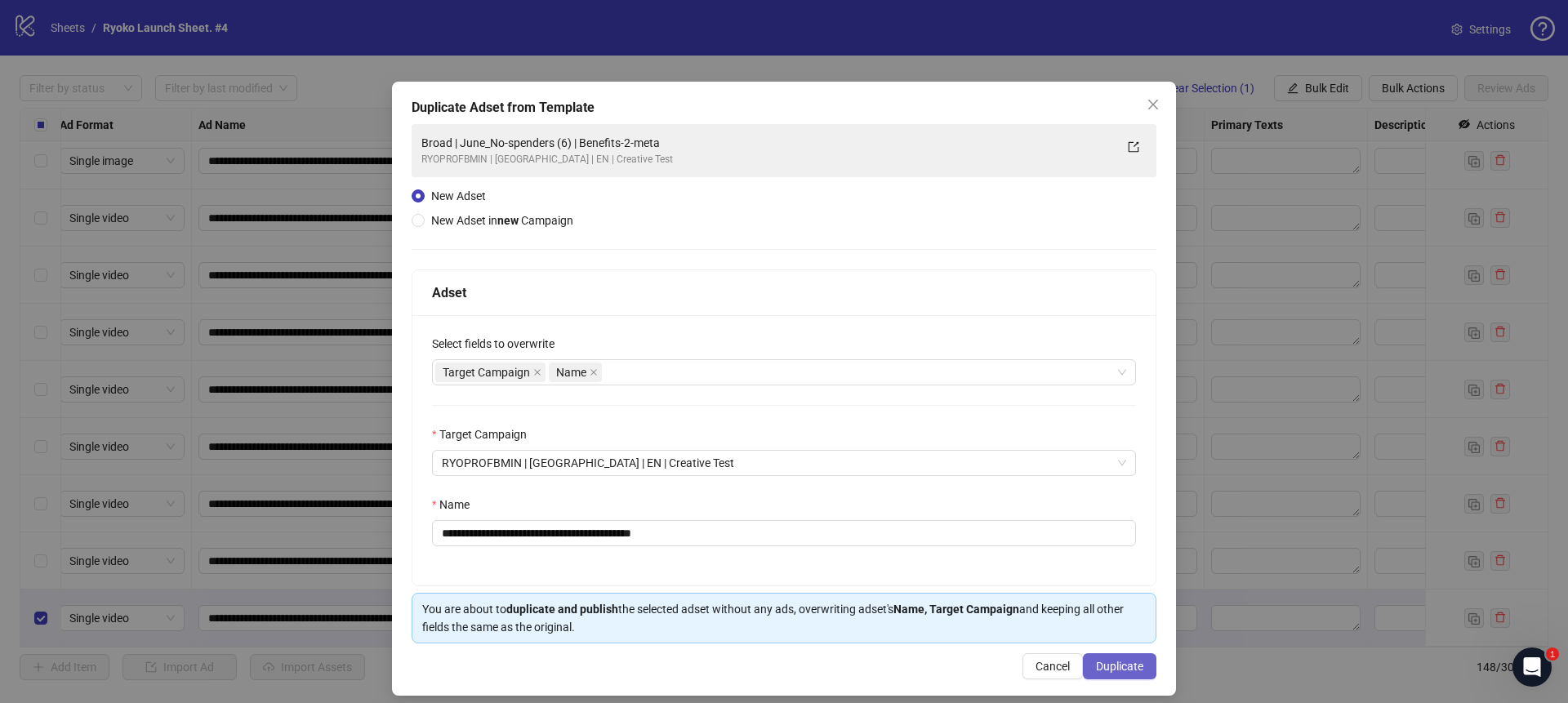 click on "Duplicate" at bounding box center (1120, 666) 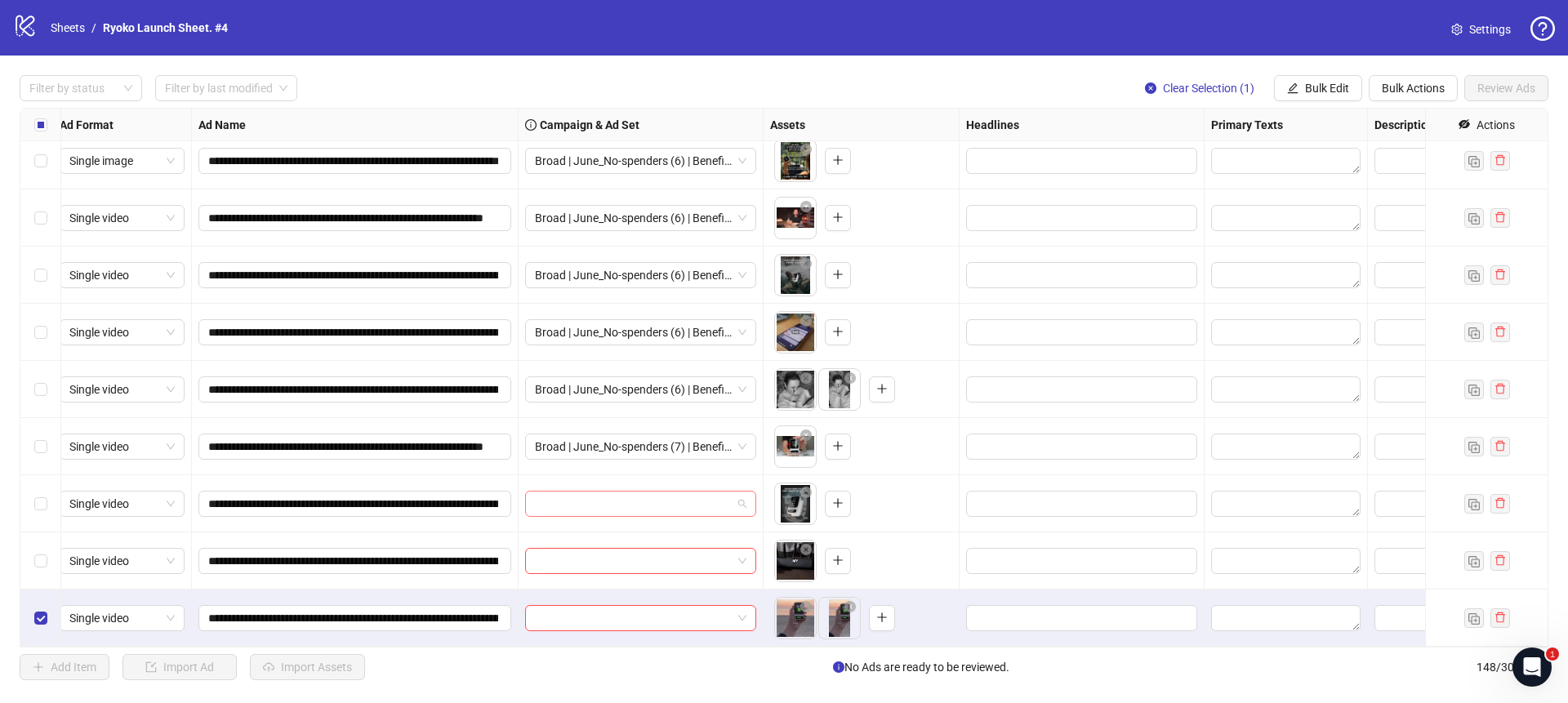 click at bounding box center (640, 504) 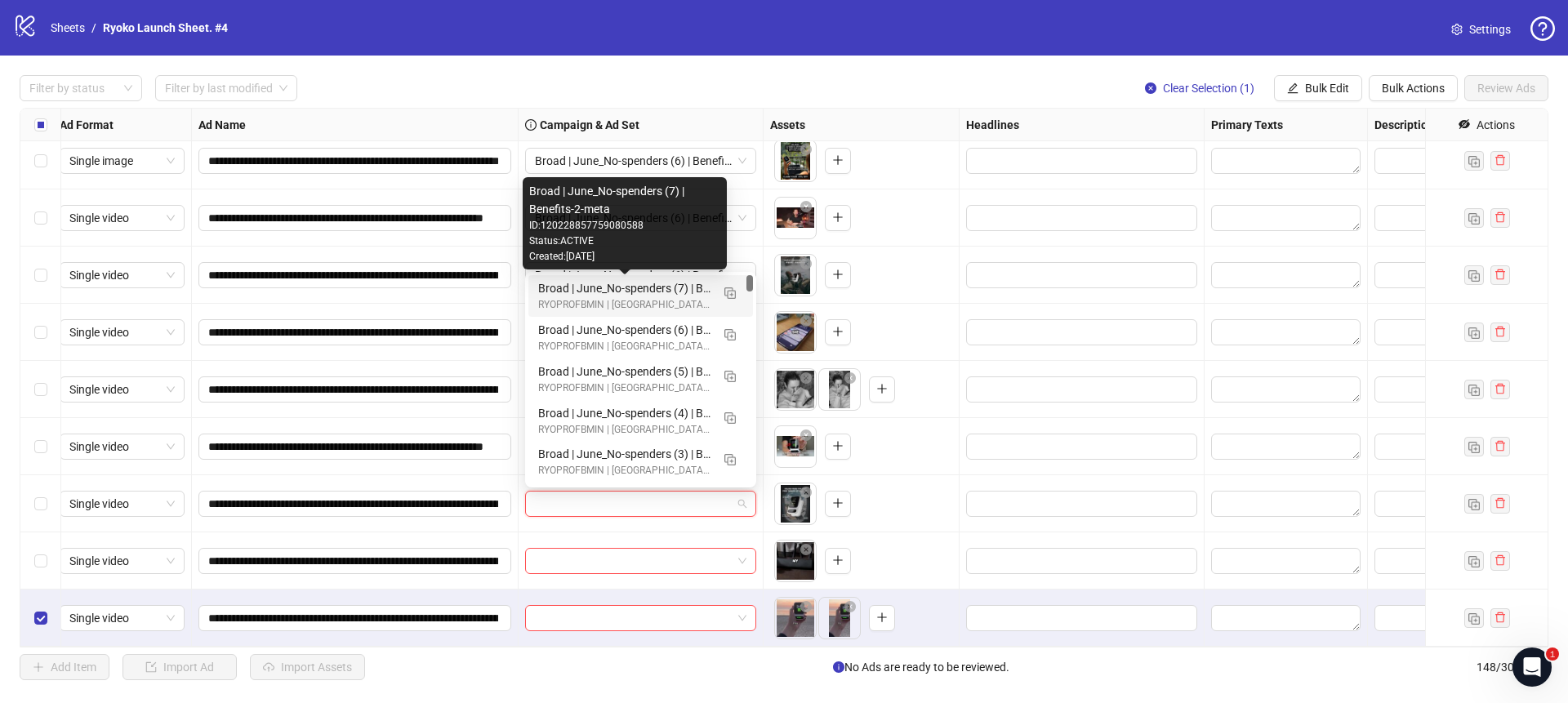 click on "Broad | June_No-spenders (7) | Benefits-2-meta" at bounding box center (624, 288) 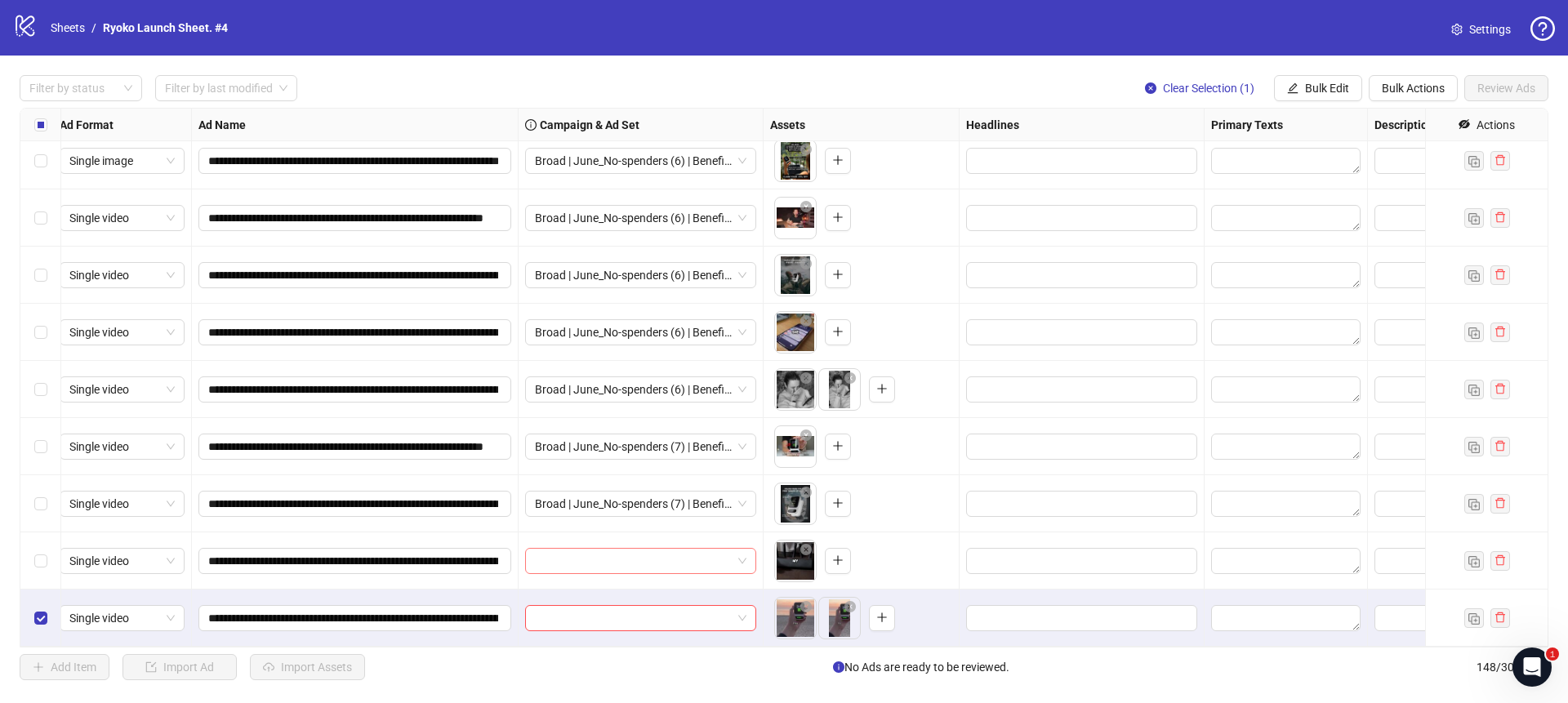 click at bounding box center [640, 561] 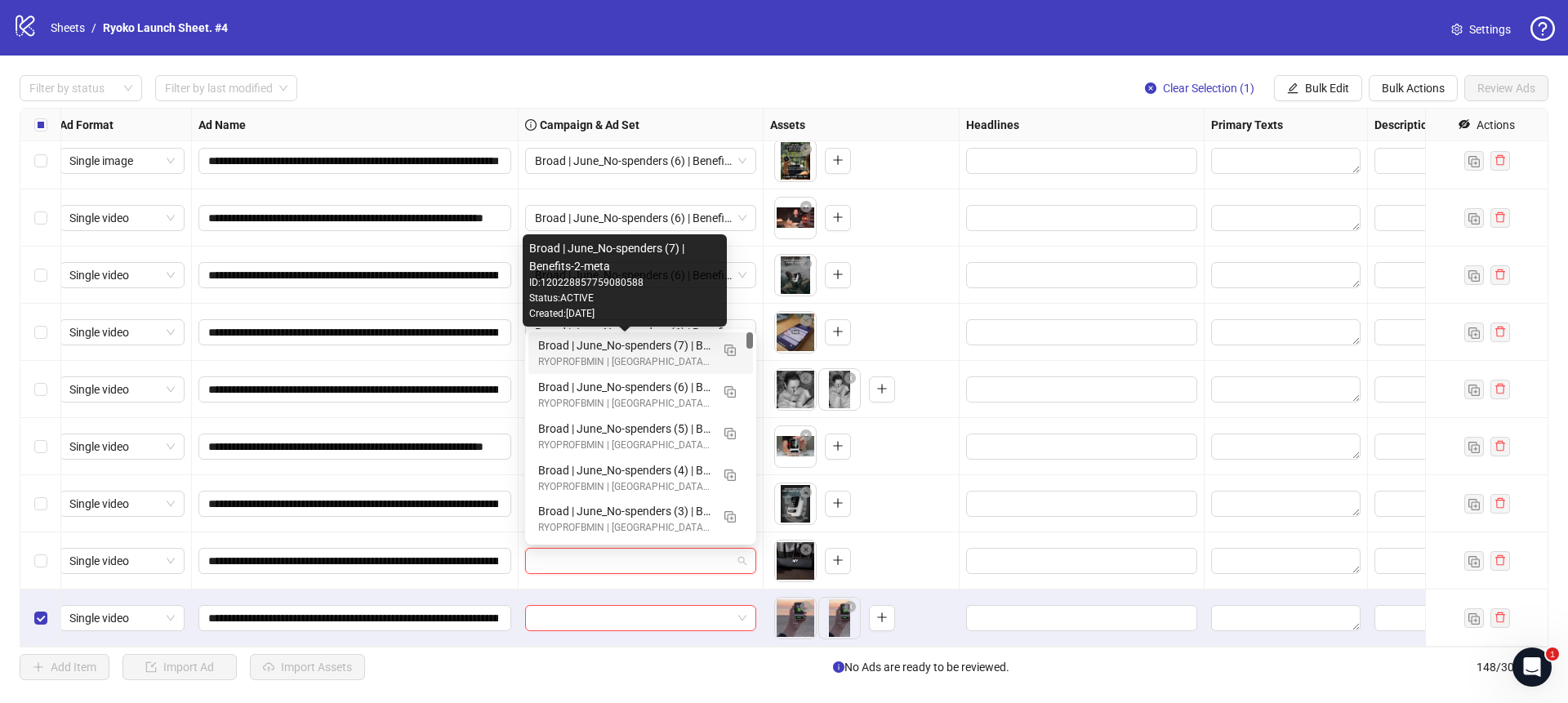 click on "Broad | June_No-spenders (7) | Benefits-2-meta" at bounding box center [624, 345] 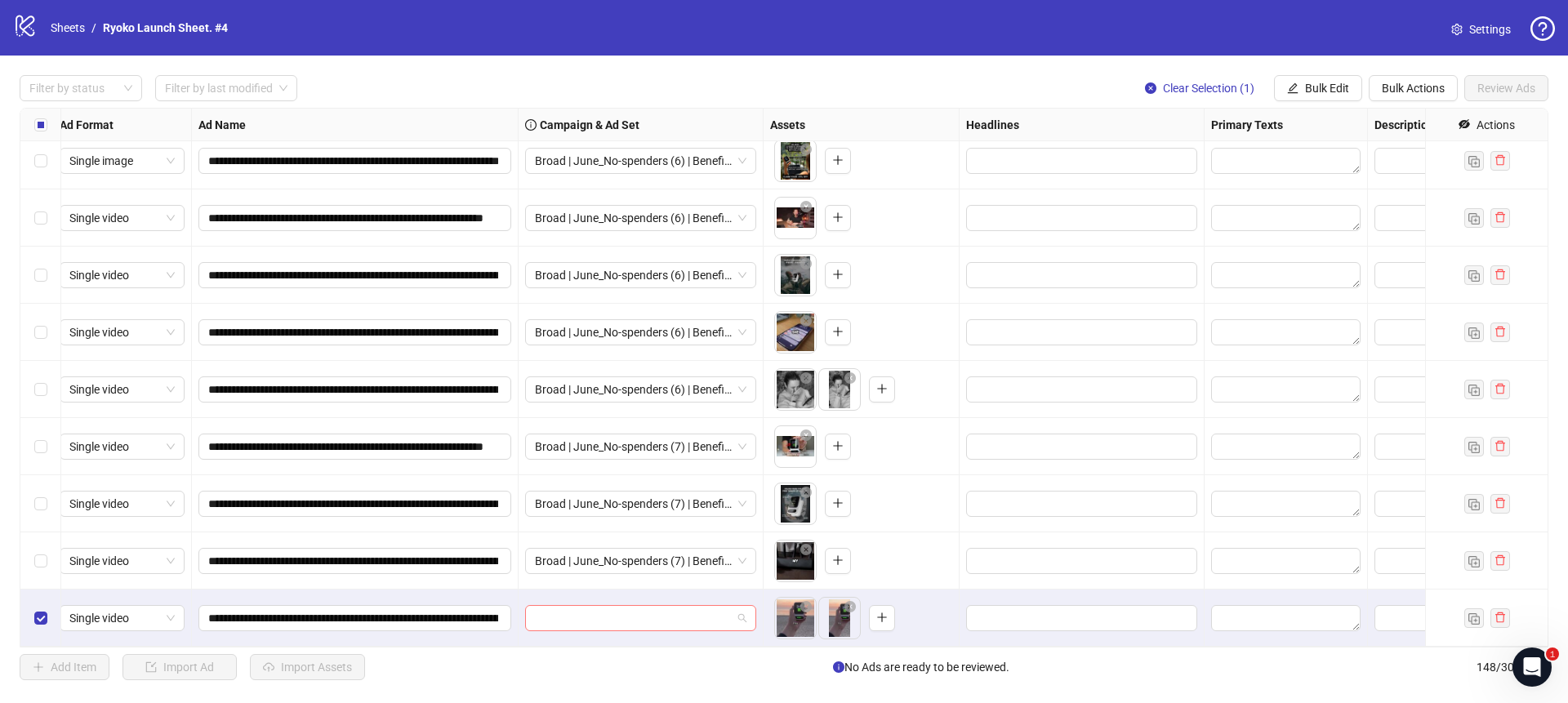 click at bounding box center (640, 618) 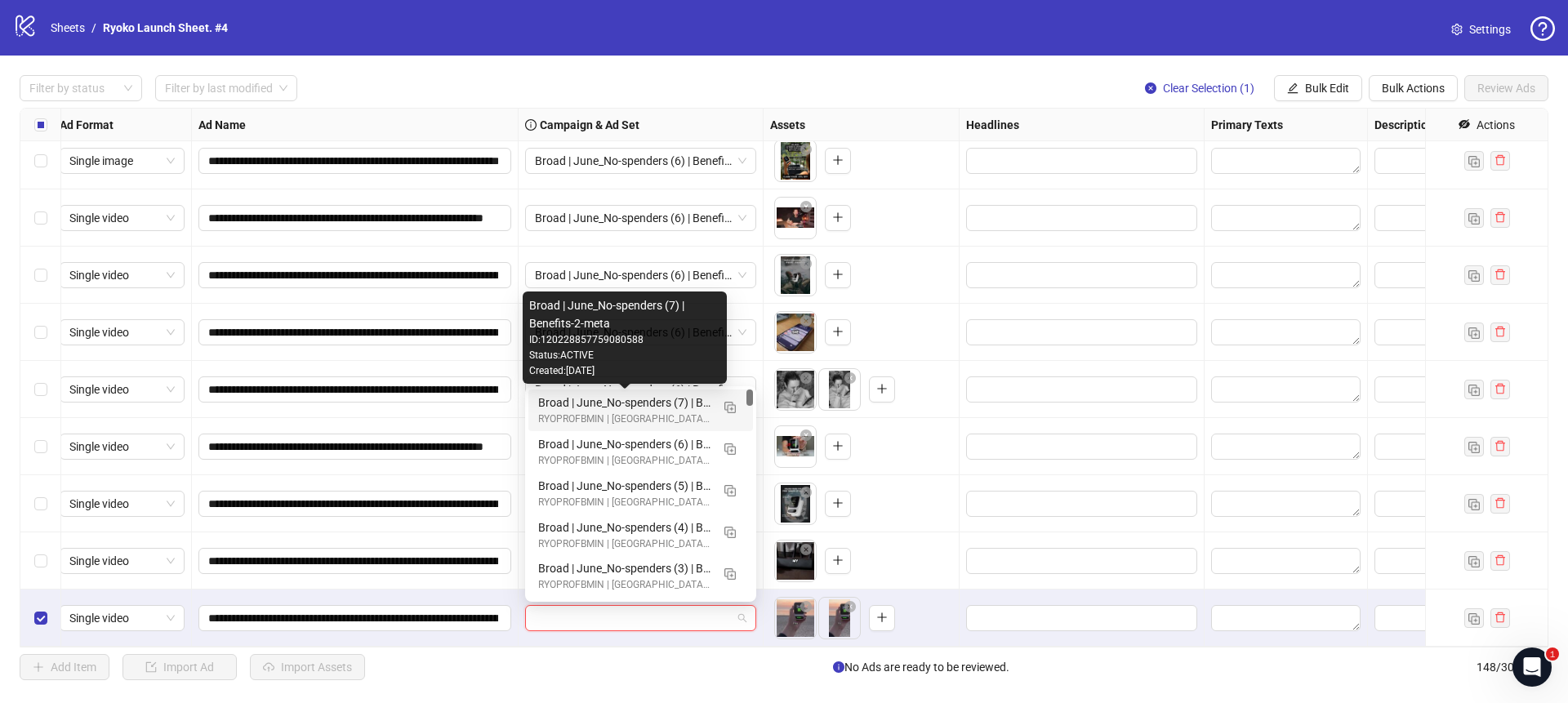 click on "Broad | June_No-spenders (7) | Benefits-2-meta" at bounding box center (624, 403) 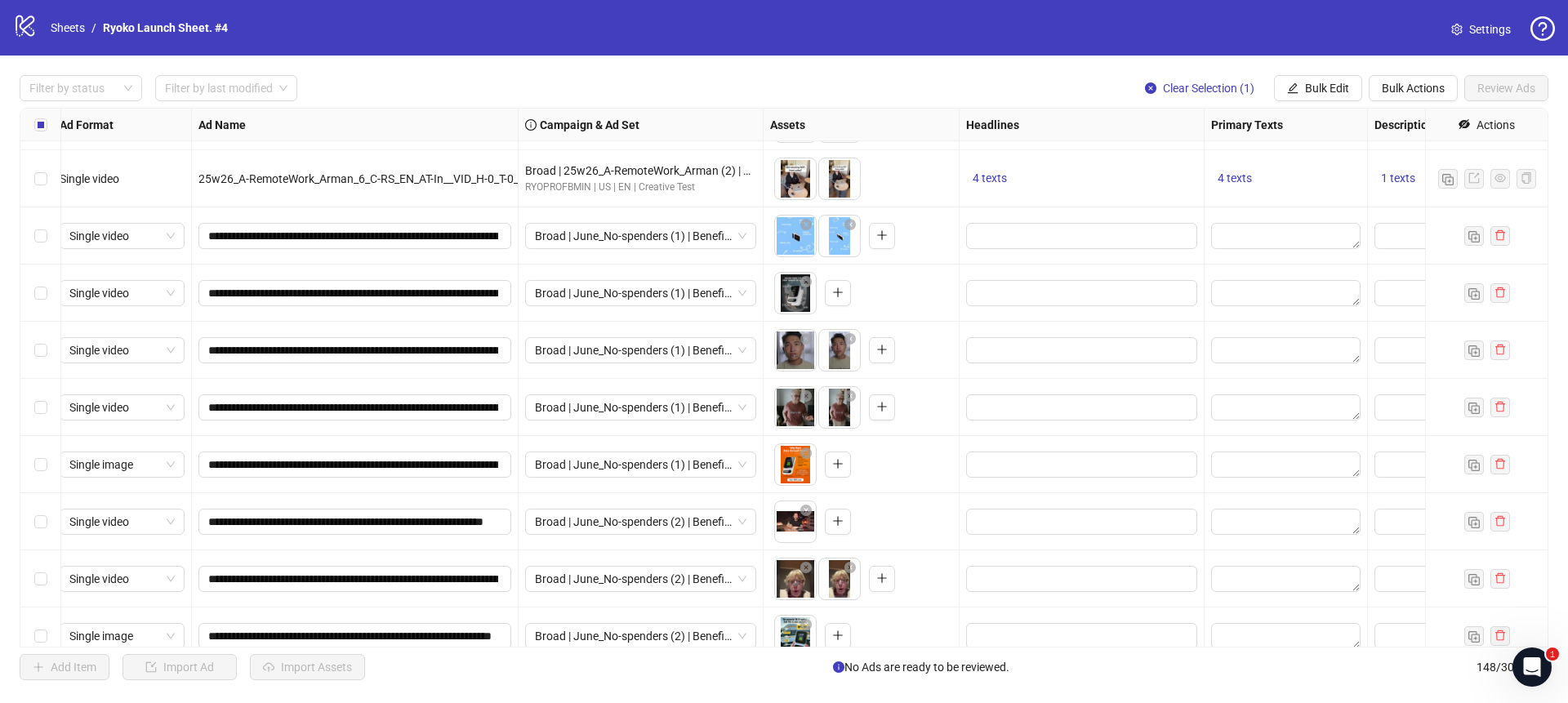 scroll, scrollTop: 6379, scrollLeft: 8, axis: both 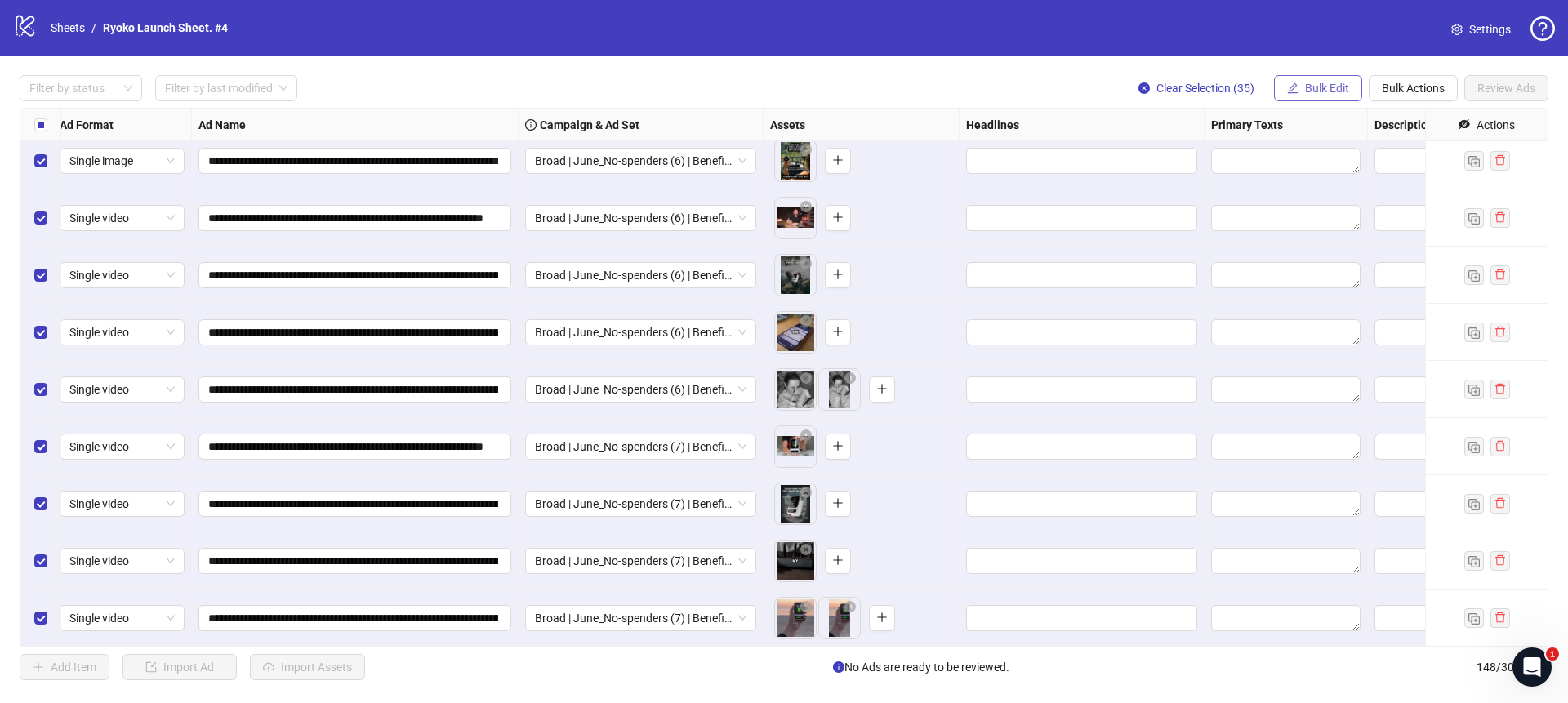 click on "Bulk Edit" at bounding box center [1318, 88] 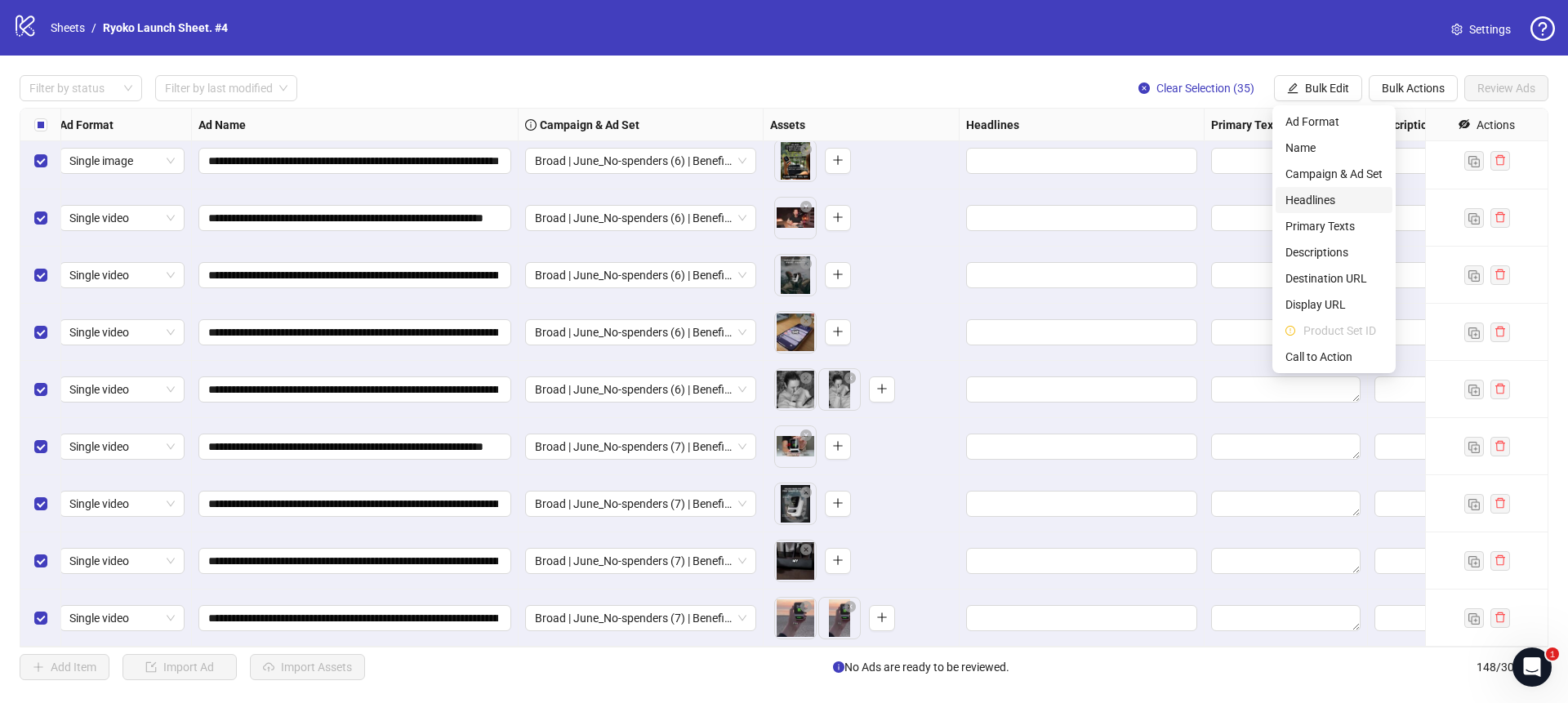 click on "Headlines" at bounding box center (1334, 200) 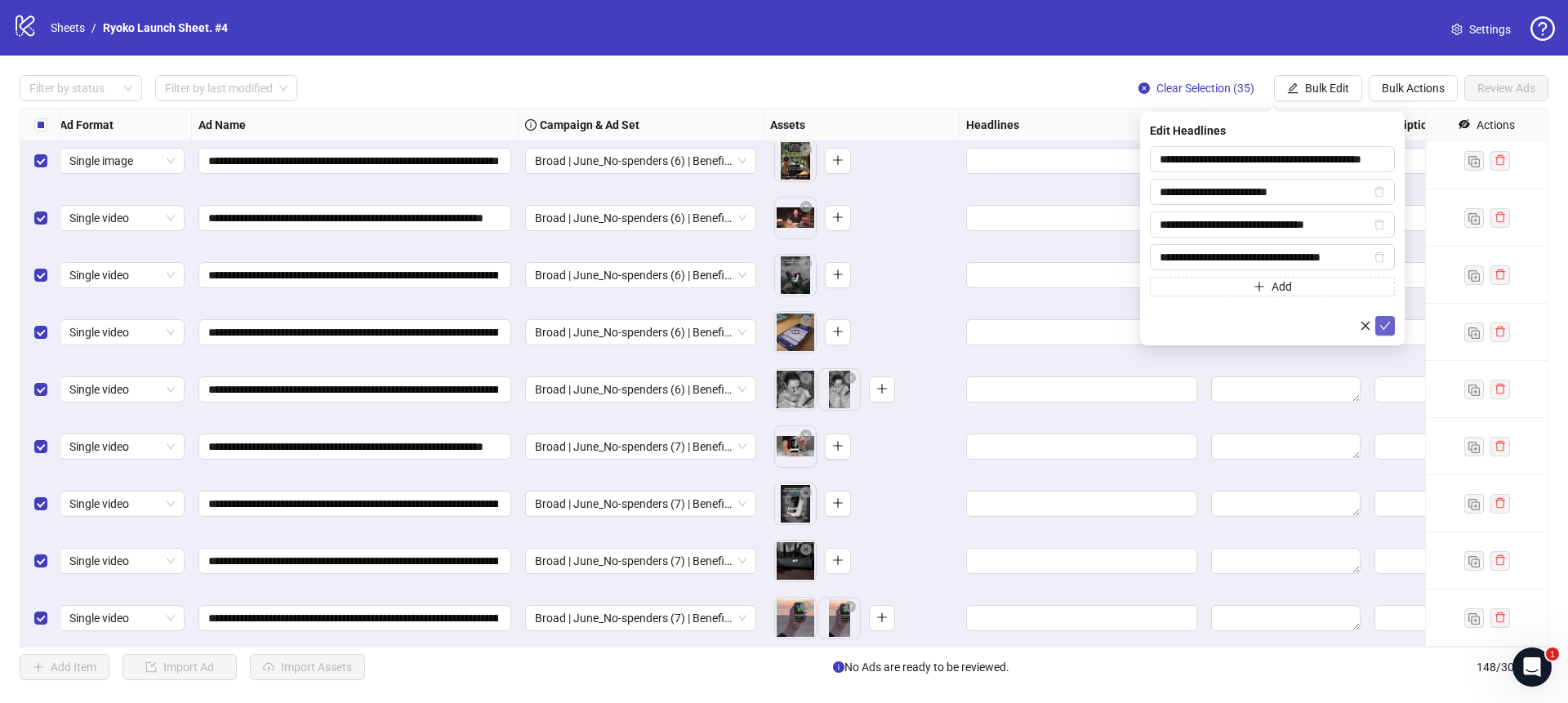 click 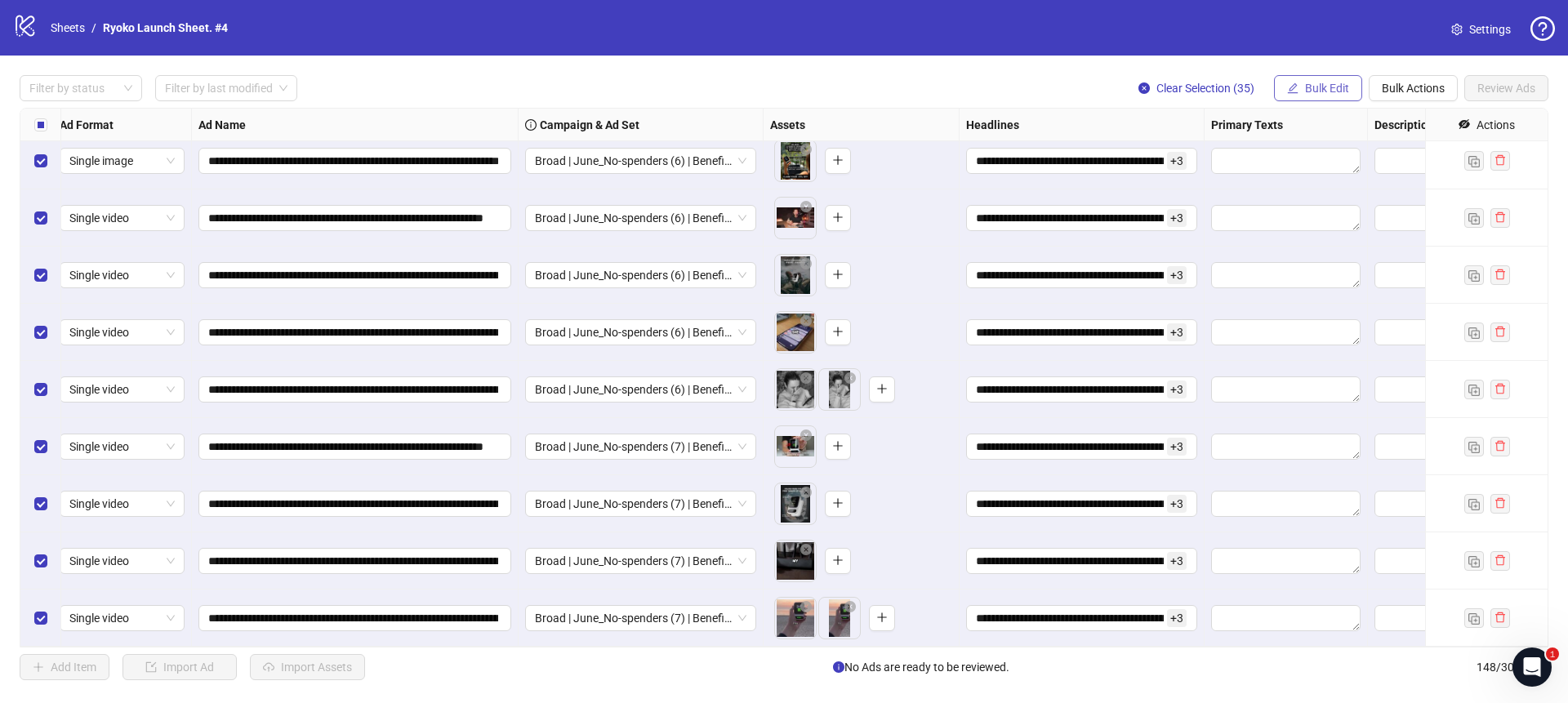 click on "Bulk Edit" at bounding box center [1318, 88] 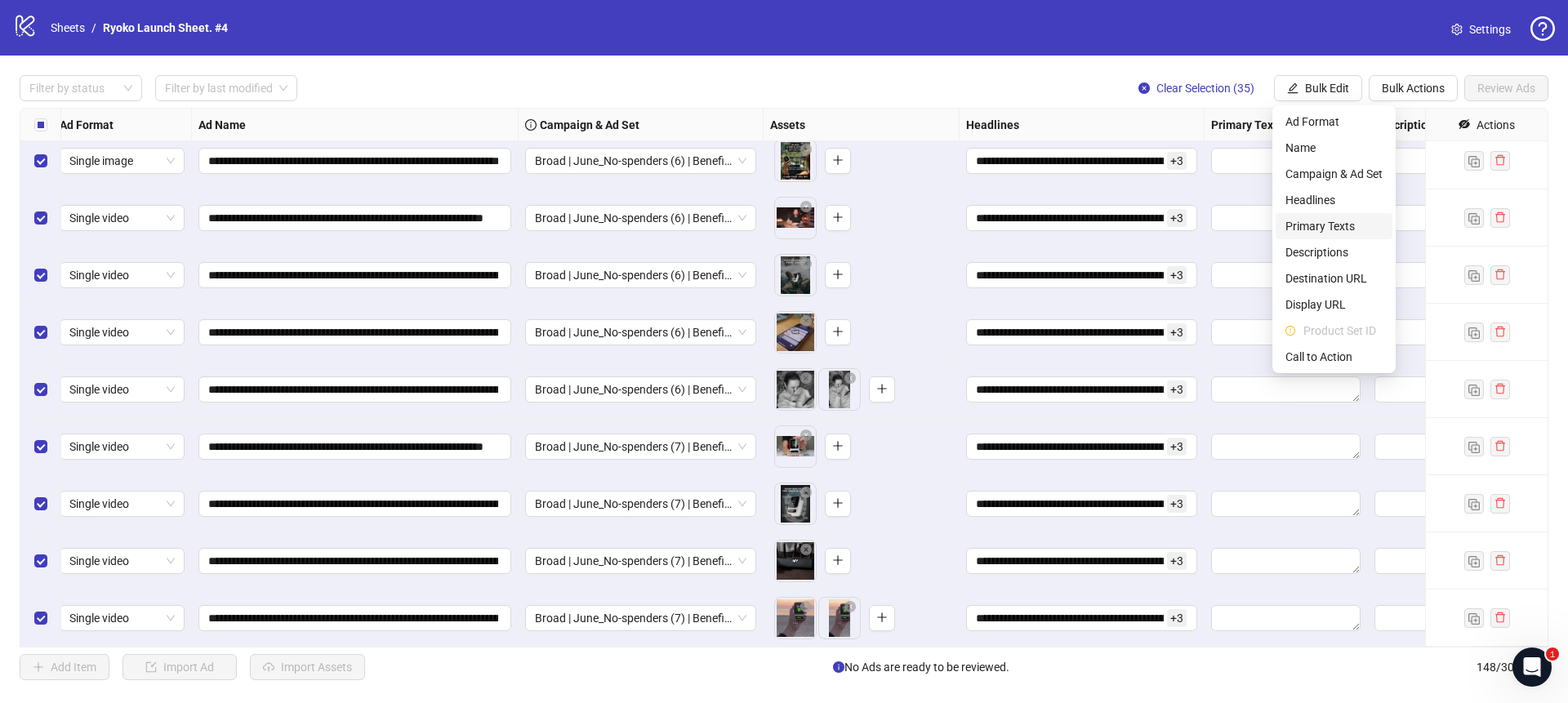 click on "Primary Texts" at bounding box center [1334, 226] 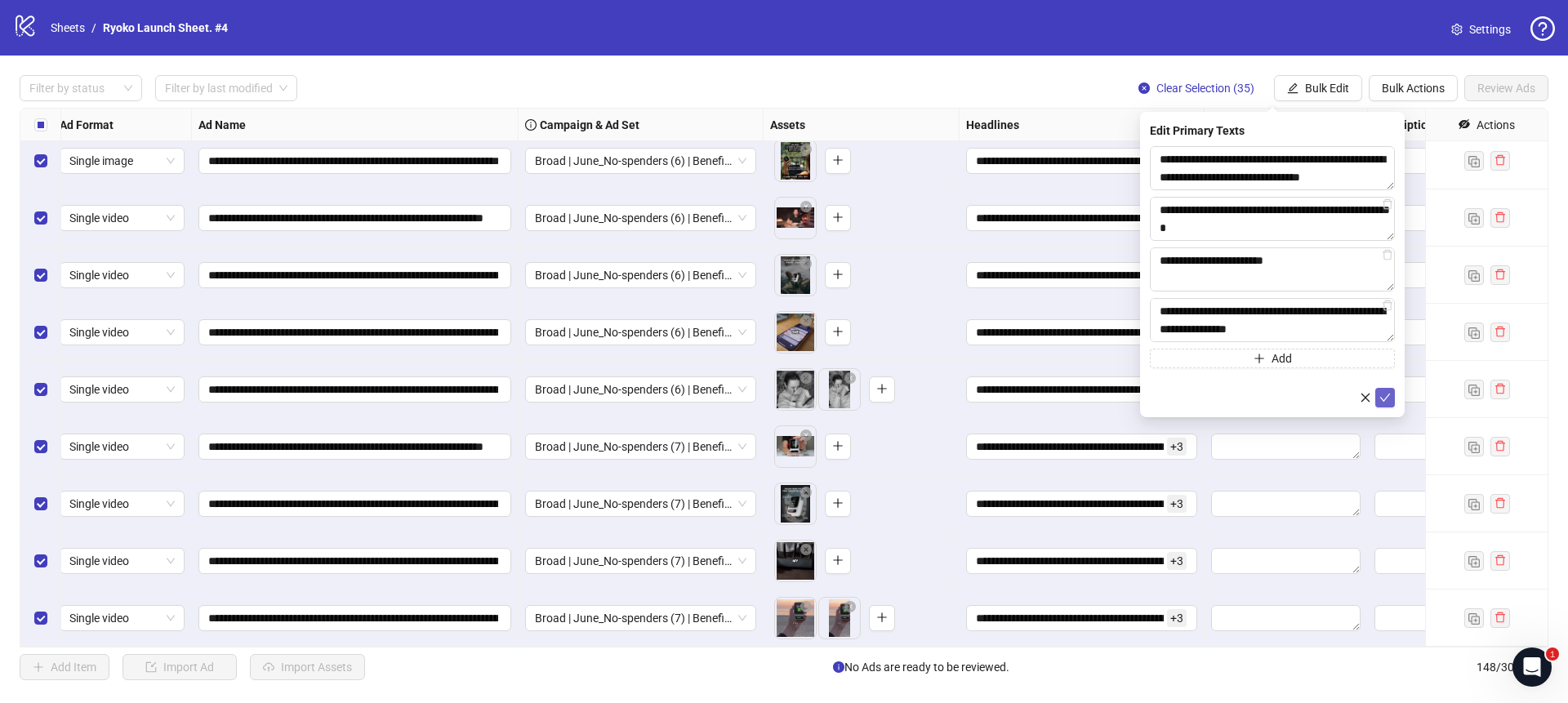 click at bounding box center (1385, 398) 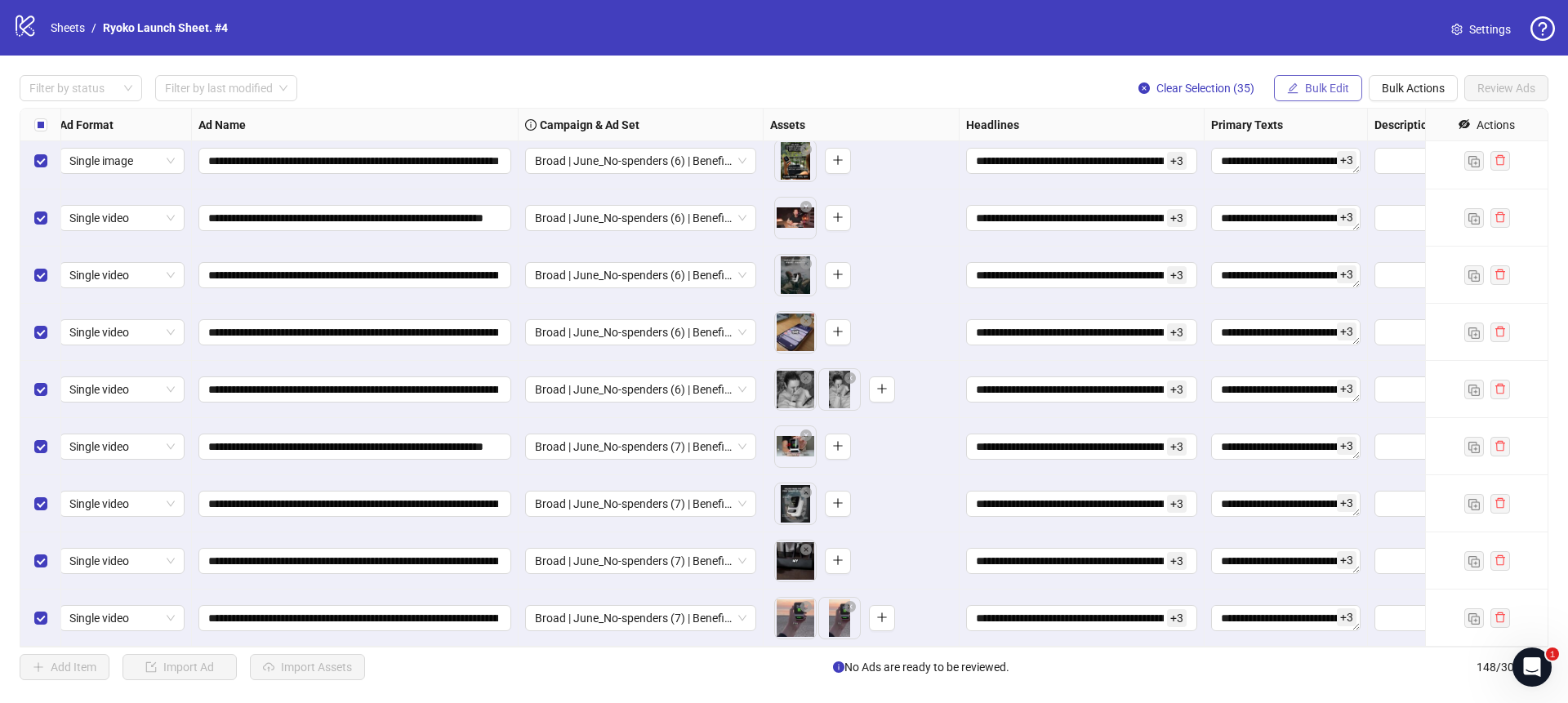 click on "Bulk Edit" at bounding box center (1327, 88) 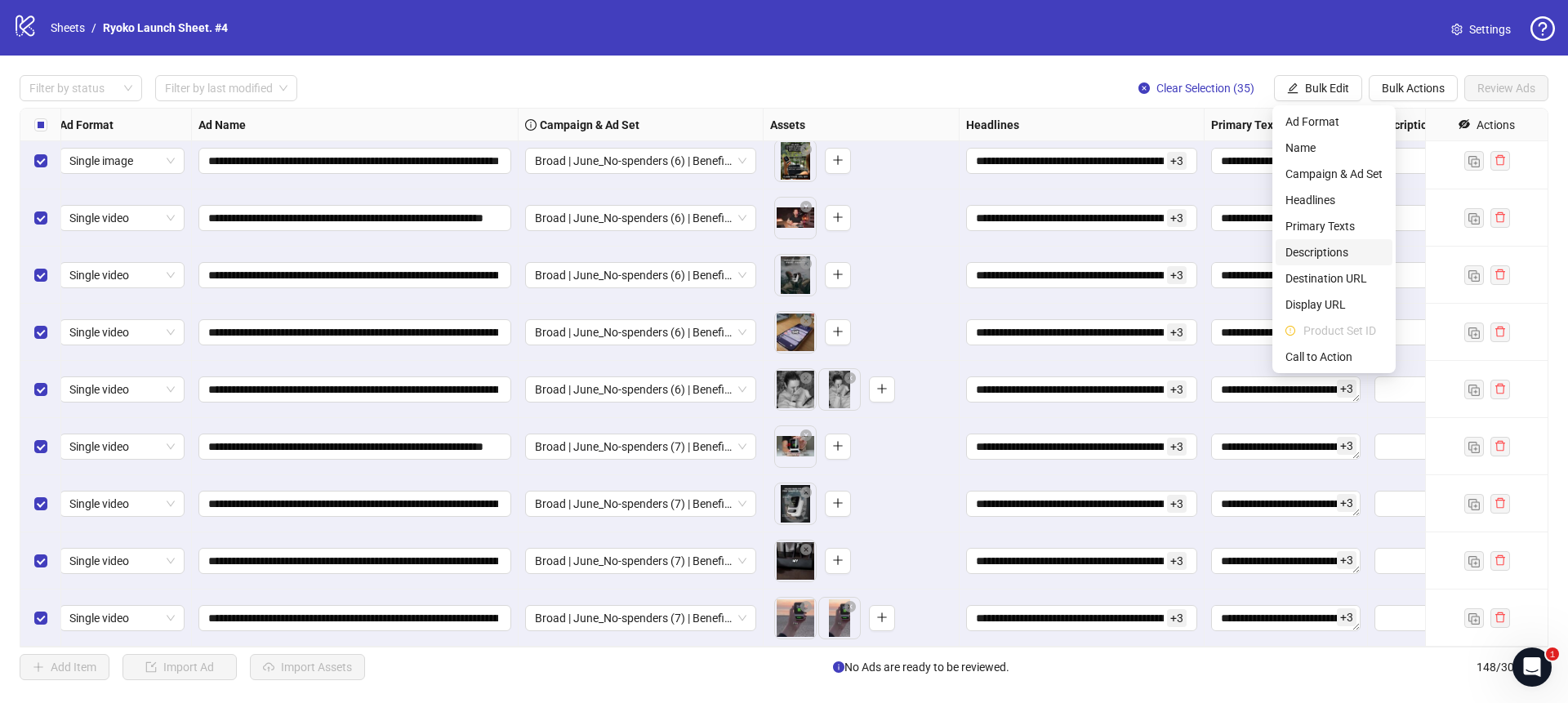 click on "Descriptions" at bounding box center (1334, 252) 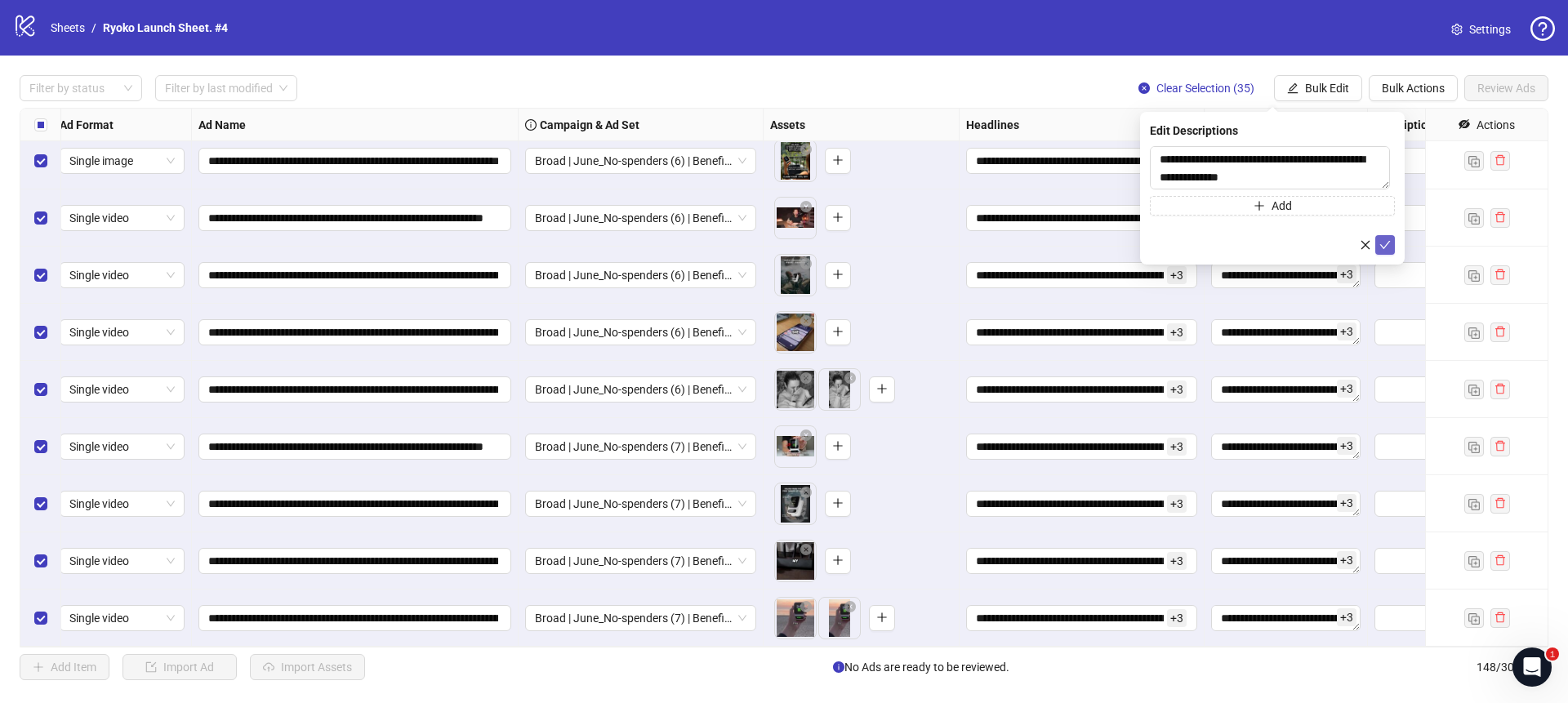 click 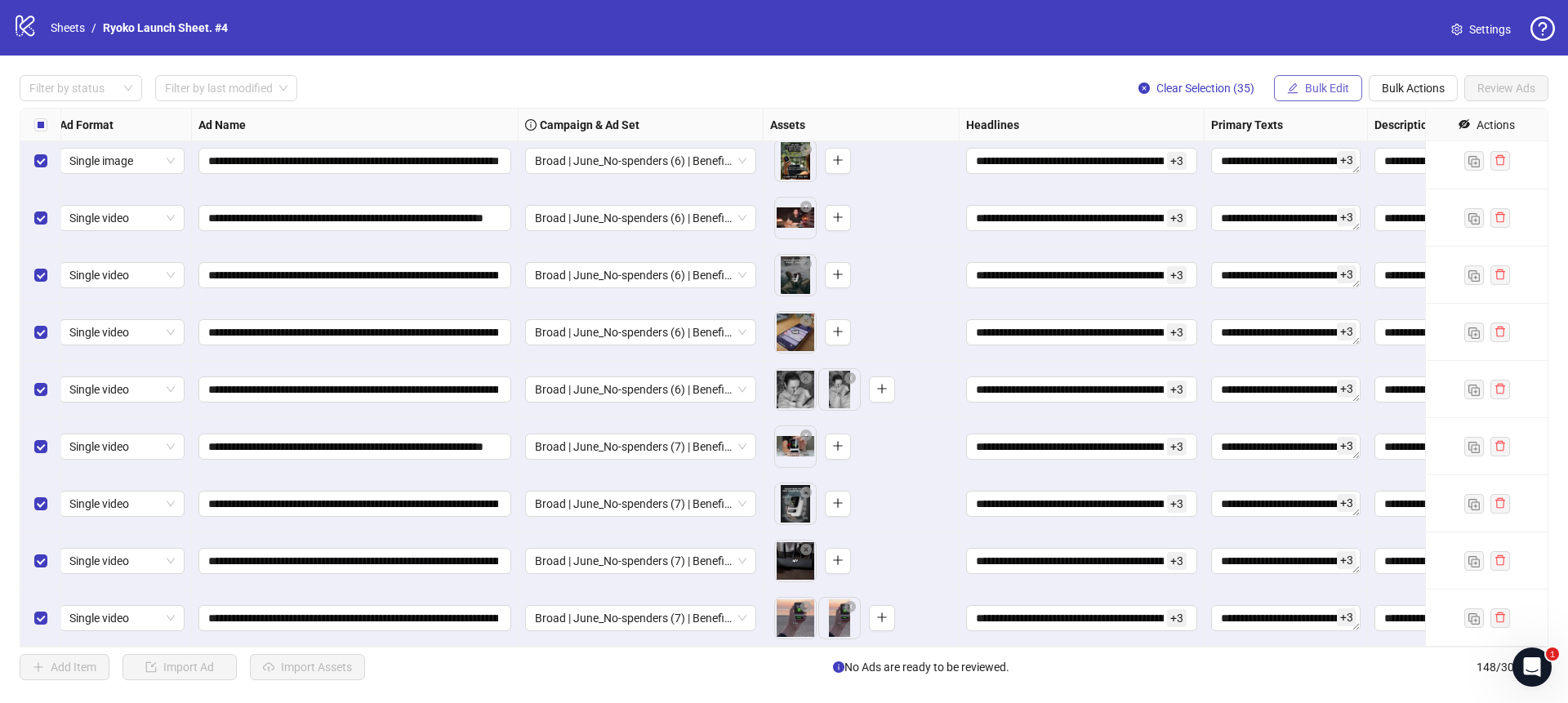 click on "Bulk Edit" at bounding box center (1327, 88) 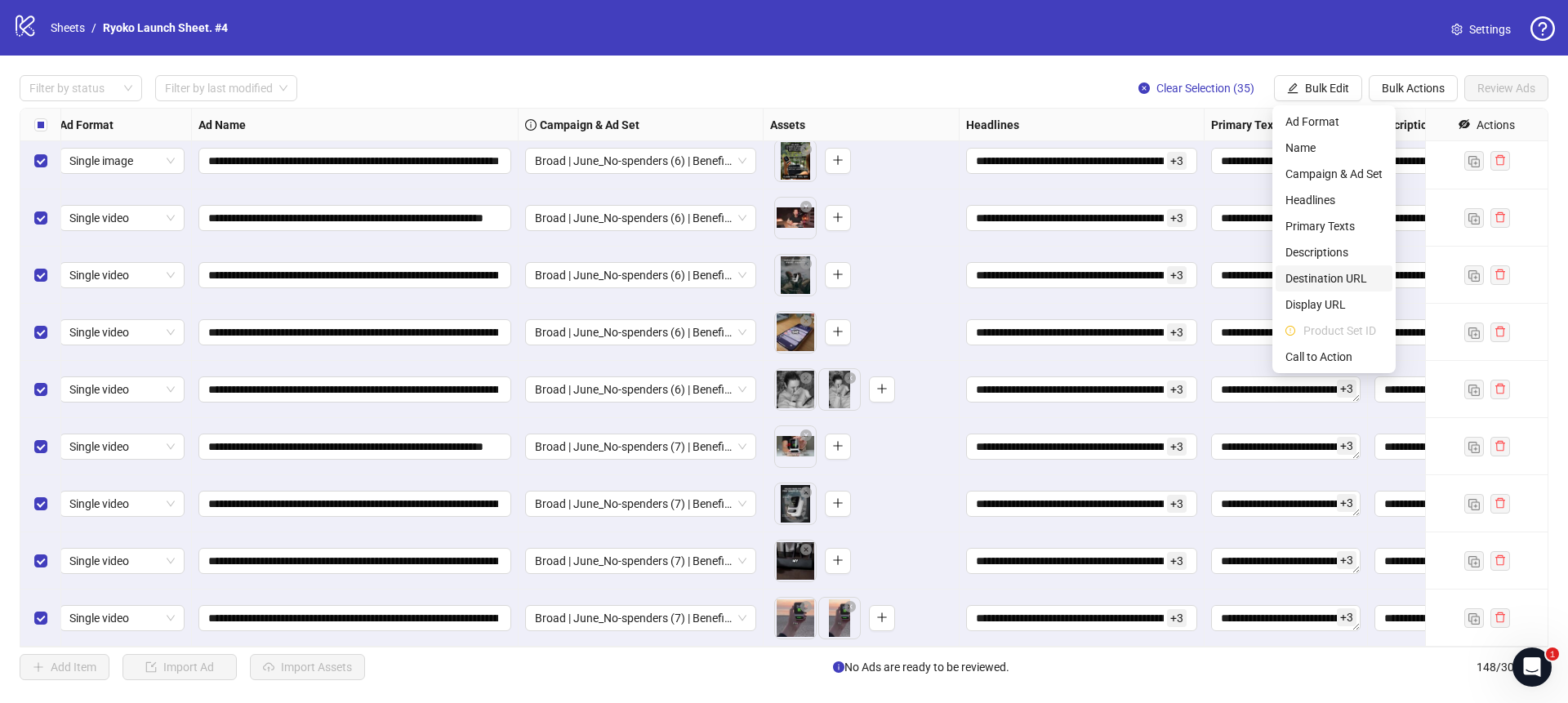 click on "Destination URL" at bounding box center [1334, 278] 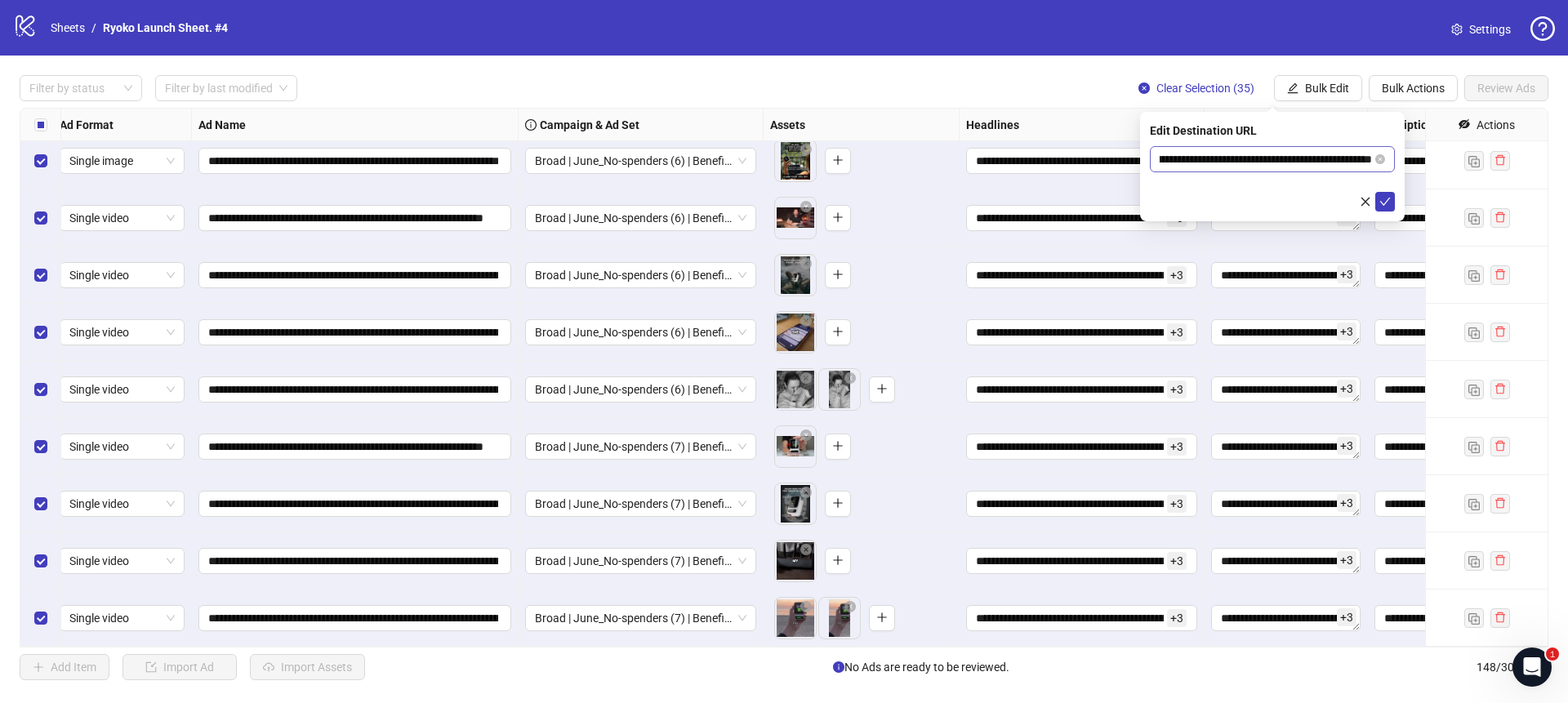 scroll, scrollTop: 0, scrollLeft: 142, axis: horizontal 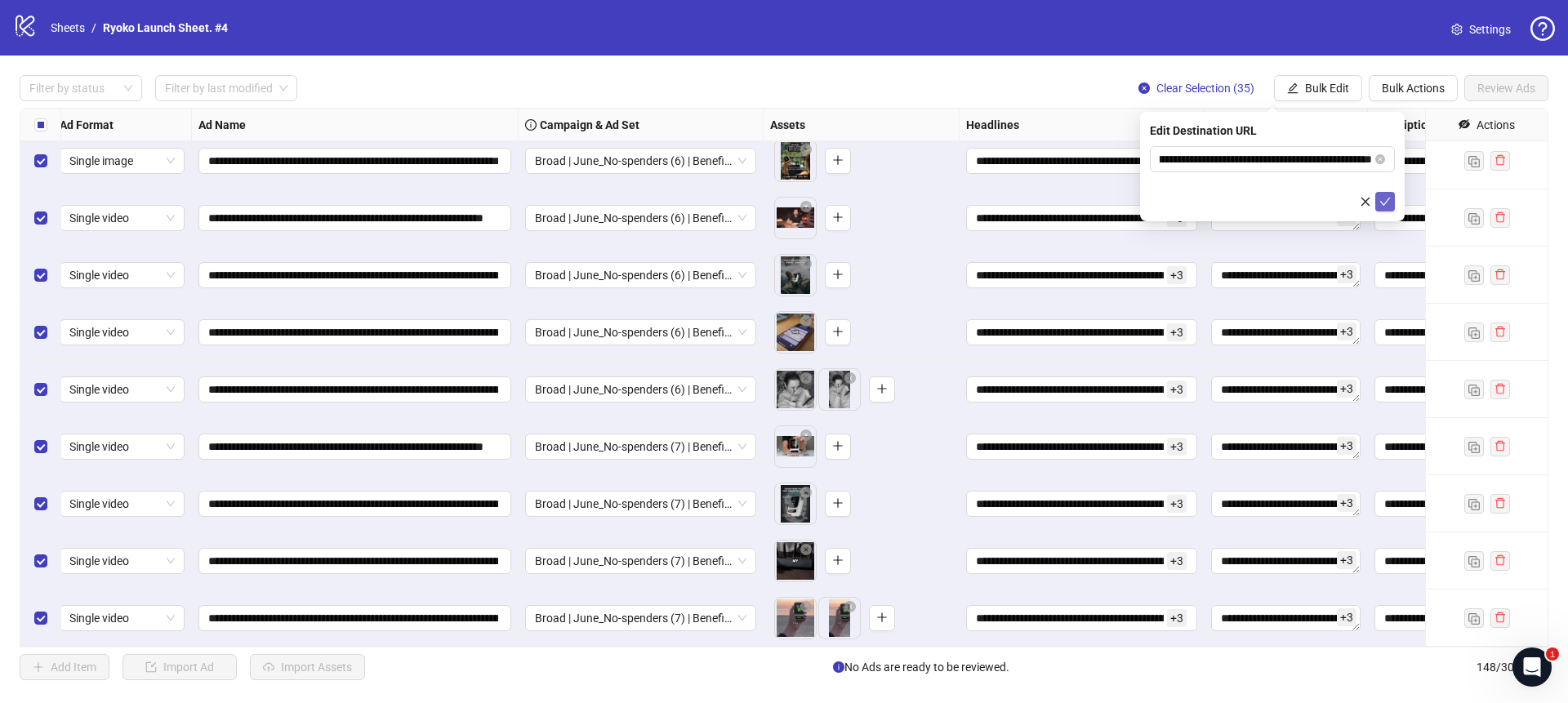 click 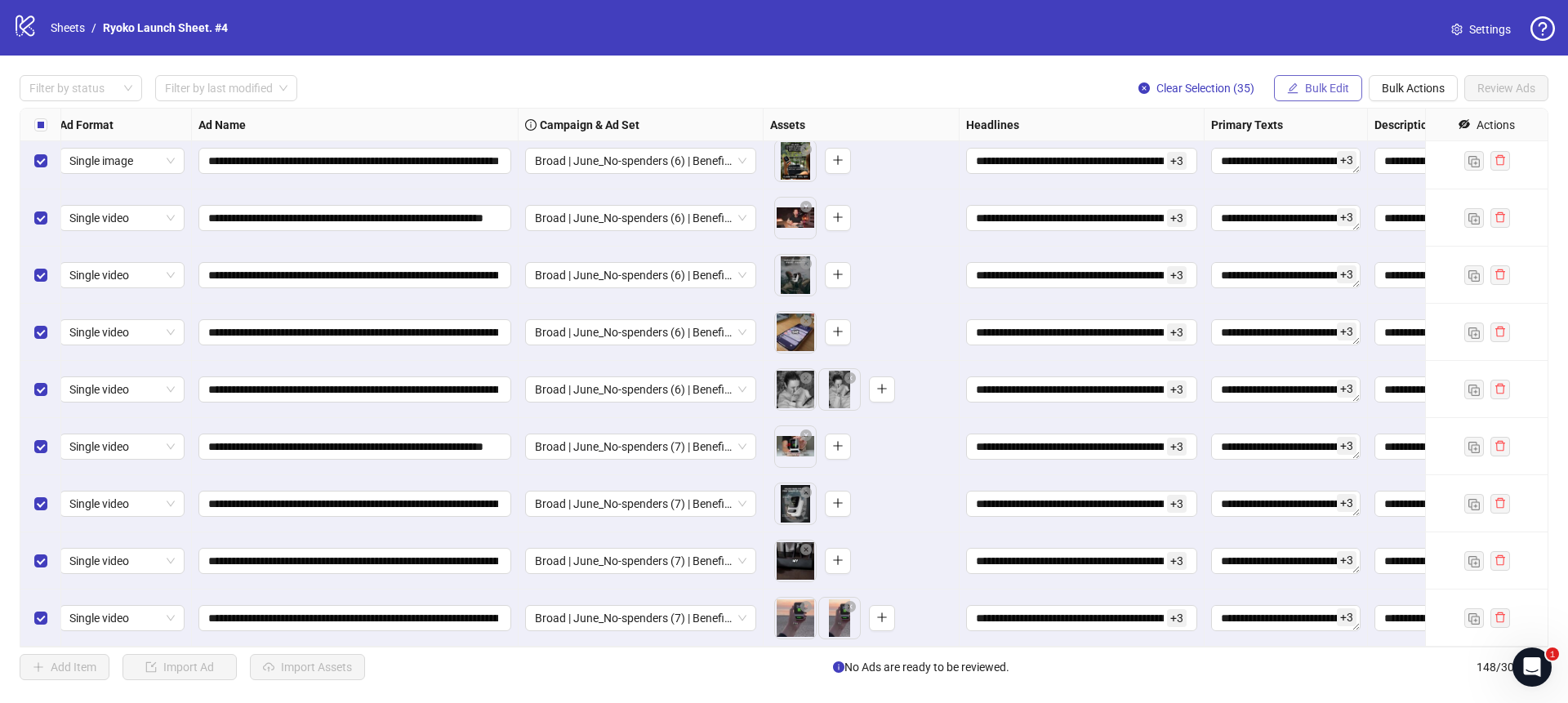 click on "Bulk Edit" at bounding box center (1318, 88) 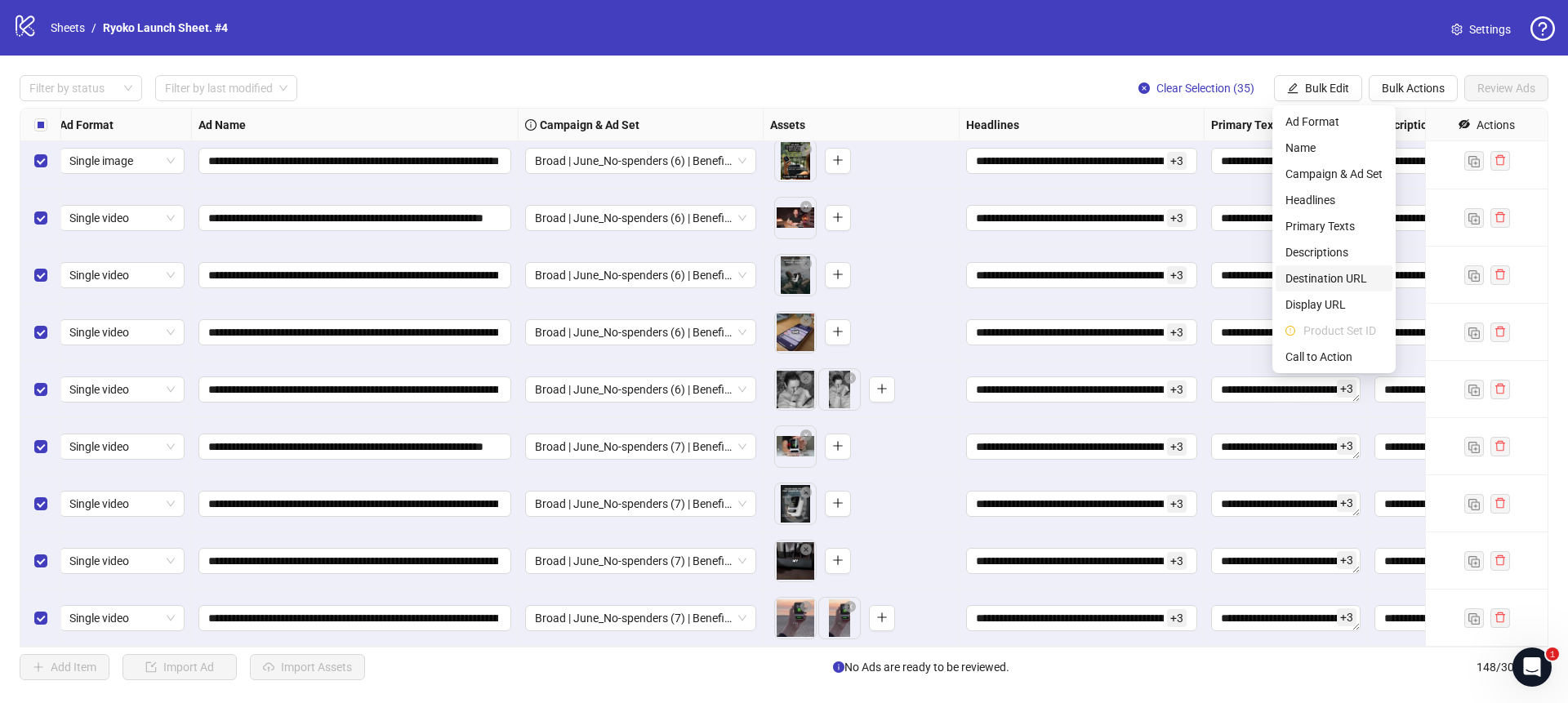 click on "Destination URL" at bounding box center [1334, 278] 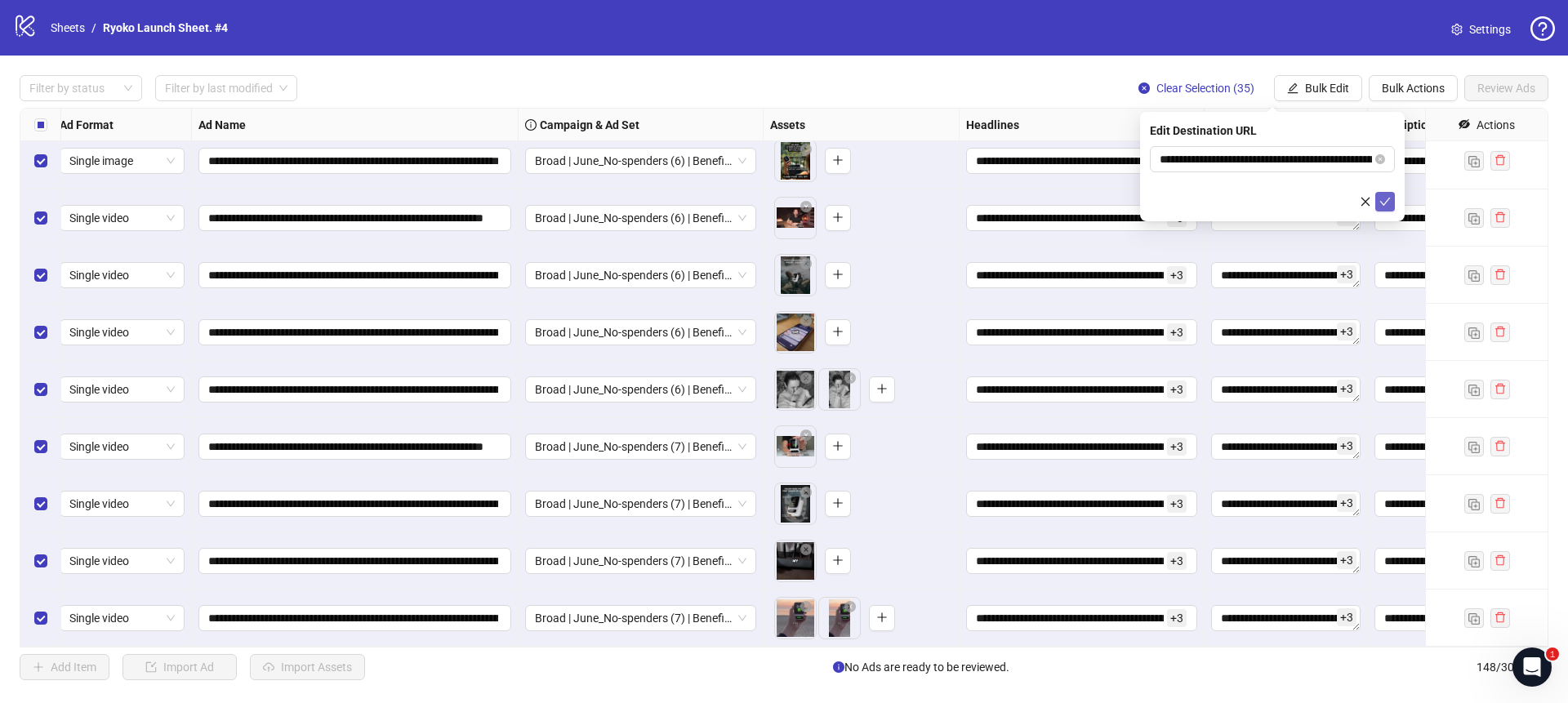click 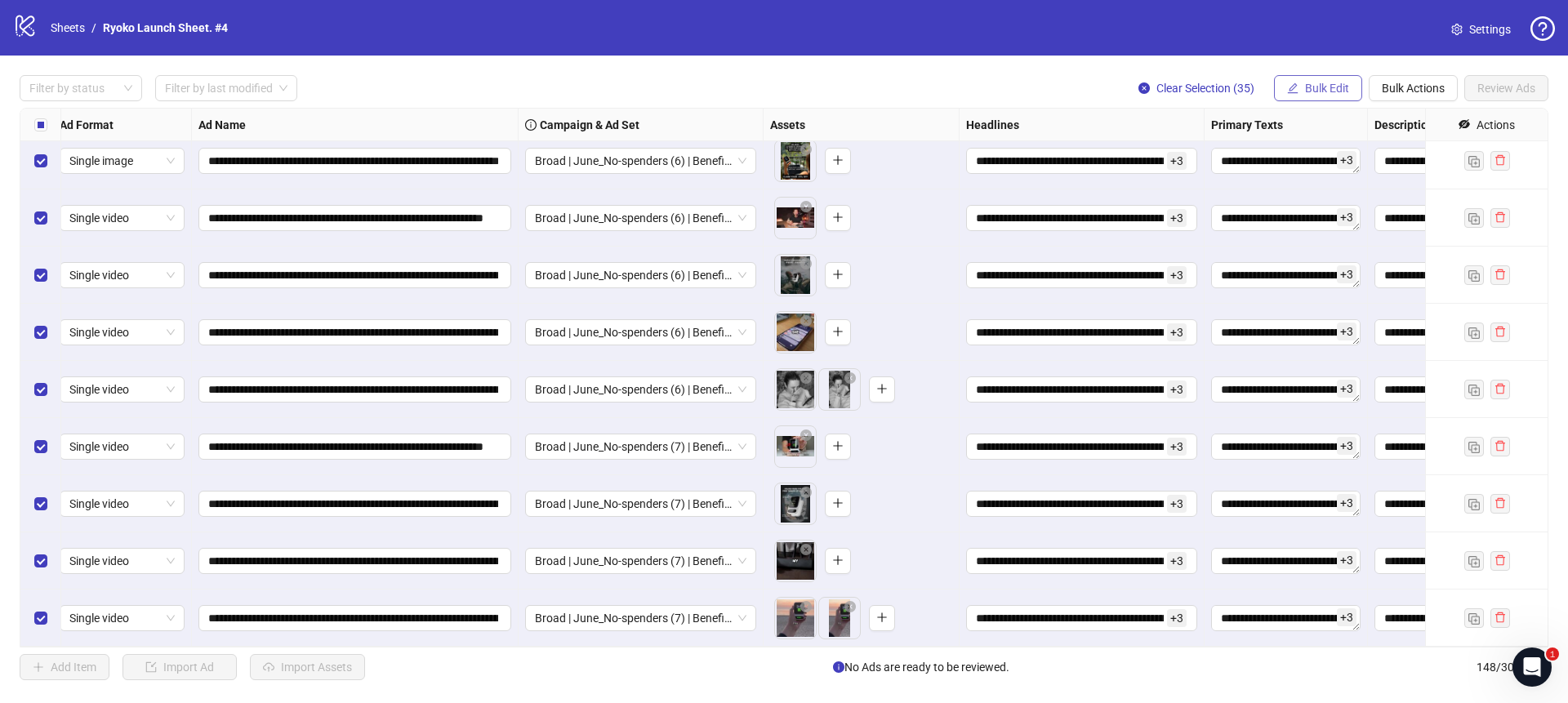 click on "Bulk Edit" at bounding box center (1327, 88) 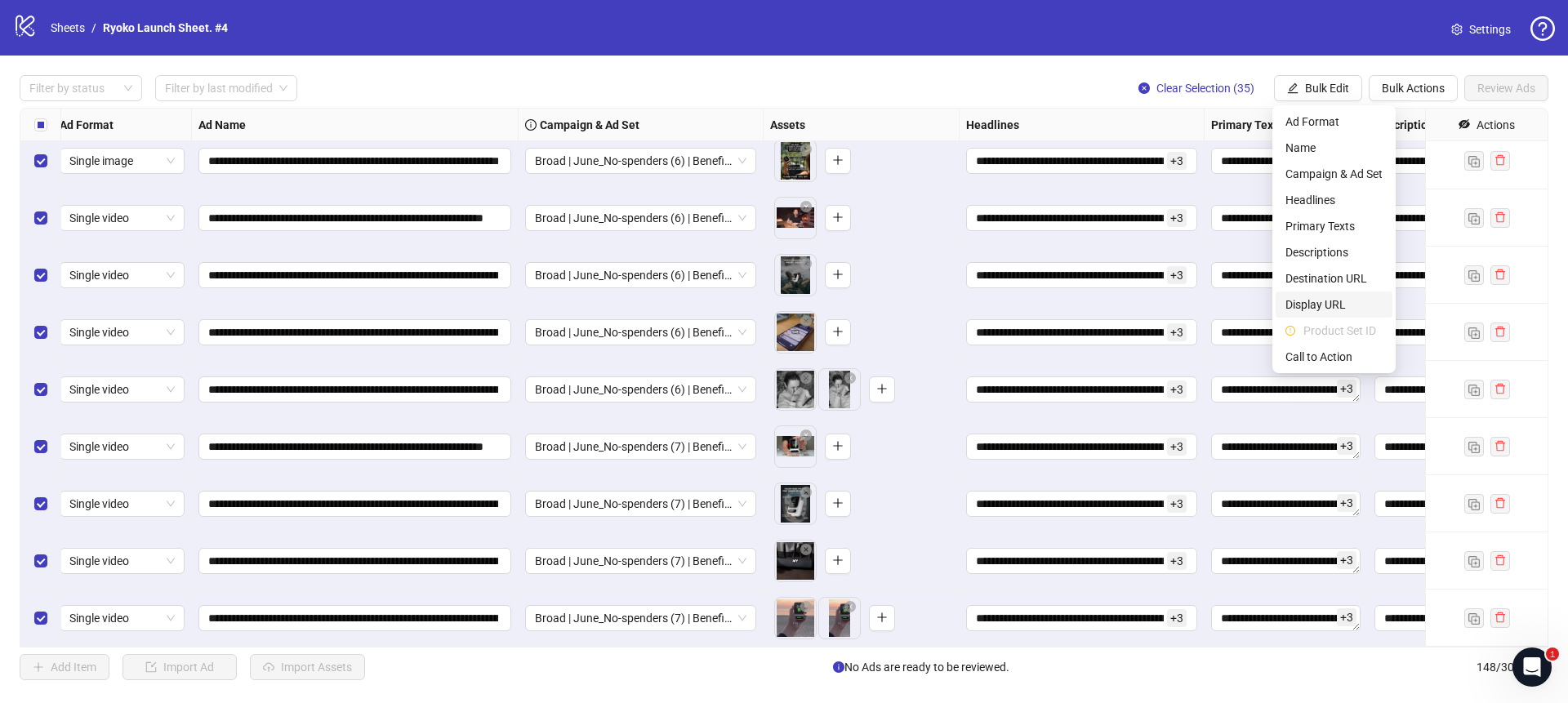click on "Display URL" at bounding box center (1334, 305) 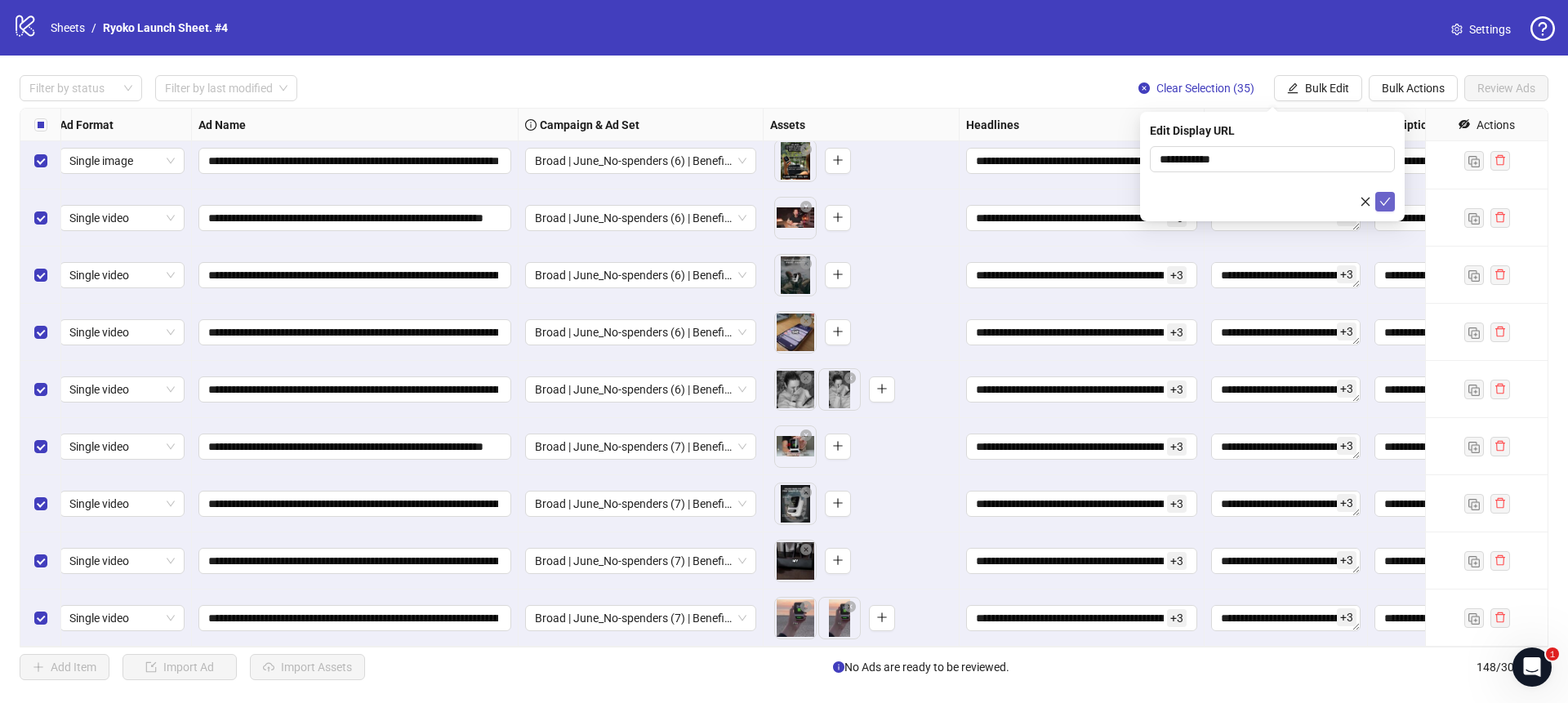 click 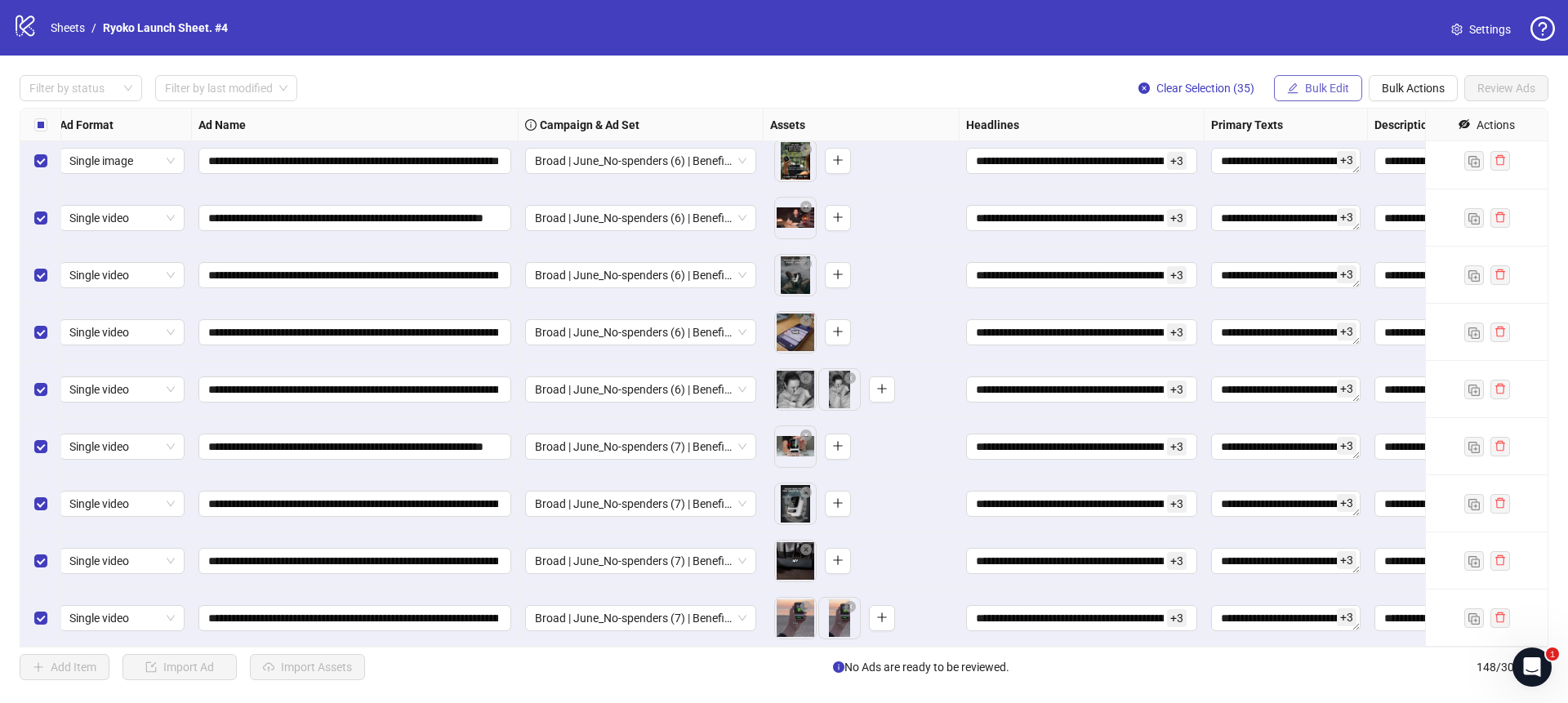click on "Bulk Edit" at bounding box center (1327, 88) 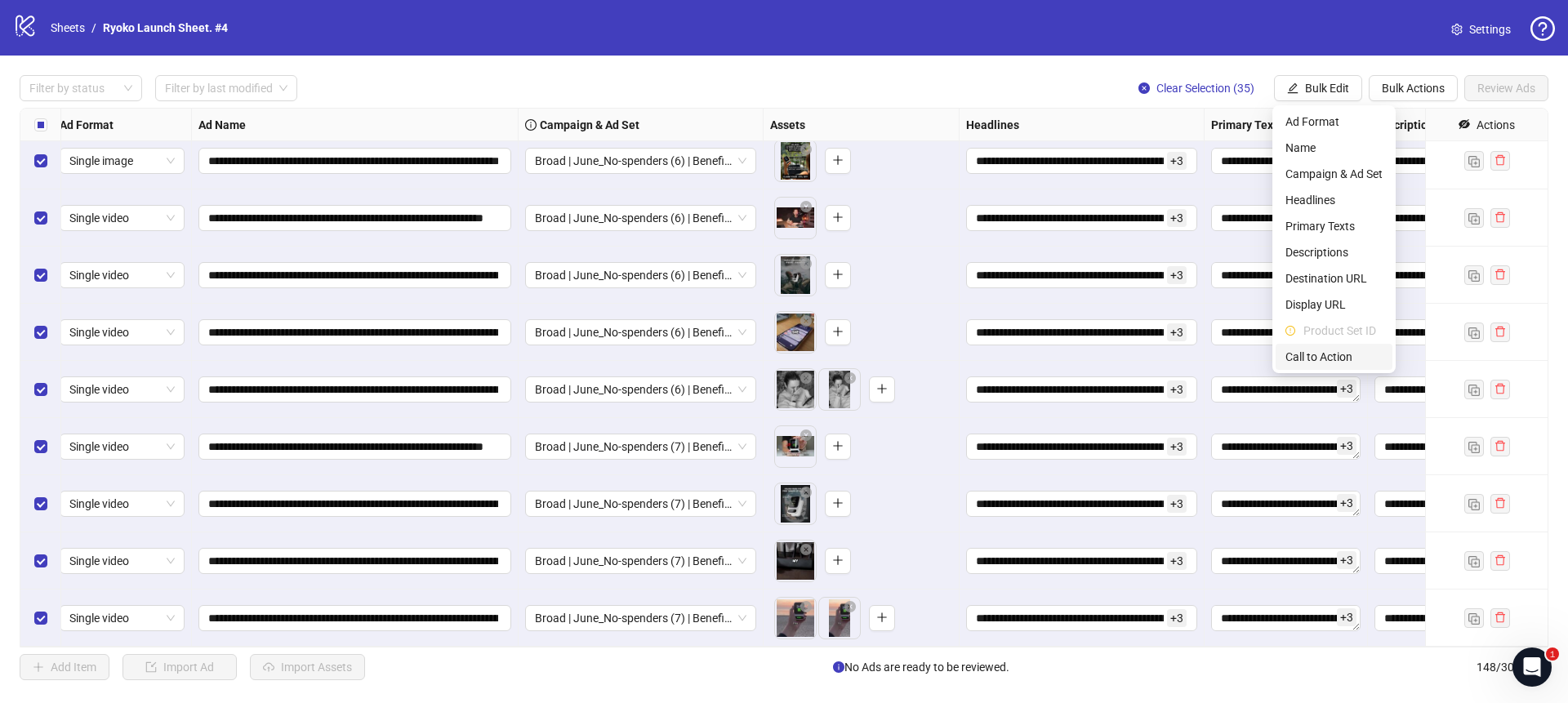 click on "Call to Action" at bounding box center (1334, 357) 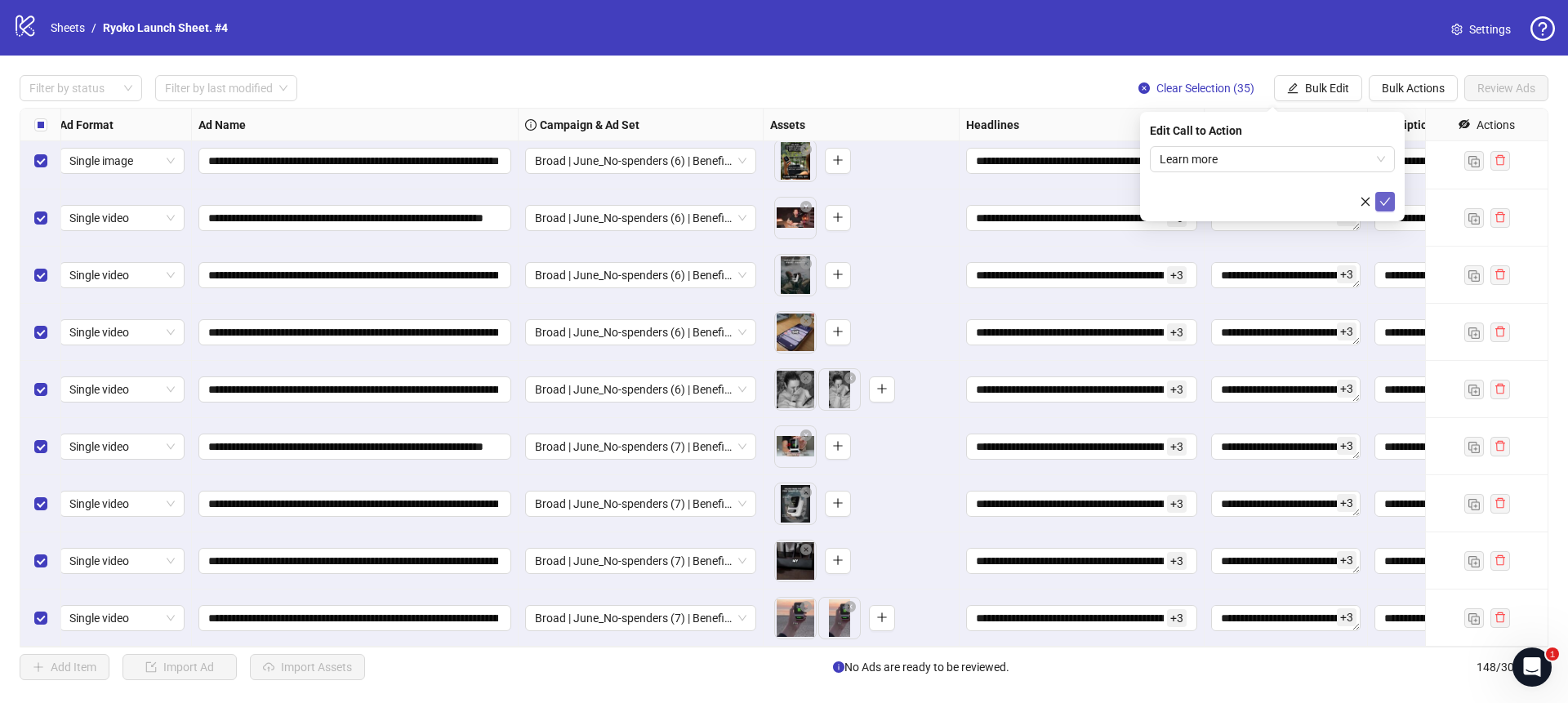 click 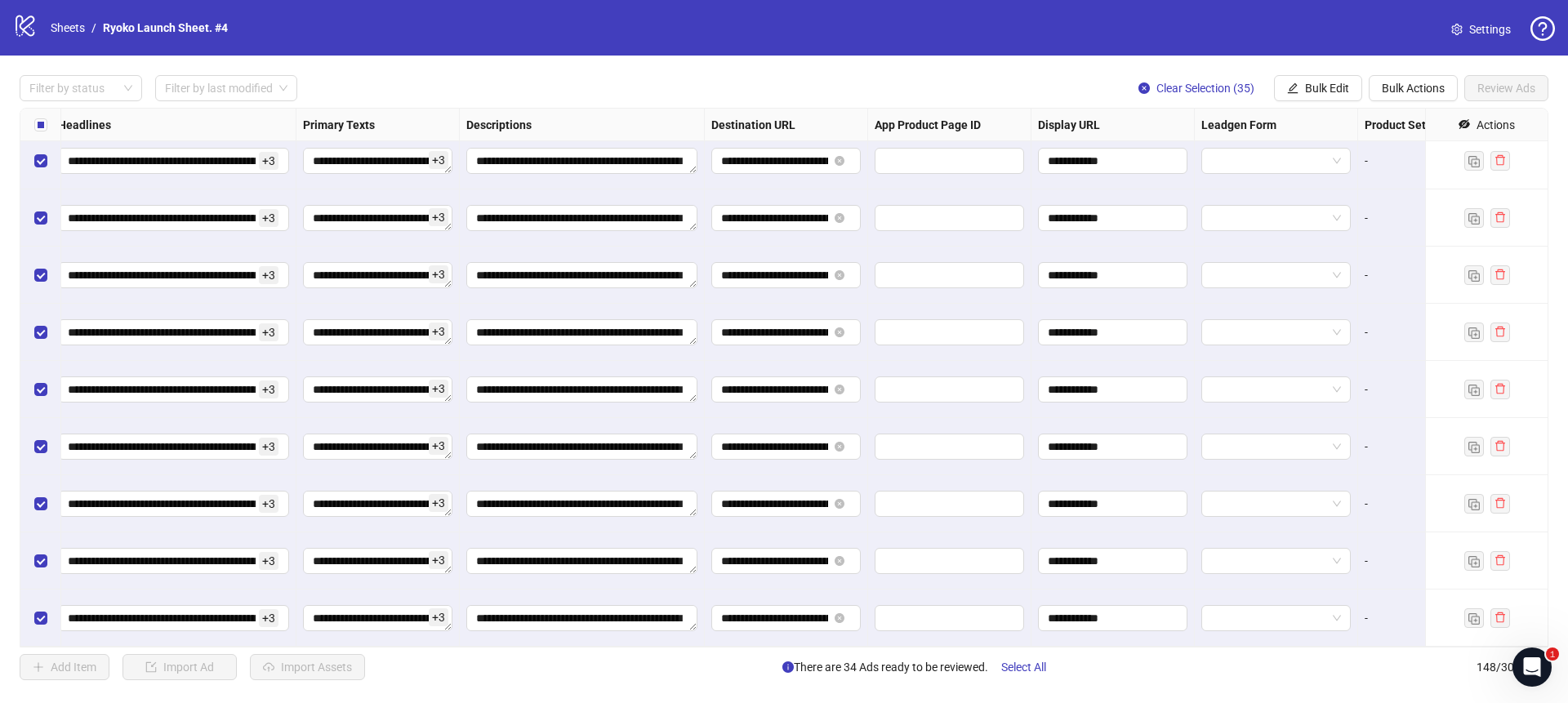 scroll, scrollTop: 7953, scrollLeft: 1143, axis: both 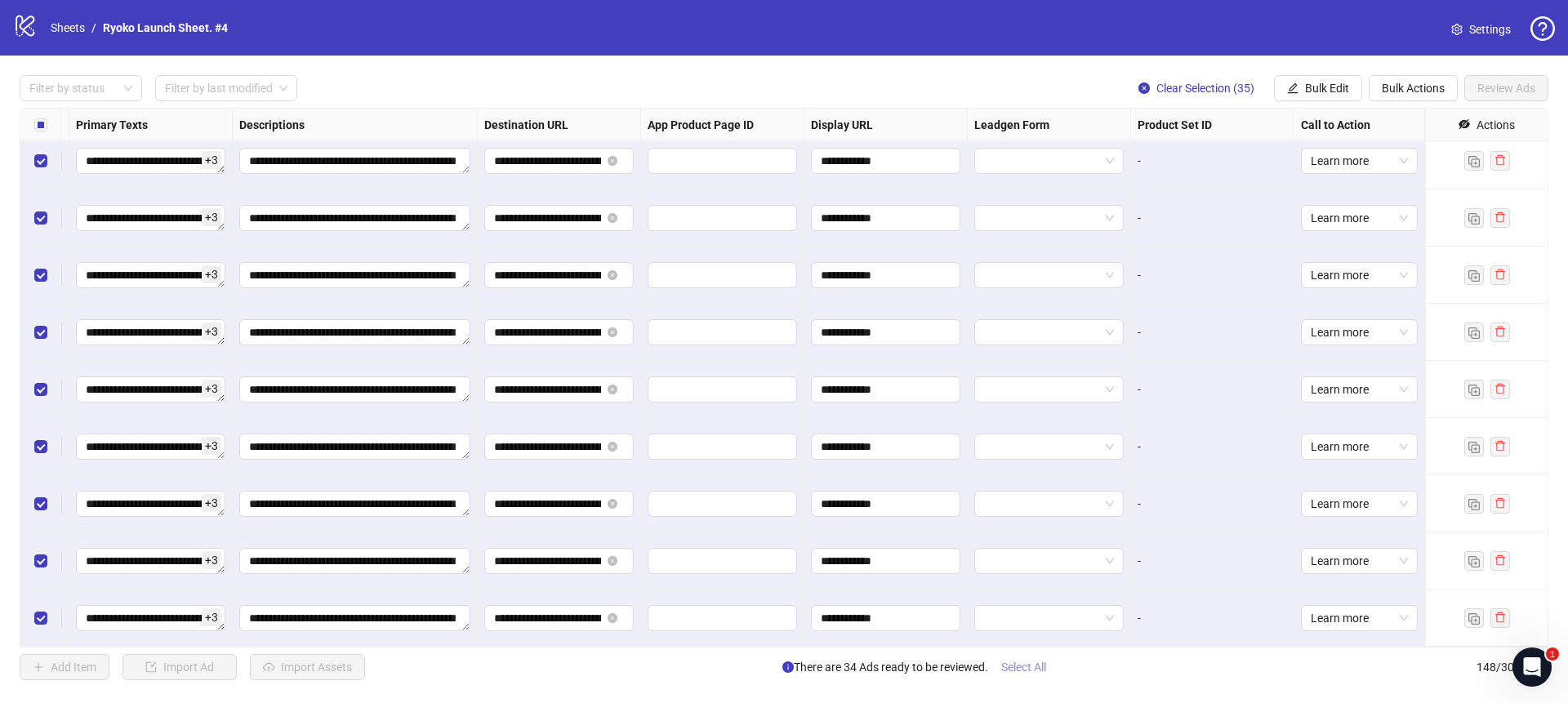 click on "Select All" at bounding box center (1023, 667) 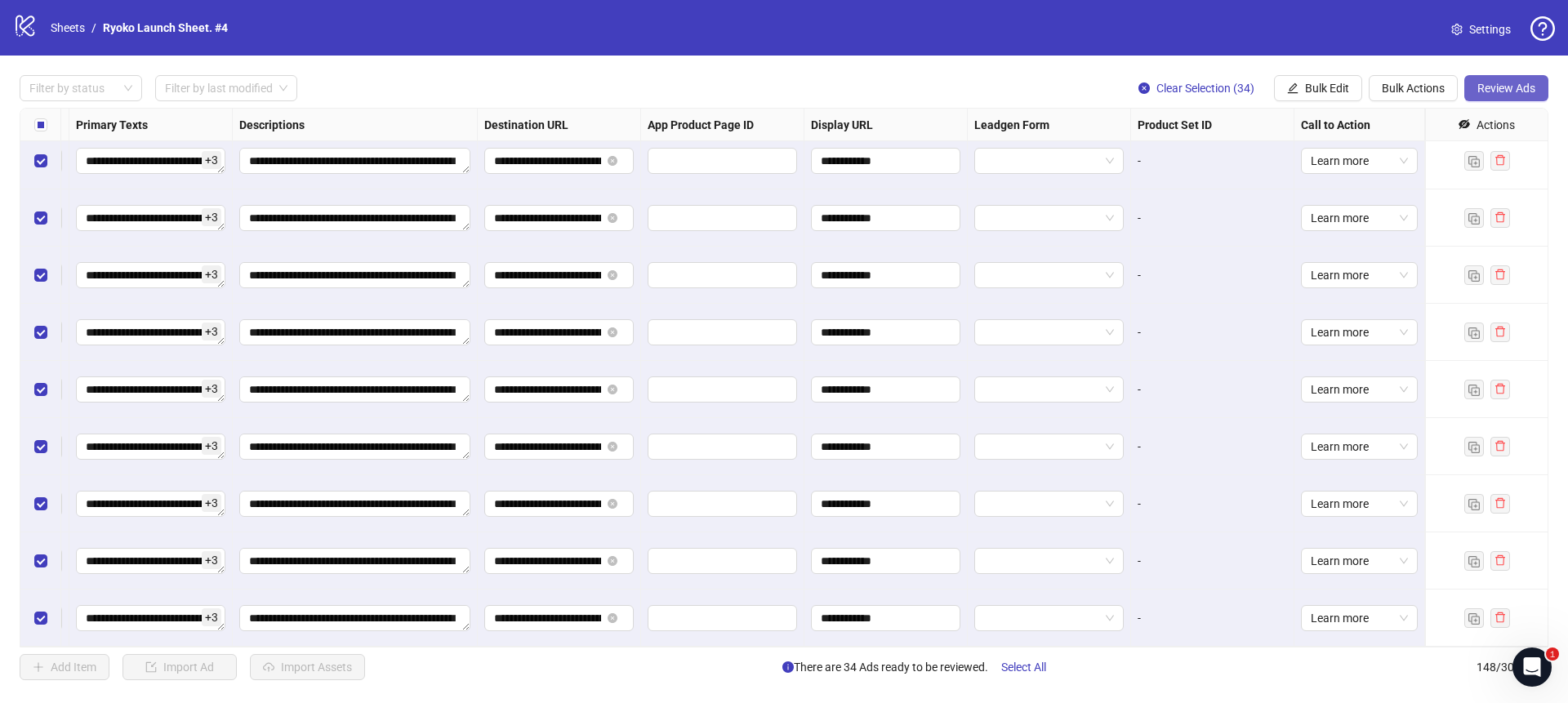 click on "Review Ads" at bounding box center [1506, 88] 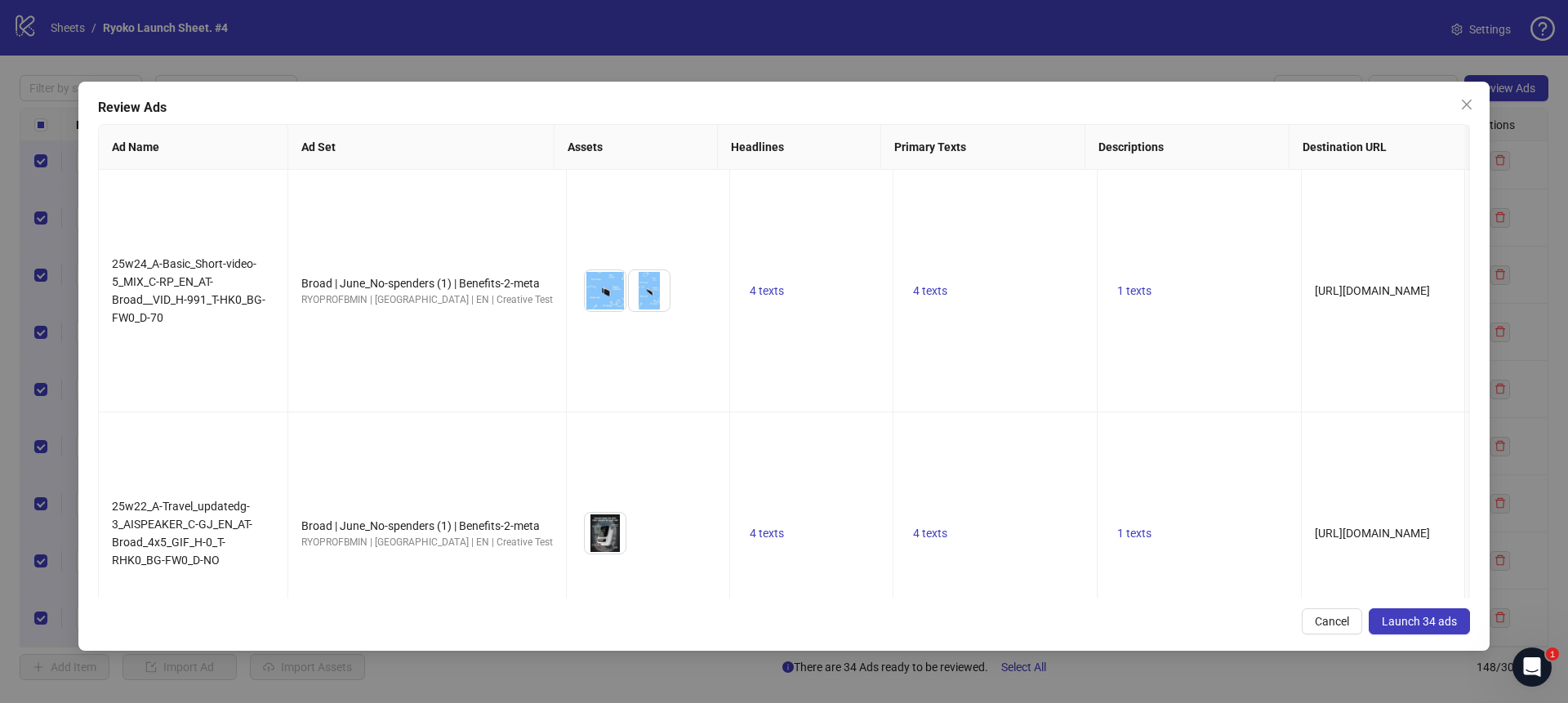 click on "Launch 34 ads" at bounding box center (1419, 621) 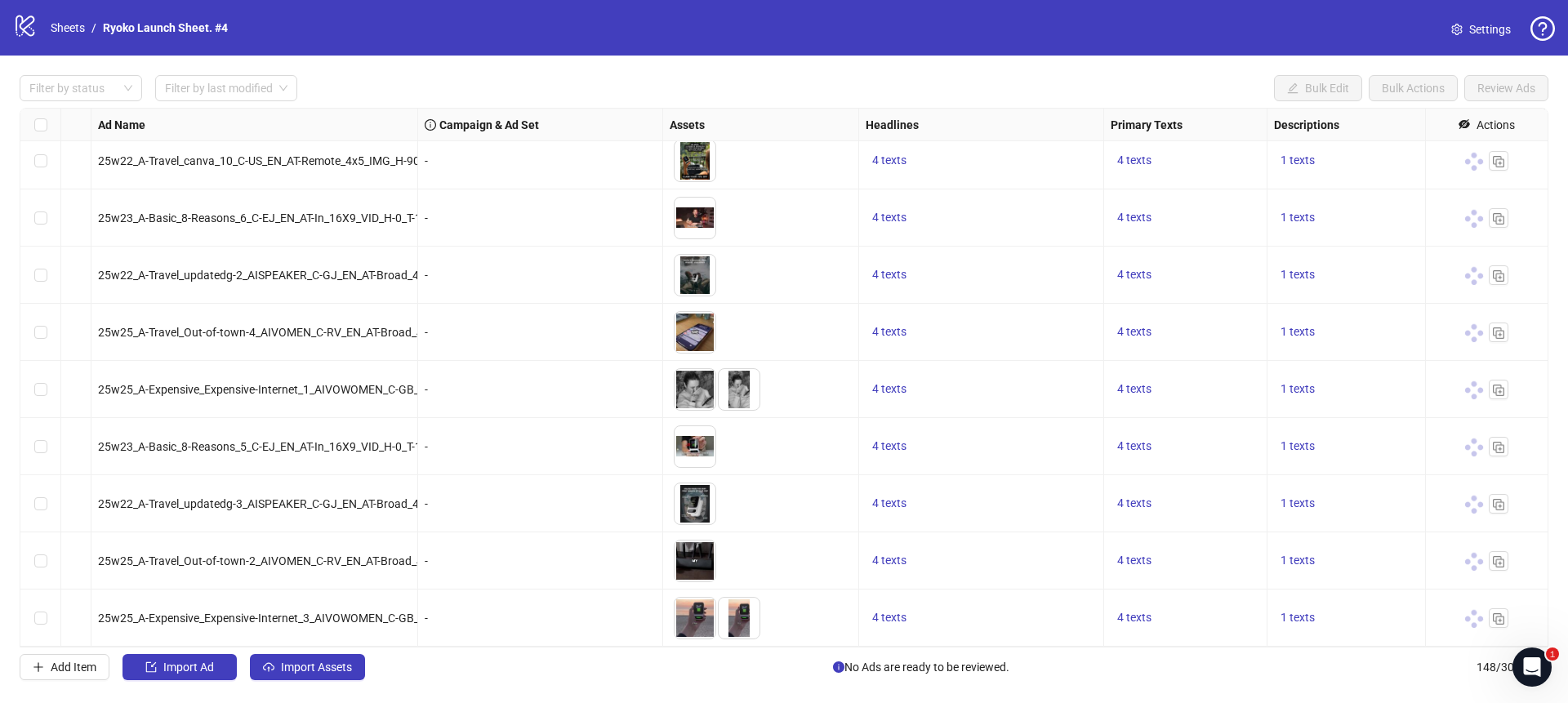 scroll, scrollTop: 7953, scrollLeft: 0, axis: vertical 